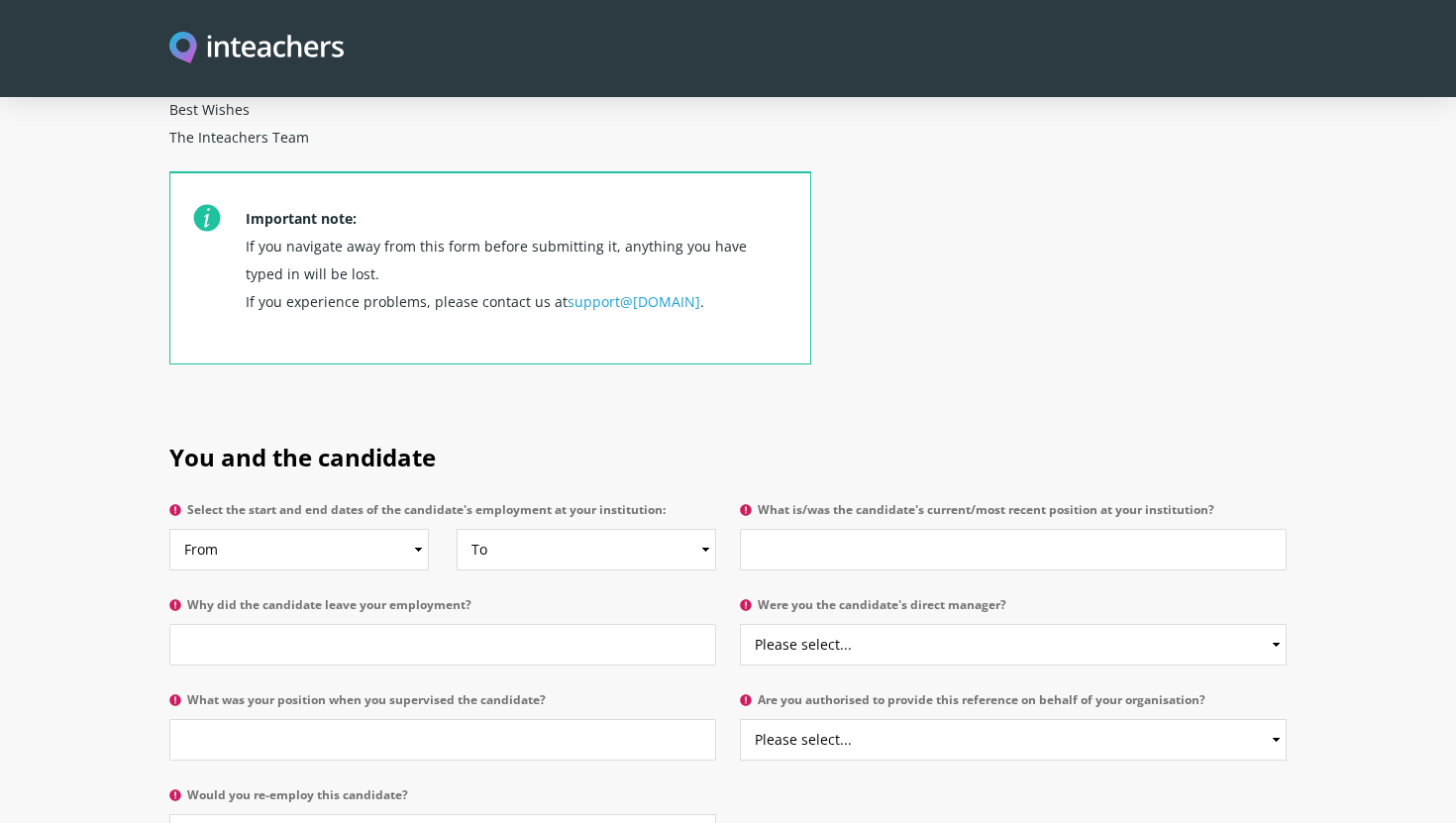 scroll, scrollTop: 675, scrollLeft: 0, axis: vertical 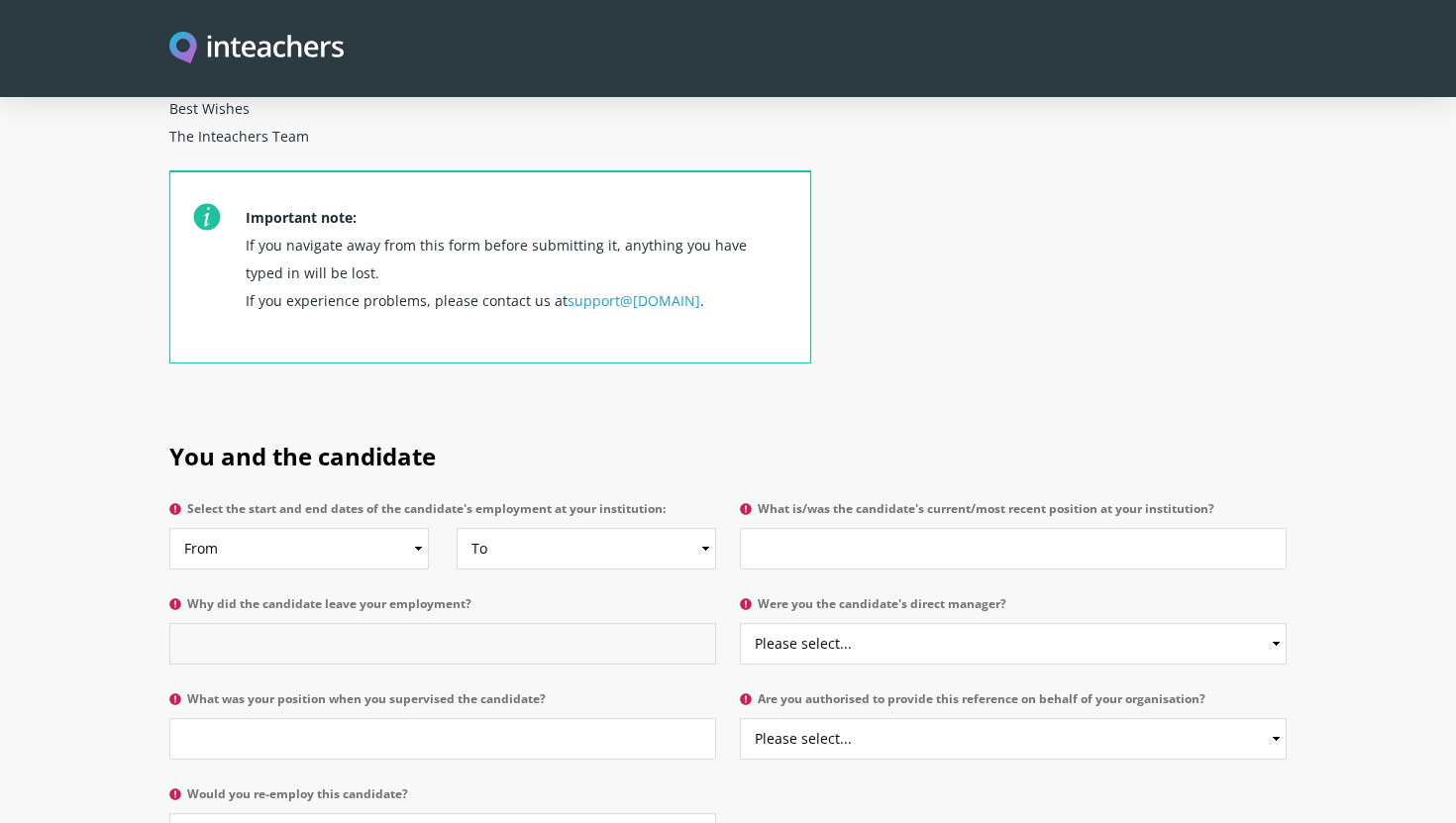 click on "Why did the candidate leave your employment?" at bounding box center [443, 644] 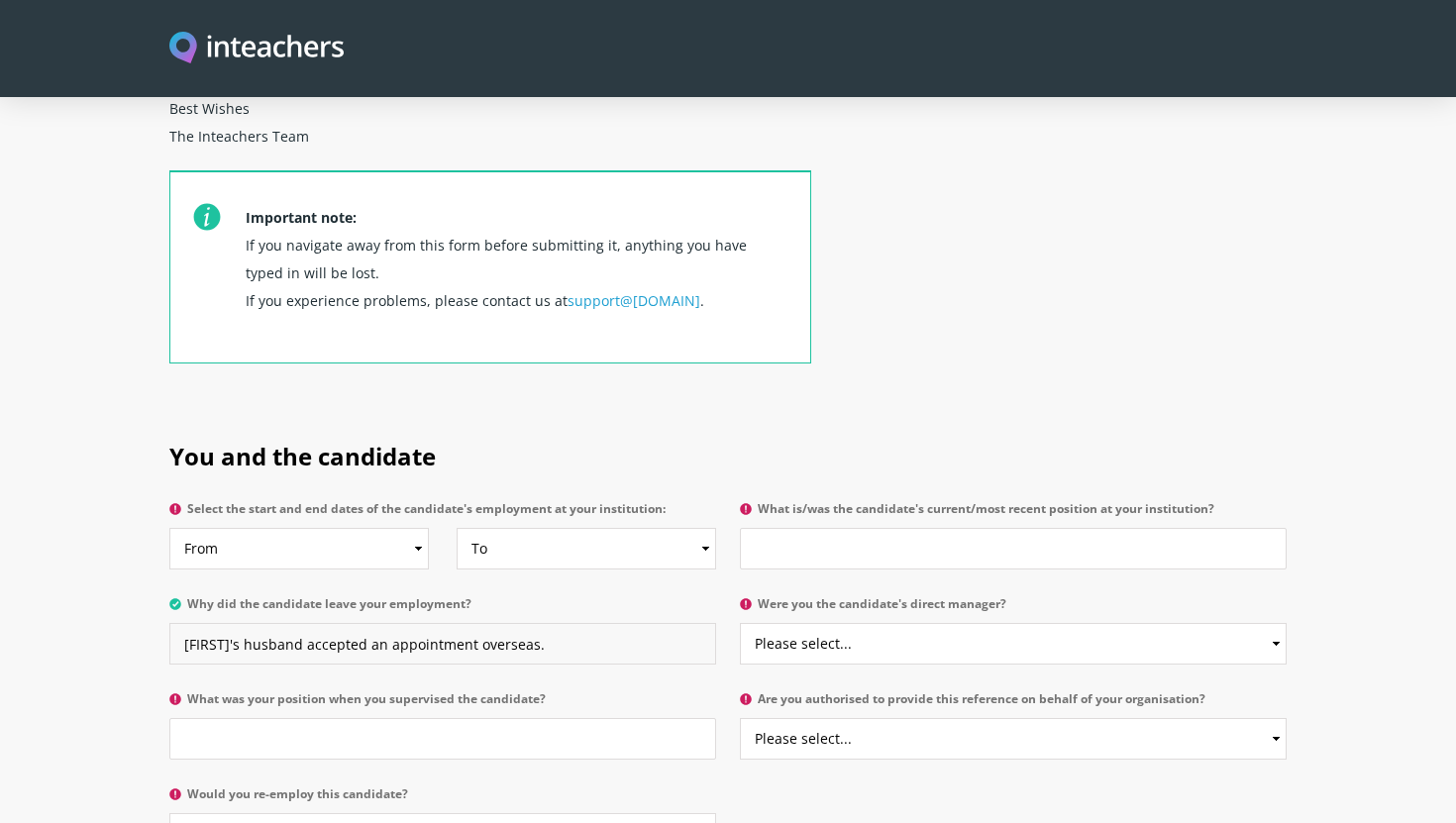 type on "[FIRST]'s husband accepted an appointment overseas." 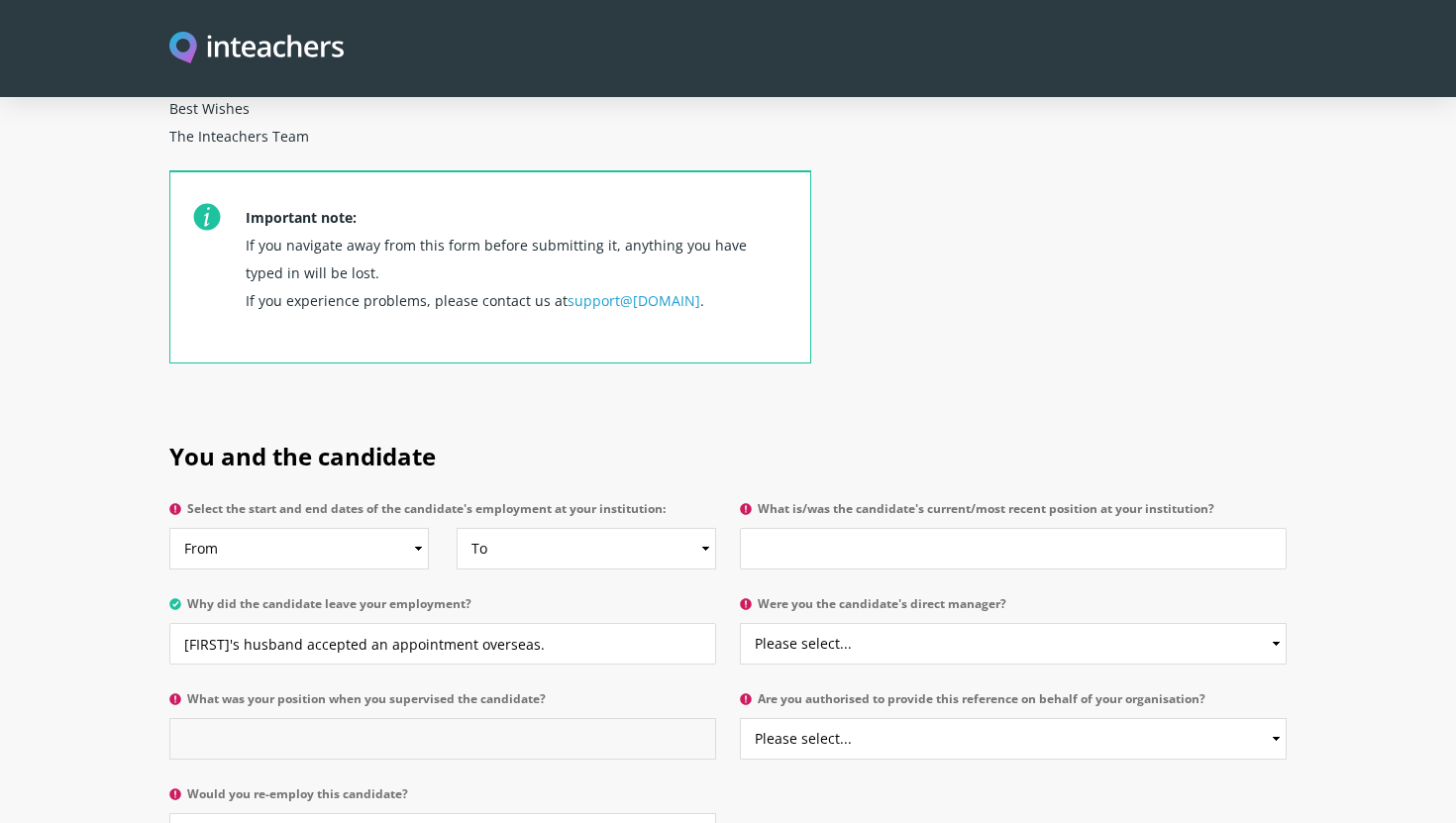 click on "What was your position when you supervised the candidate?" at bounding box center (443, 739) 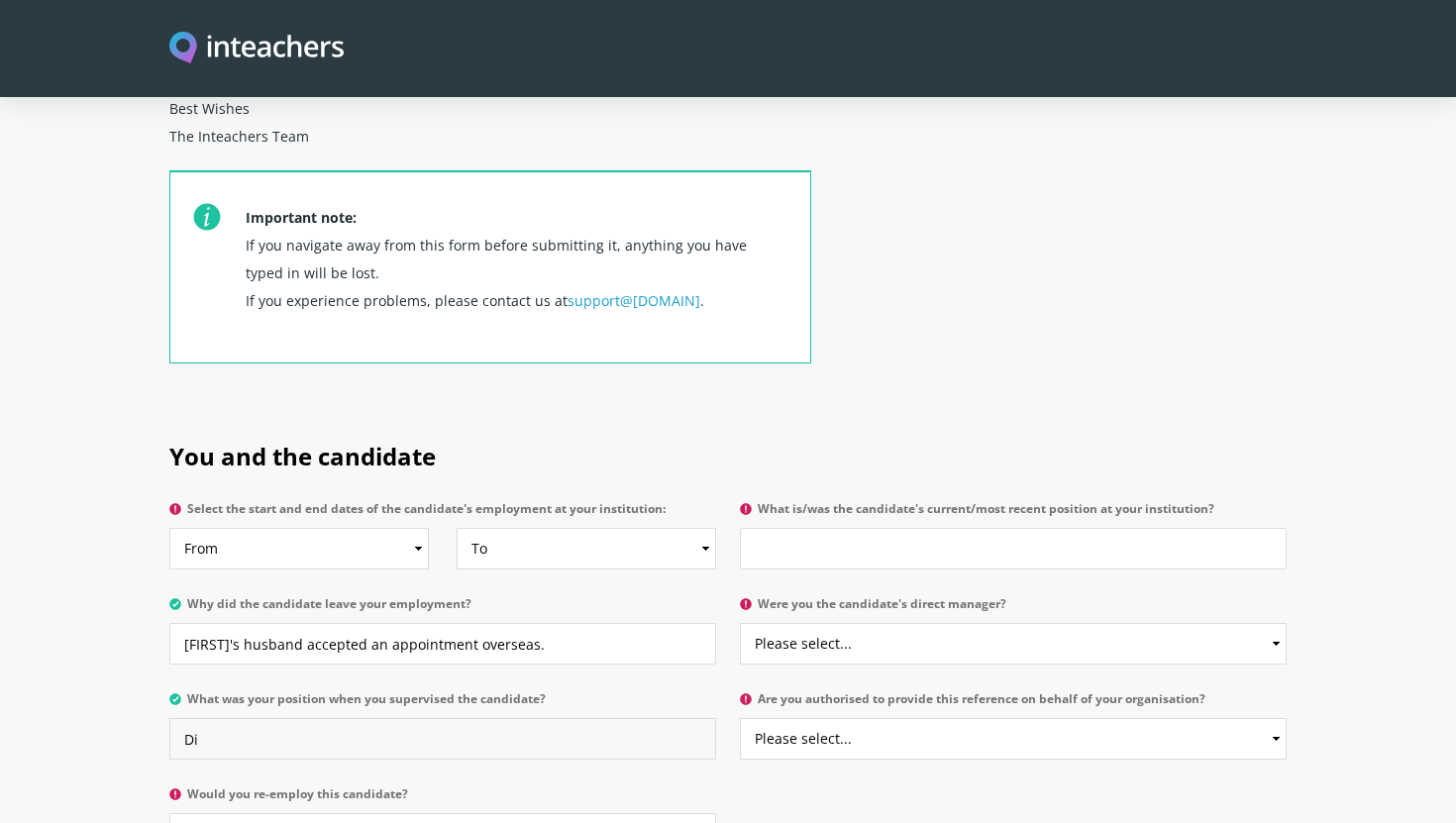 type on "D" 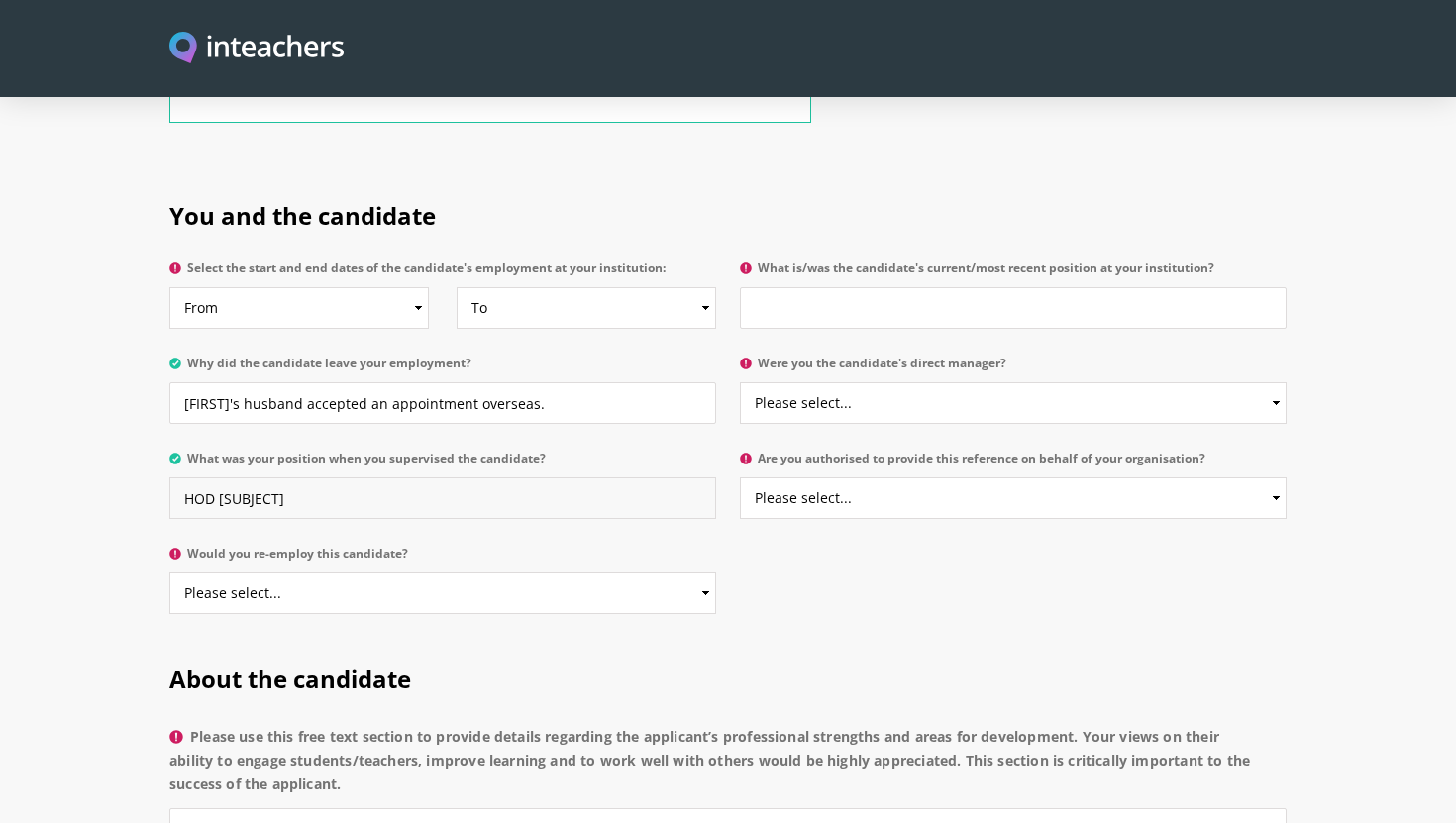 scroll, scrollTop: 919, scrollLeft: 0, axis: vertical 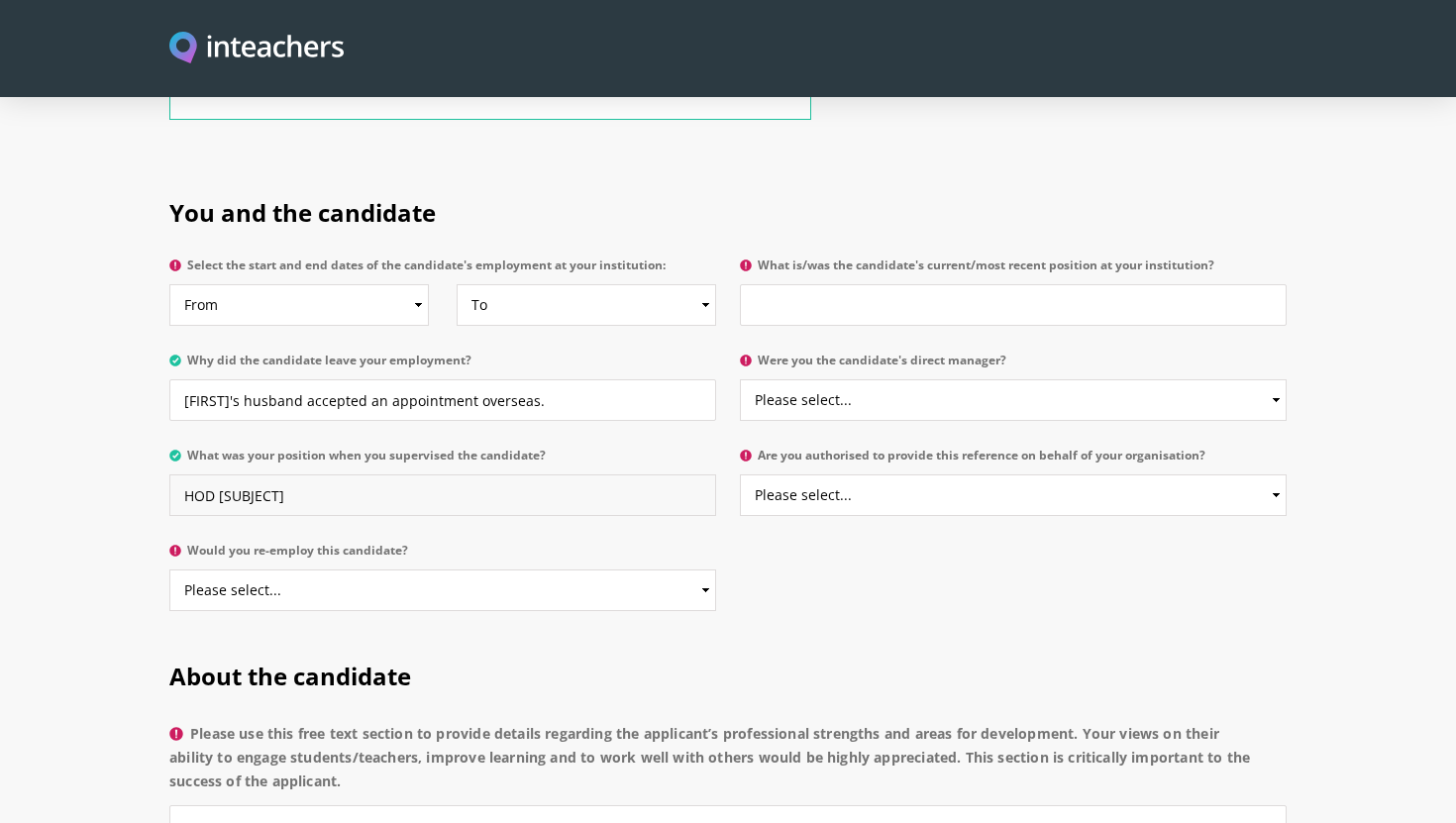 type on "HOD [SUBJECT]" 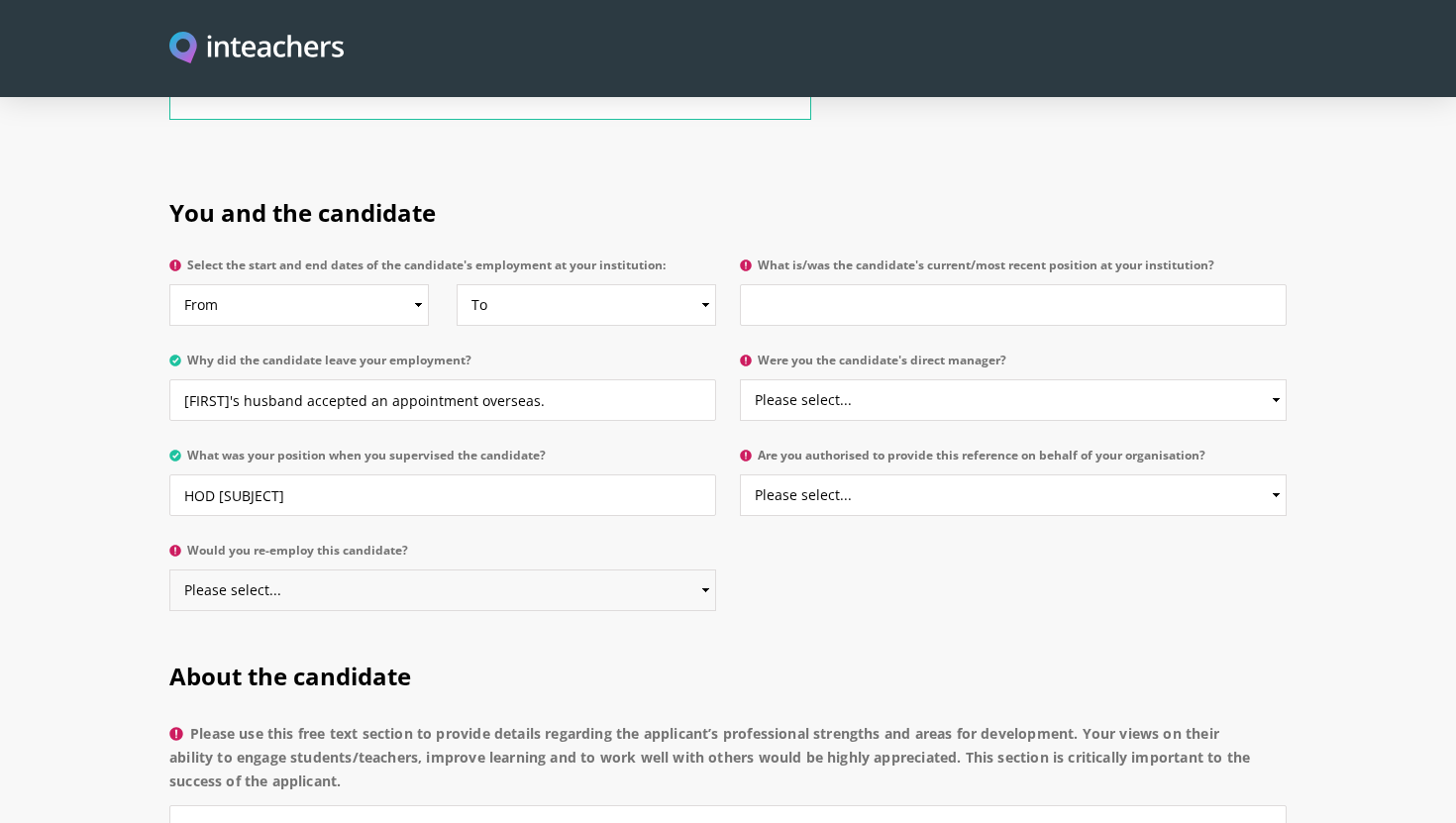 click on "Please select... Yes
No" at bounding box center (443, 590) 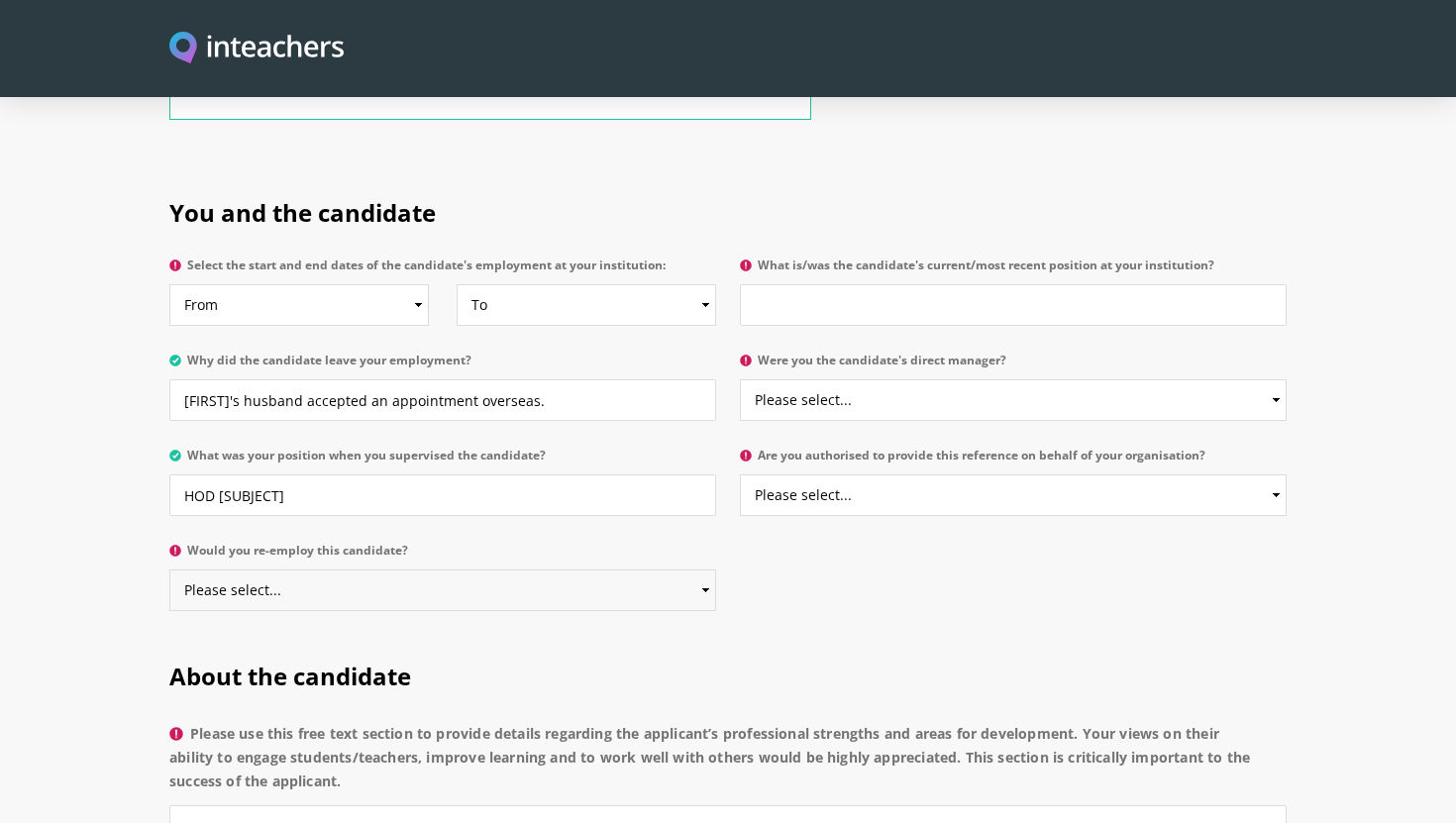 select on "Yes" 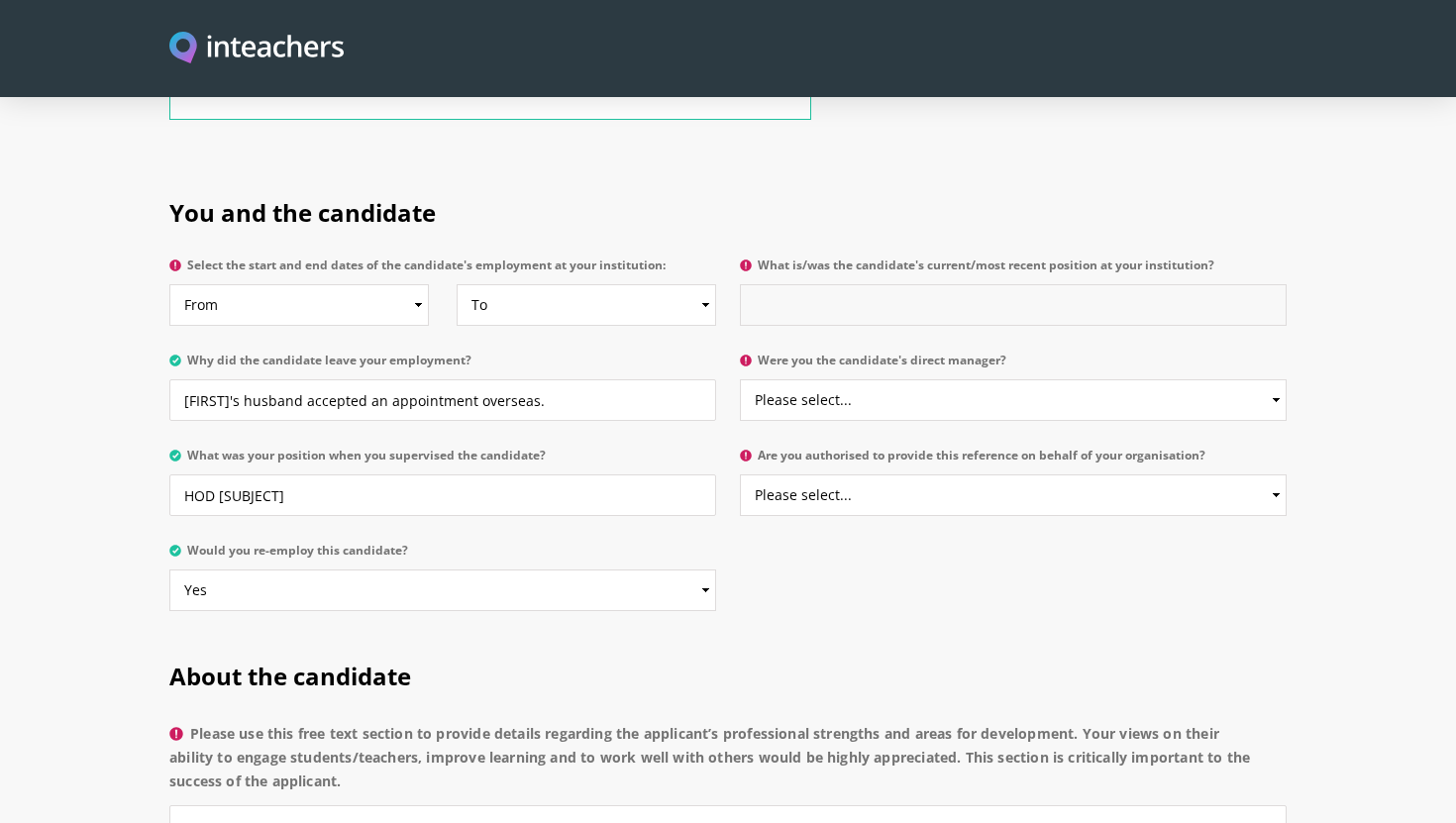 click on "What is/was the candidate's current/most recent position at your institution?" at bounding box center (1013, 305) 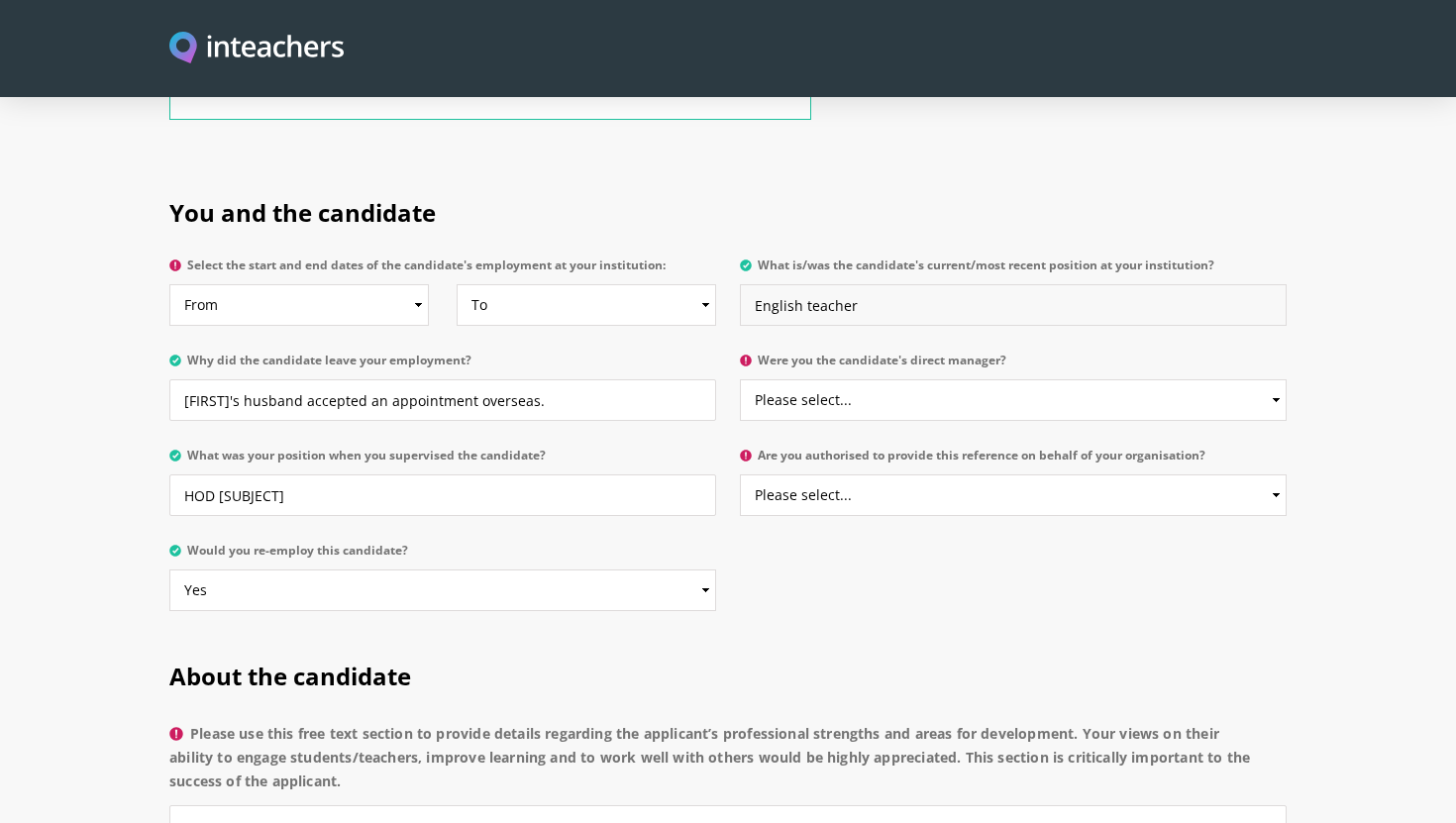 type on "English teacher" 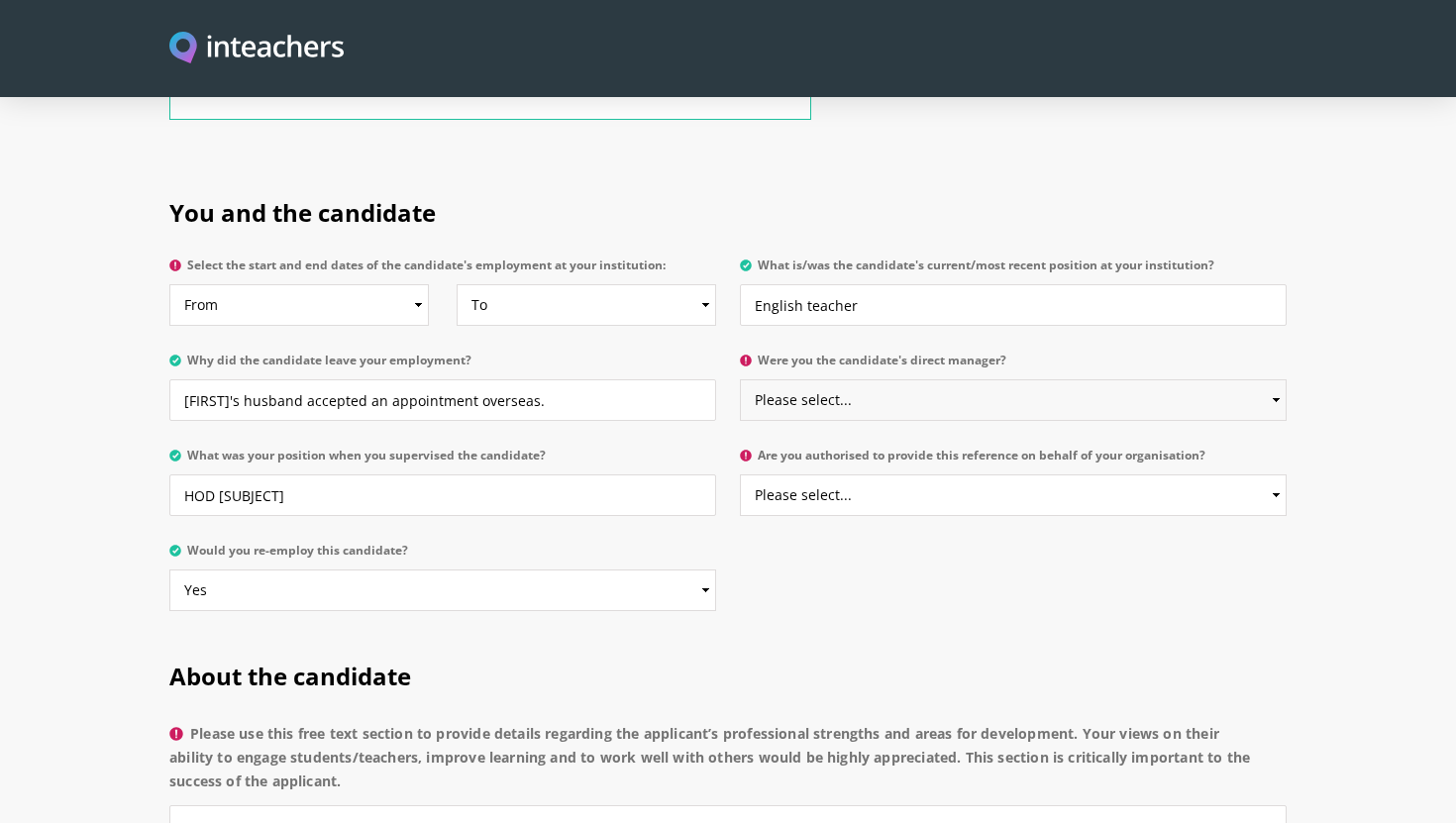 click on "Please select... Yes
No" at bounding box center [1013, 400] 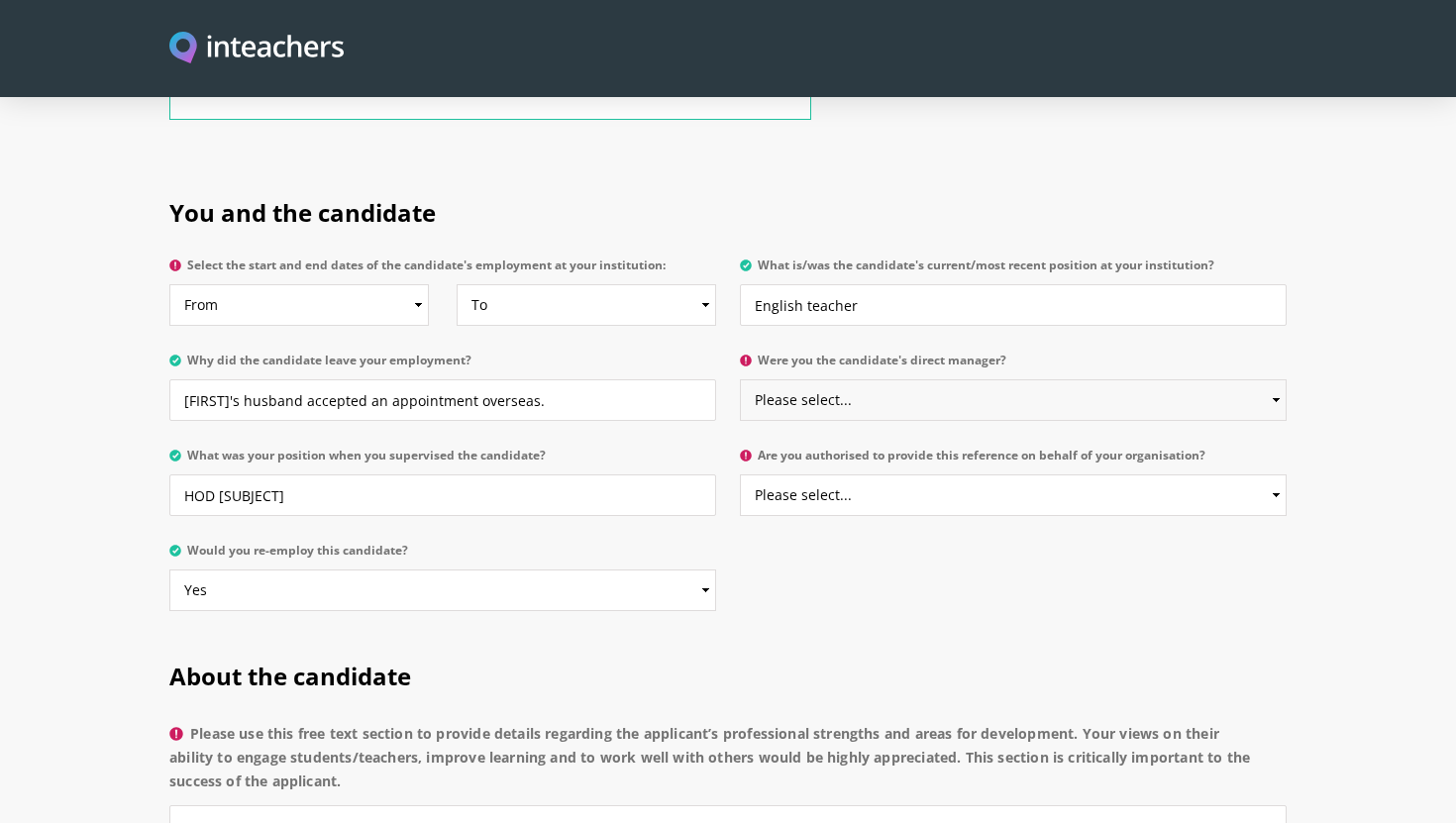 select on "Yes" 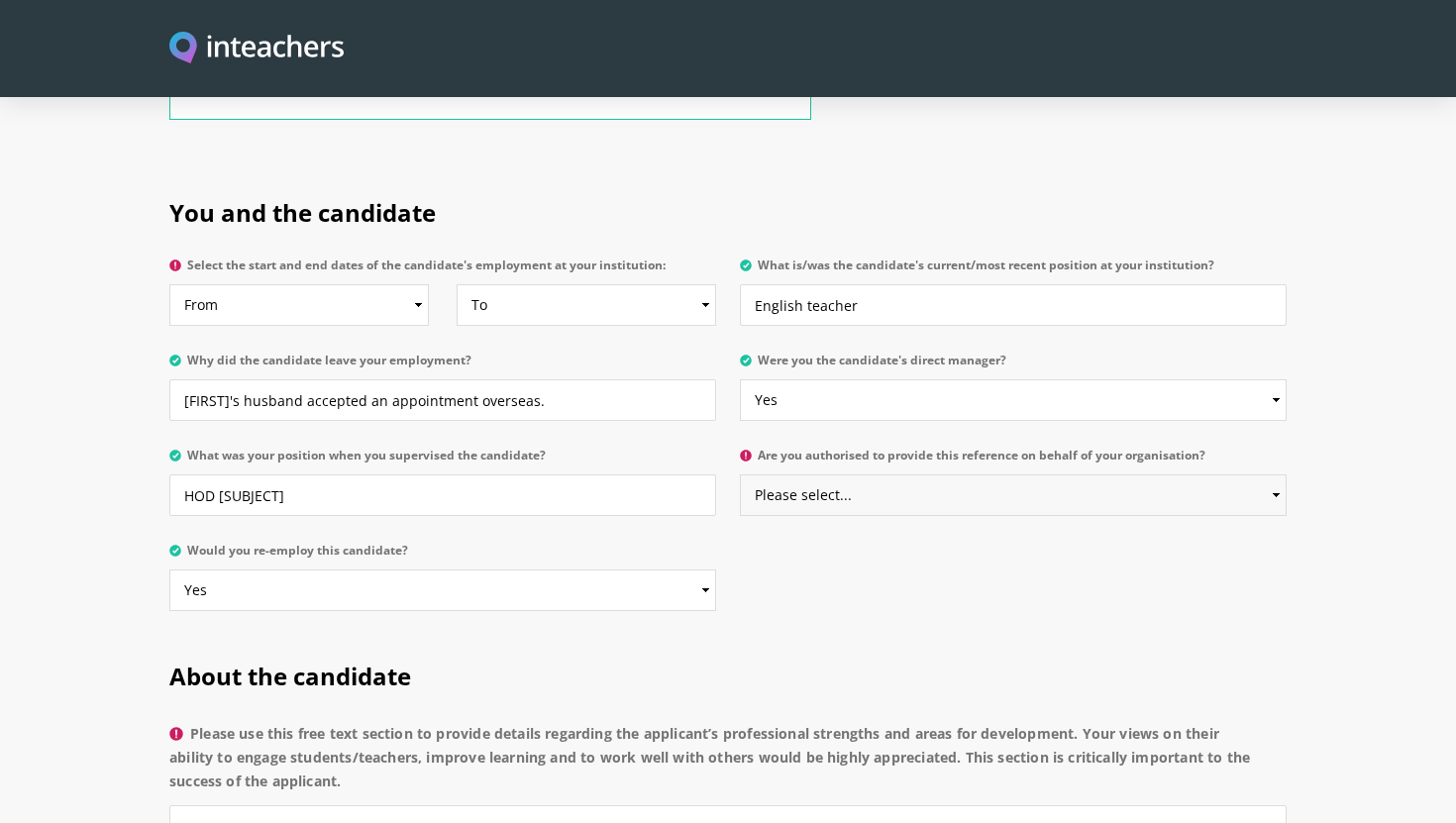 click on "Please select... Yes
No" at bounding box center (1013, 495) 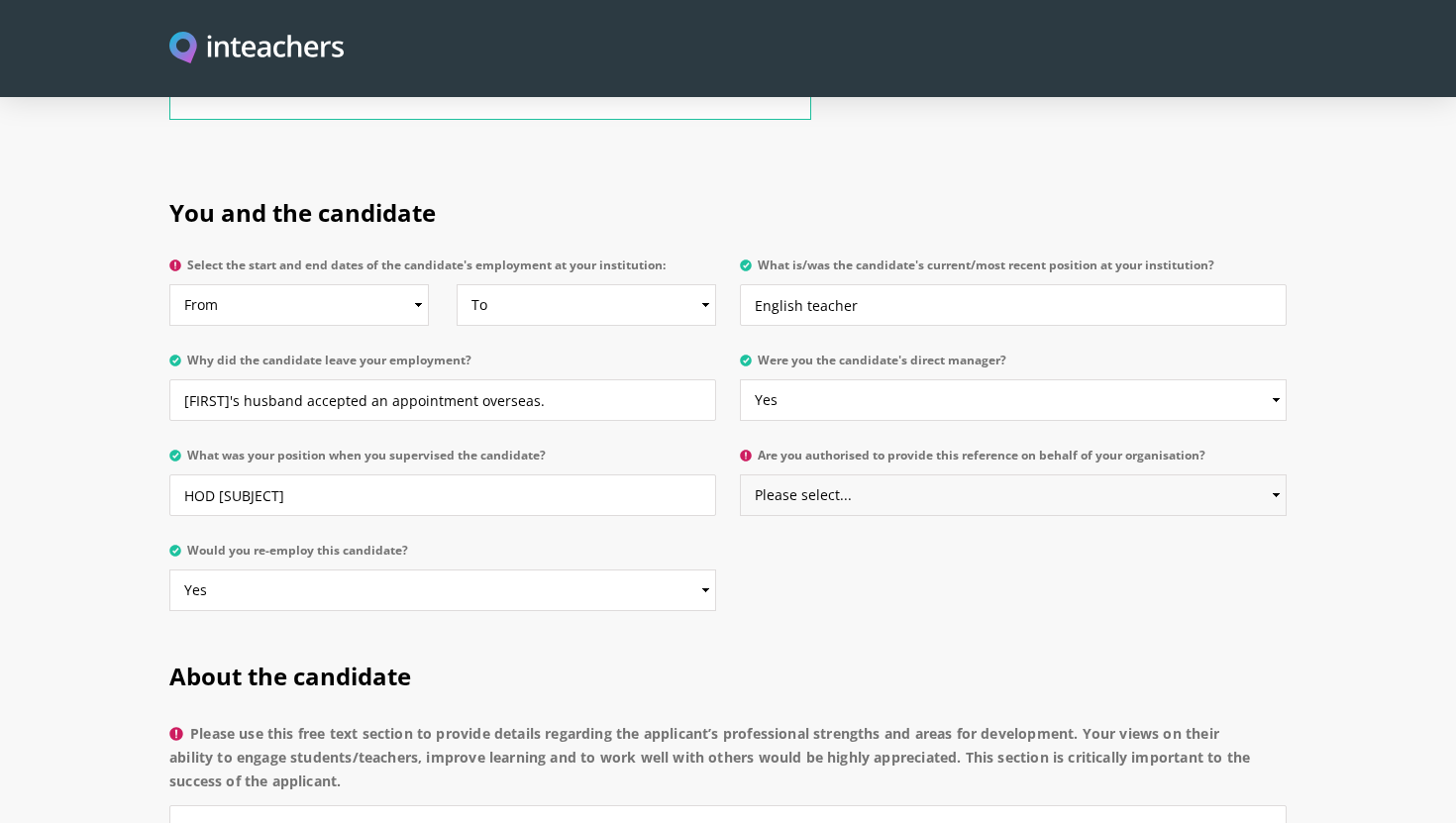 select on "No" 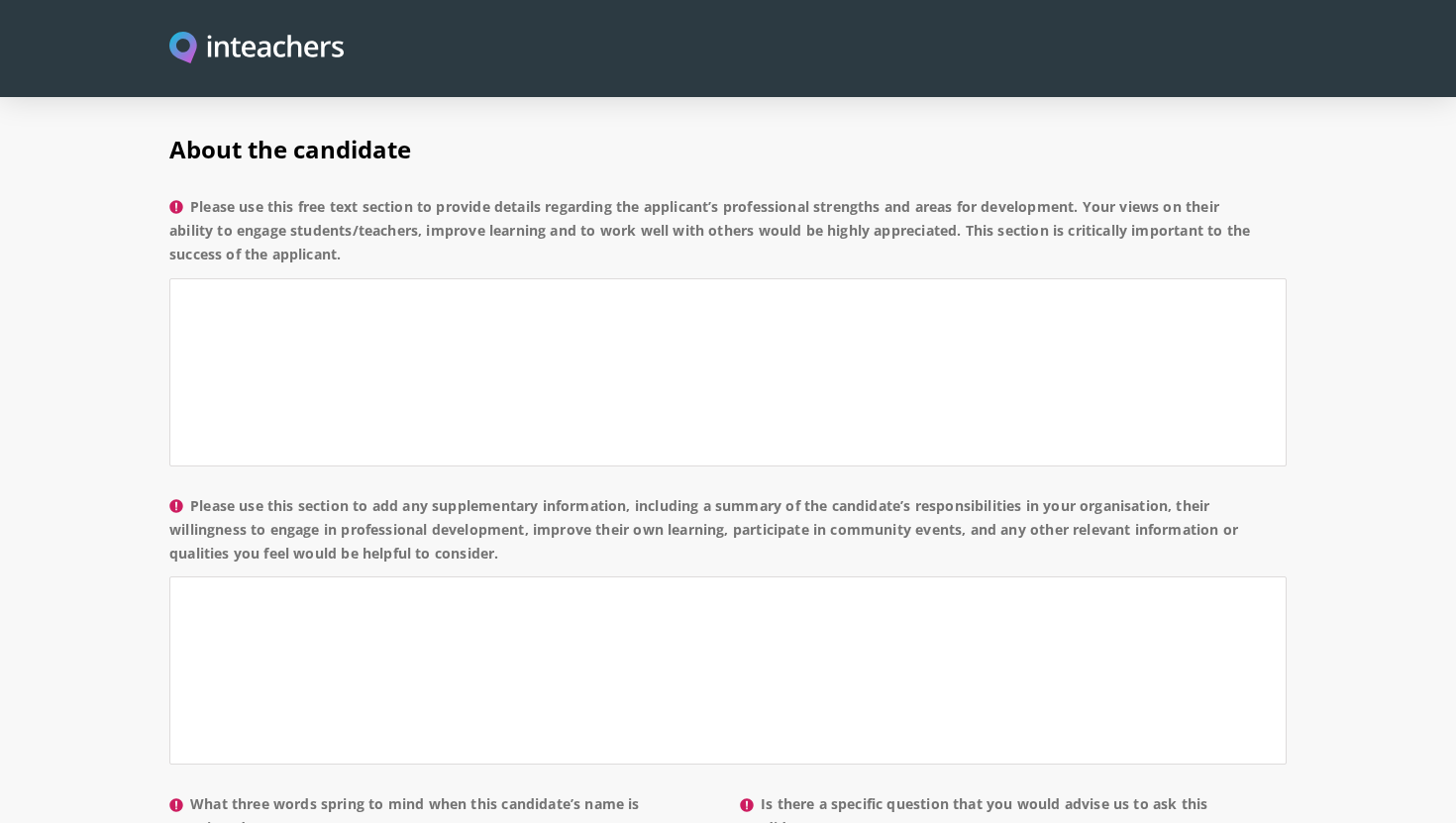 scroll, scrollTop: 1448, scrollLeft: 0, axis: vertical 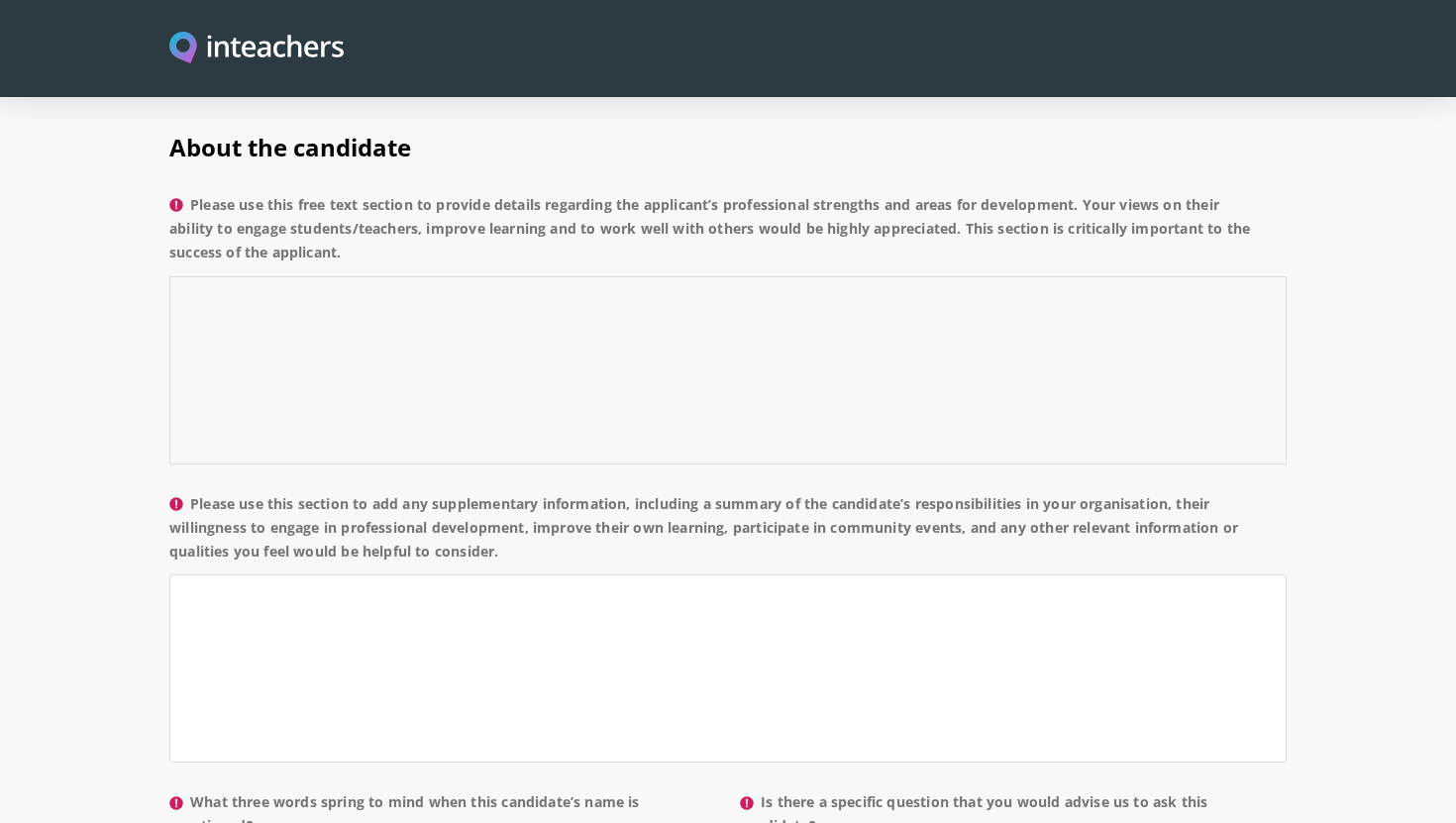 click on "Please use this free text section to provide details regarding the applicant’s professional strengths and areas for development. Your views on their ability to engage students/teachers, improve learning and to work well with others would be highly appreciated. This section is critically important to the success of the applicant." at bounding box center [728, 370] 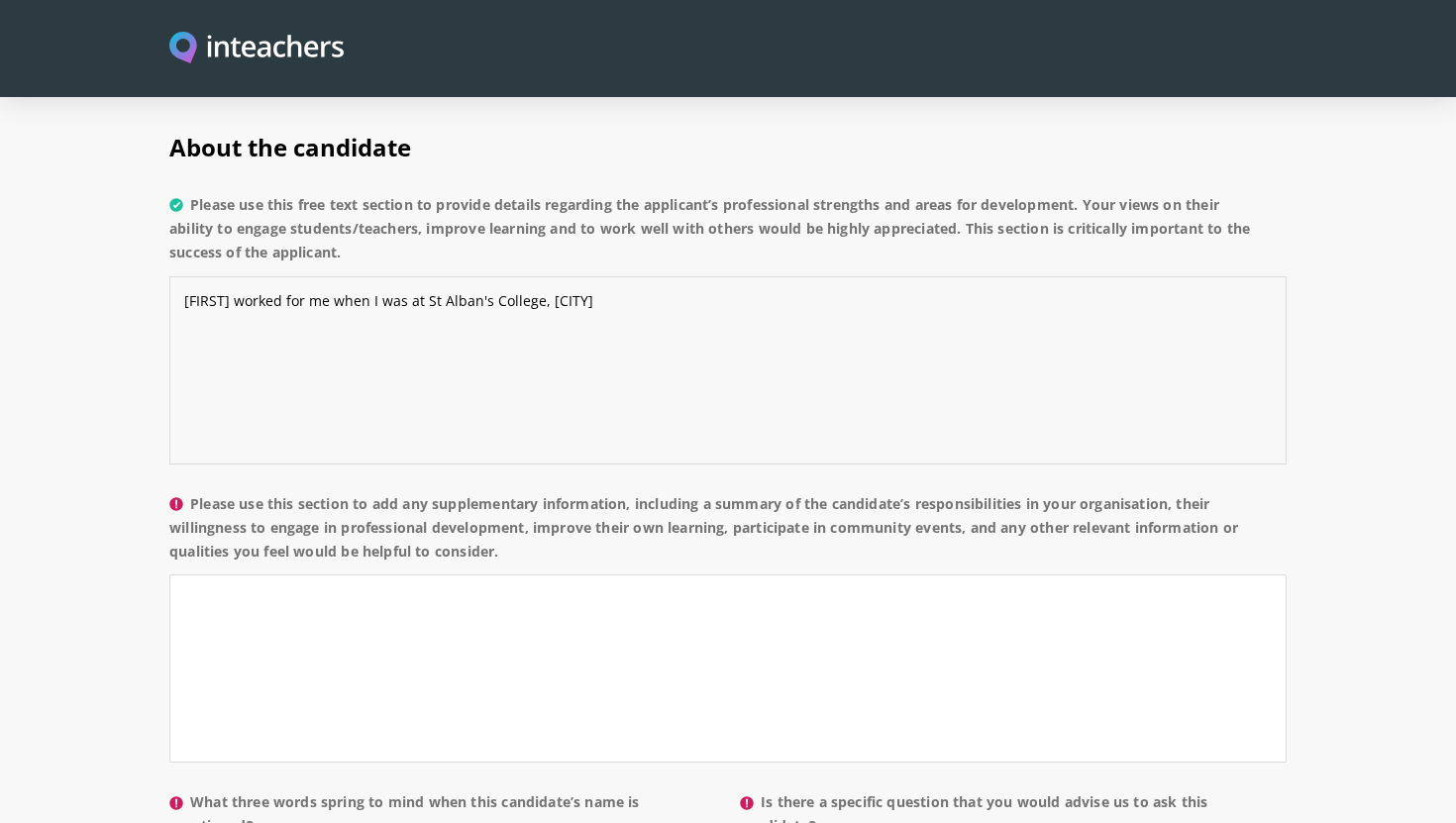 drag, startPoint x: 314, startPoint y: 276, endPoint x: 338, endPoint y: 276, distance: 24 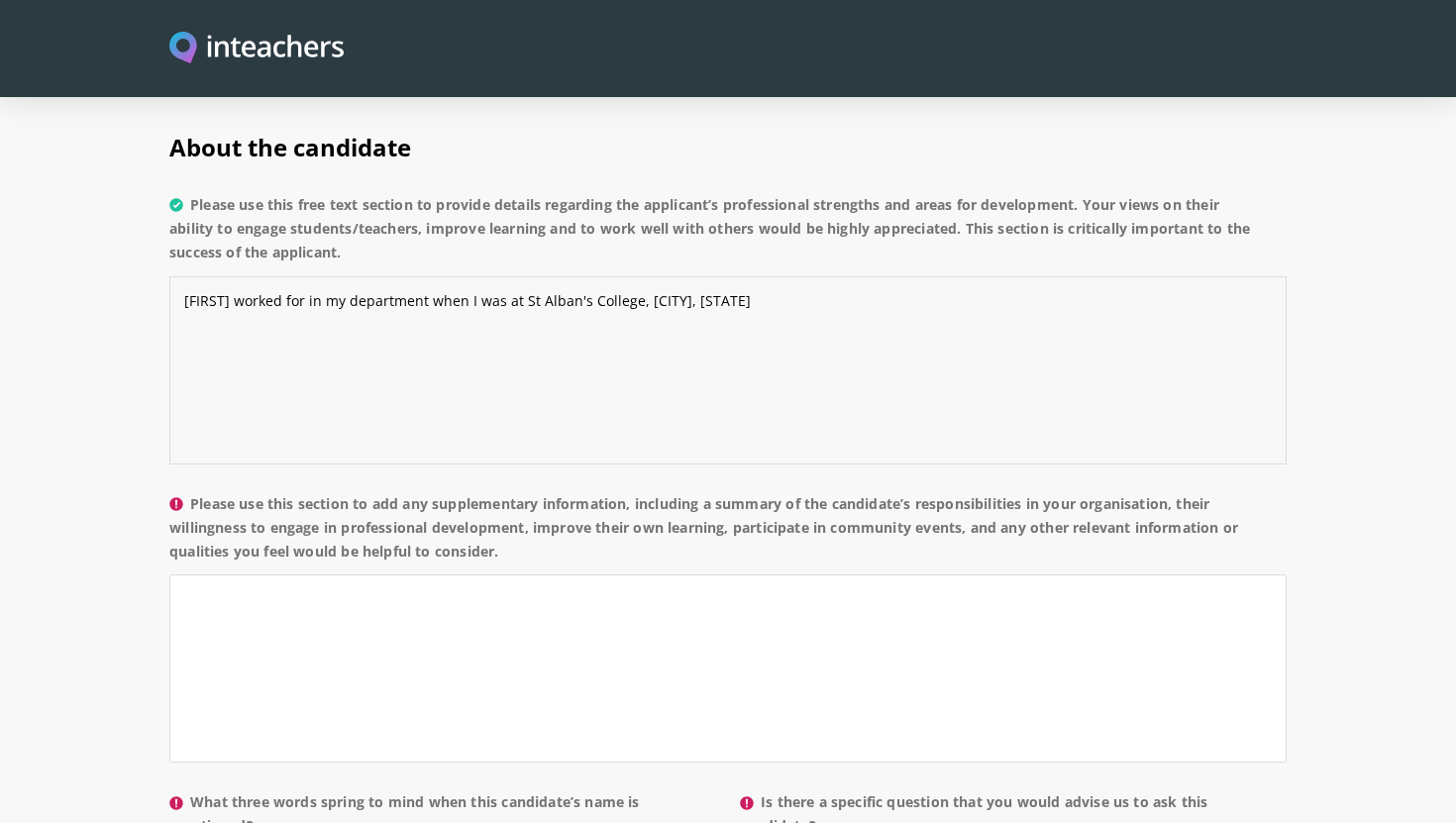 click on "[FIRST] worked for in my department when I was at St Alban's College, [CITY], [STATE]" at bounding box center (728, 370) 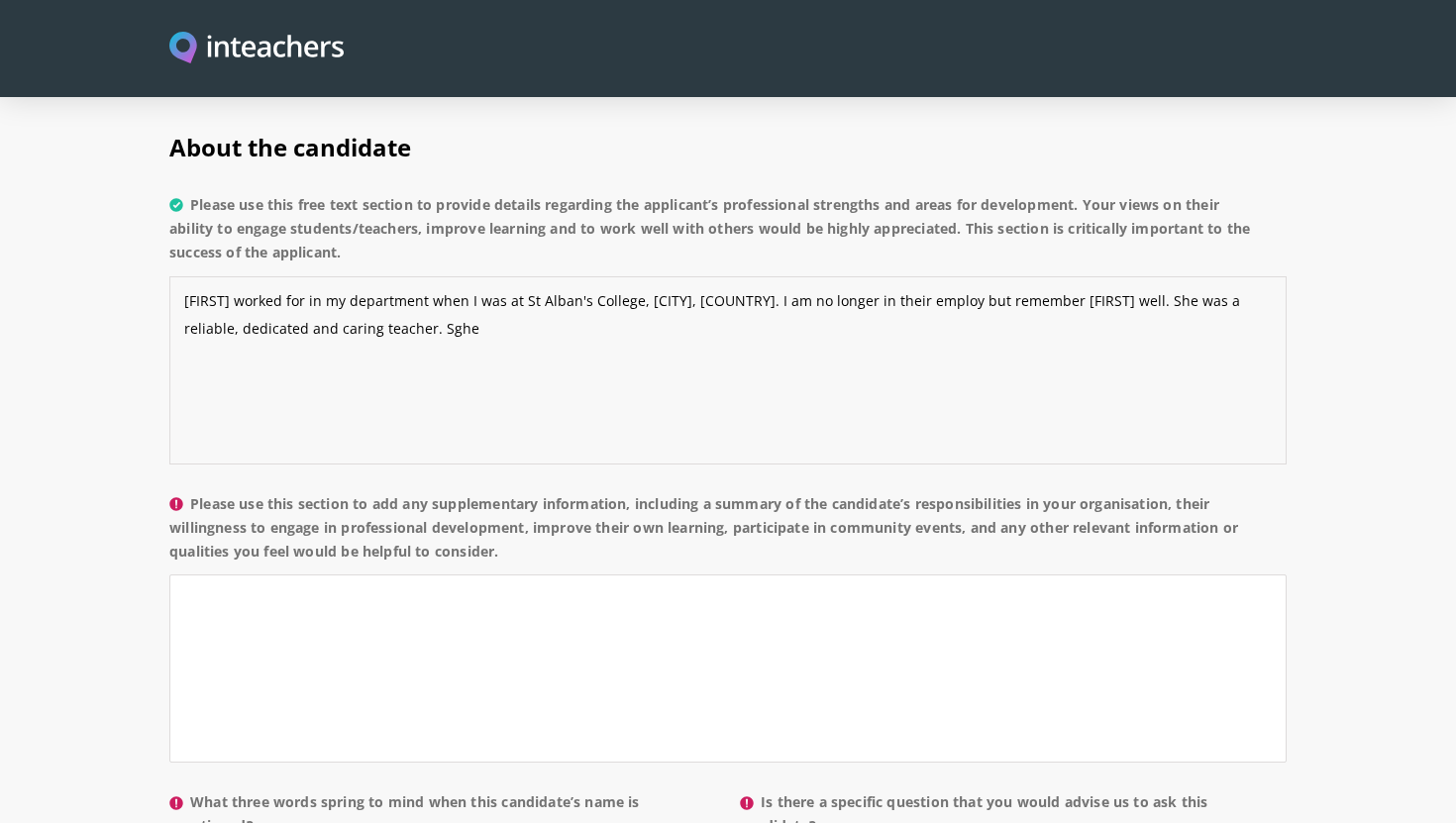 type on "[FIRST] worked for in my department when I was at St Alban's College, [CITY], [COUNTRY]. I am no longer in their employ but remember [FIRST] well. She was a reliable, dedicated and caring teacher. Sghe" 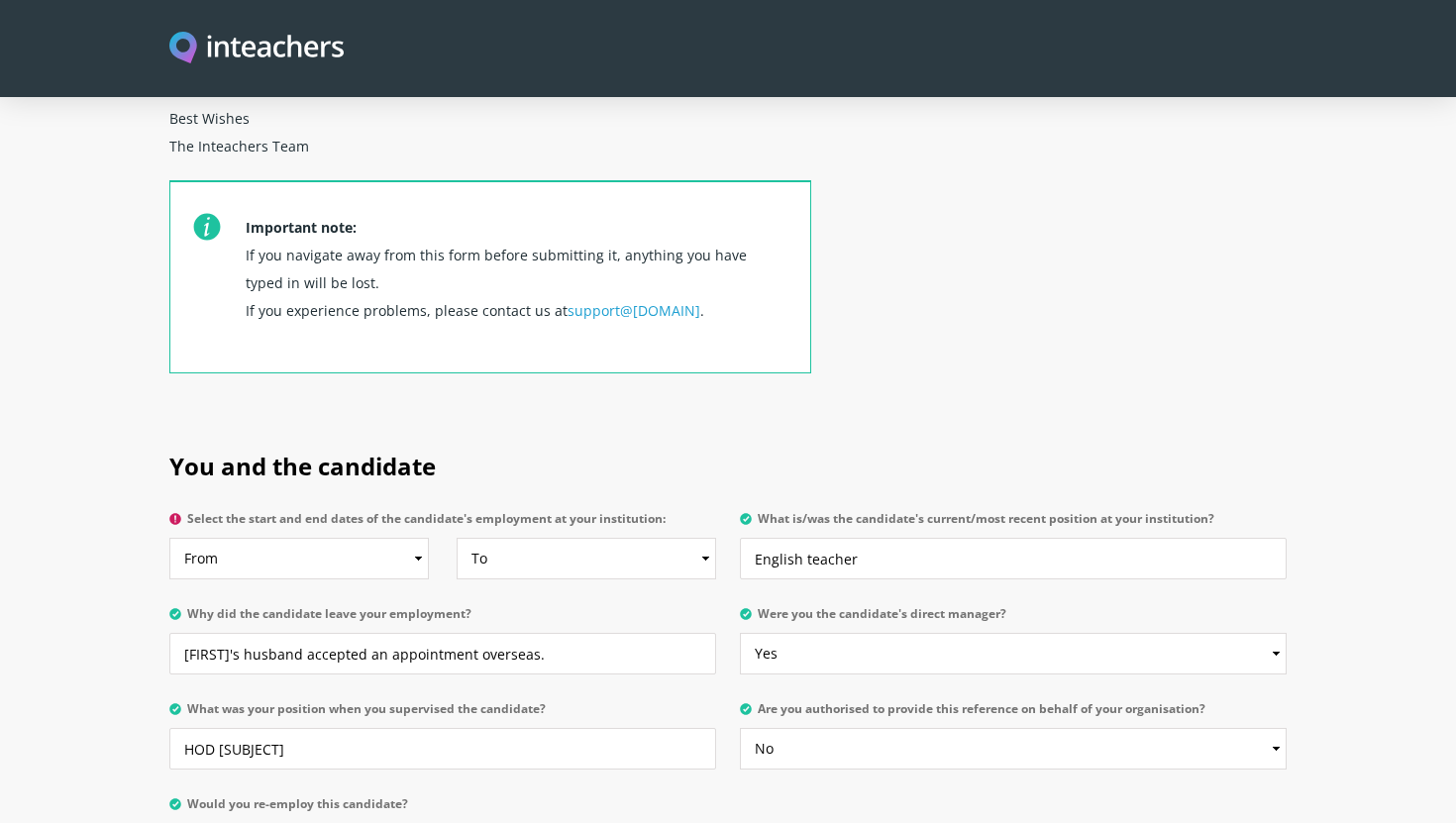 scroll, scrollTop: 669, scrollLeft: 0, axis: vertical 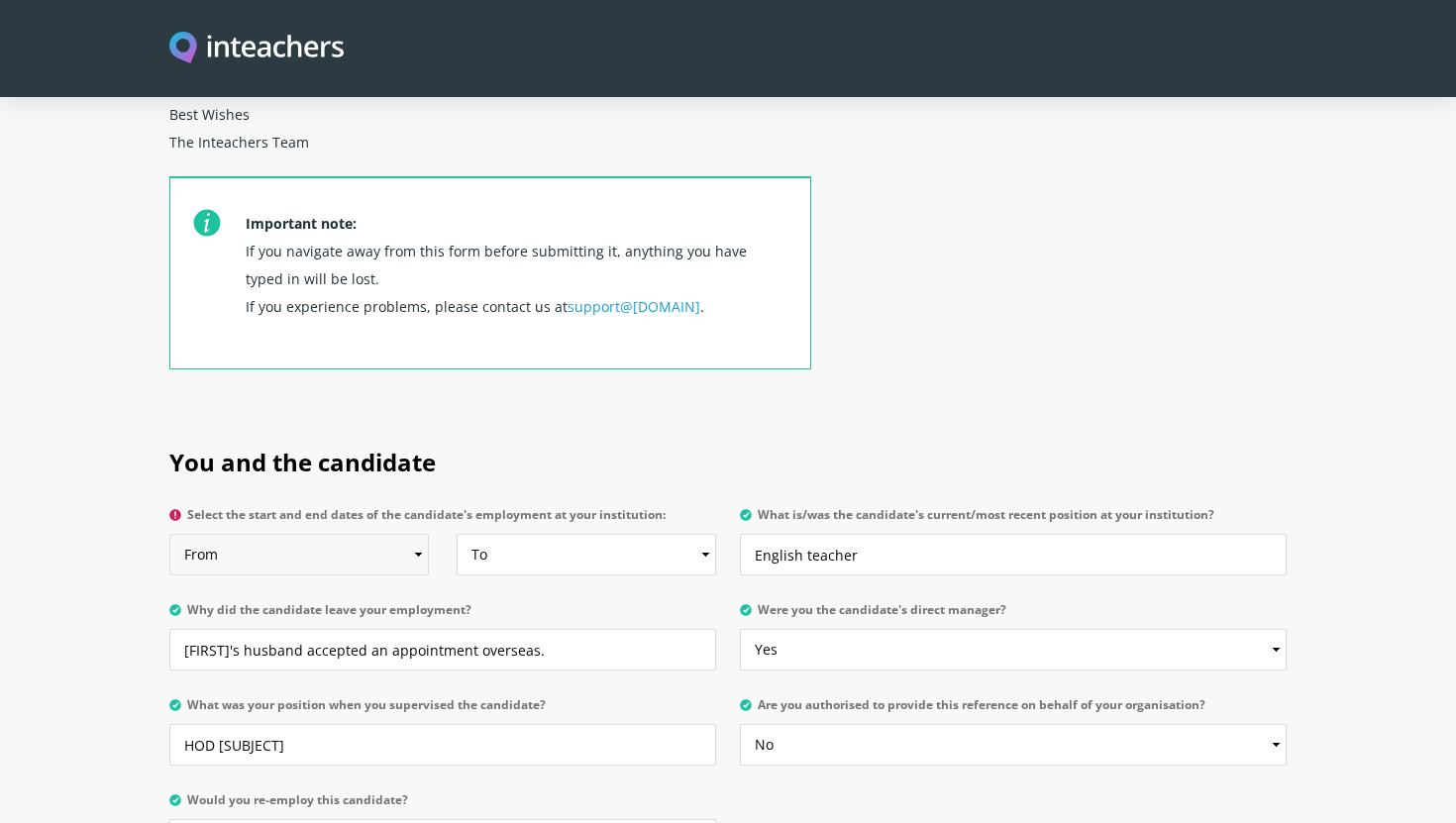click on "From
2025
2024
2023
2022
2021
2020
2019
2018
2017
2016
2015
2014
2013
2012
2011
2010
2009
2008
2007
2006
2005
2004
2003
2002
2001
2000
1999
1998
1997
1996
1995
1994
1993
1992
1991
1990
1989
1988
1987
1986
1985
1984
1983
1982
1981
1980
1979
1978
1977
1976
1975
1974
1973
1972
1971
1970" at bounding box center (299, 555) 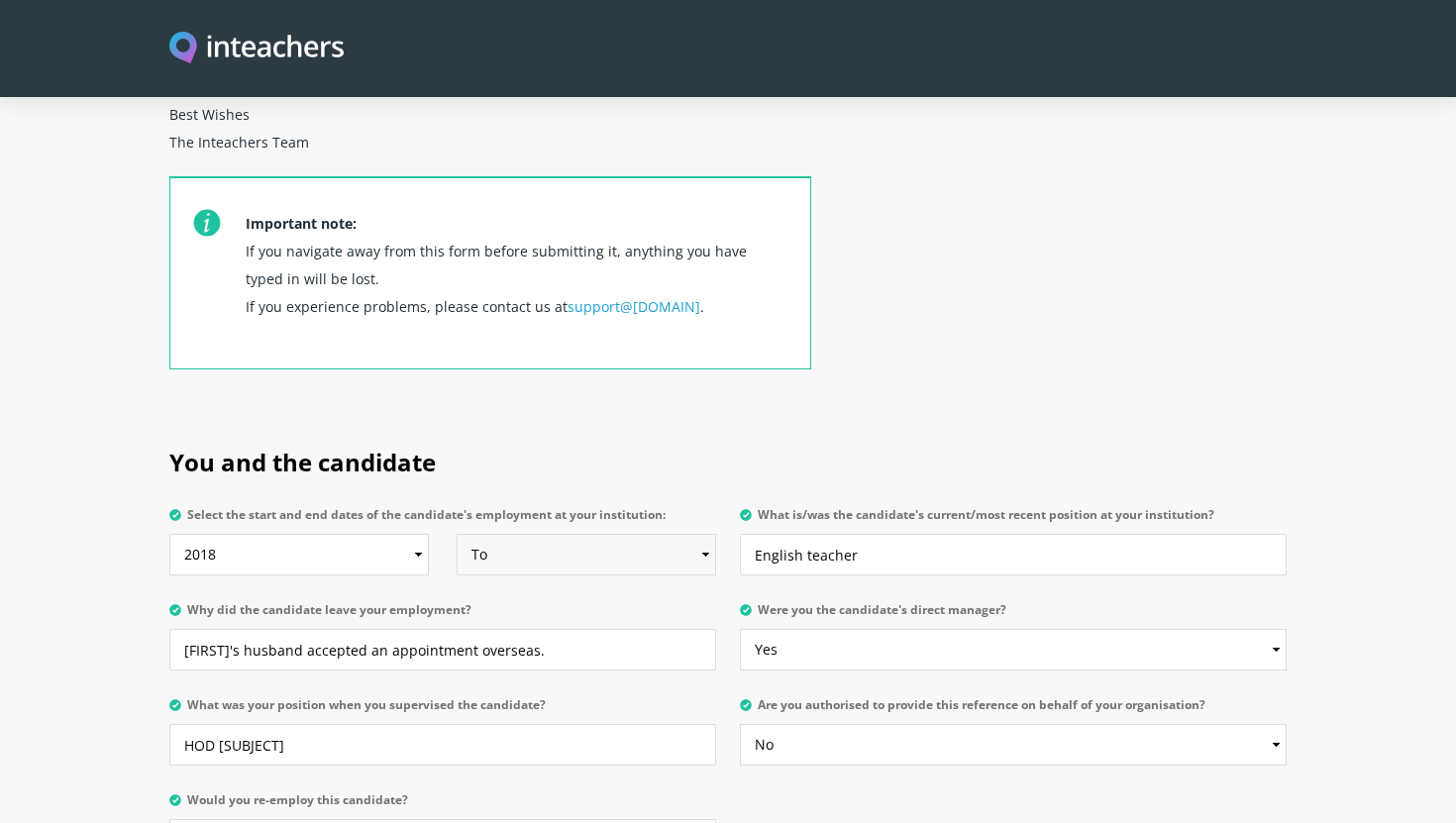 click on "To
Currently
2025
2024
2023
2022
2021
2020
2019
2018
2017
2016
2015
2014
2013
2012
2011
2010
2009
2008
2007
2006
2005
2004
2003
2002
2001
2000
1999
1998
1997
1996
1995
1994
1993
1992
1991
1990
1989
1988
1987
1986
1985
1984
1983
1982
1981
1980
1979
1978
1977
1976
1975
1974
1973
1972
1971
1970" at bounding box center [586, 555] 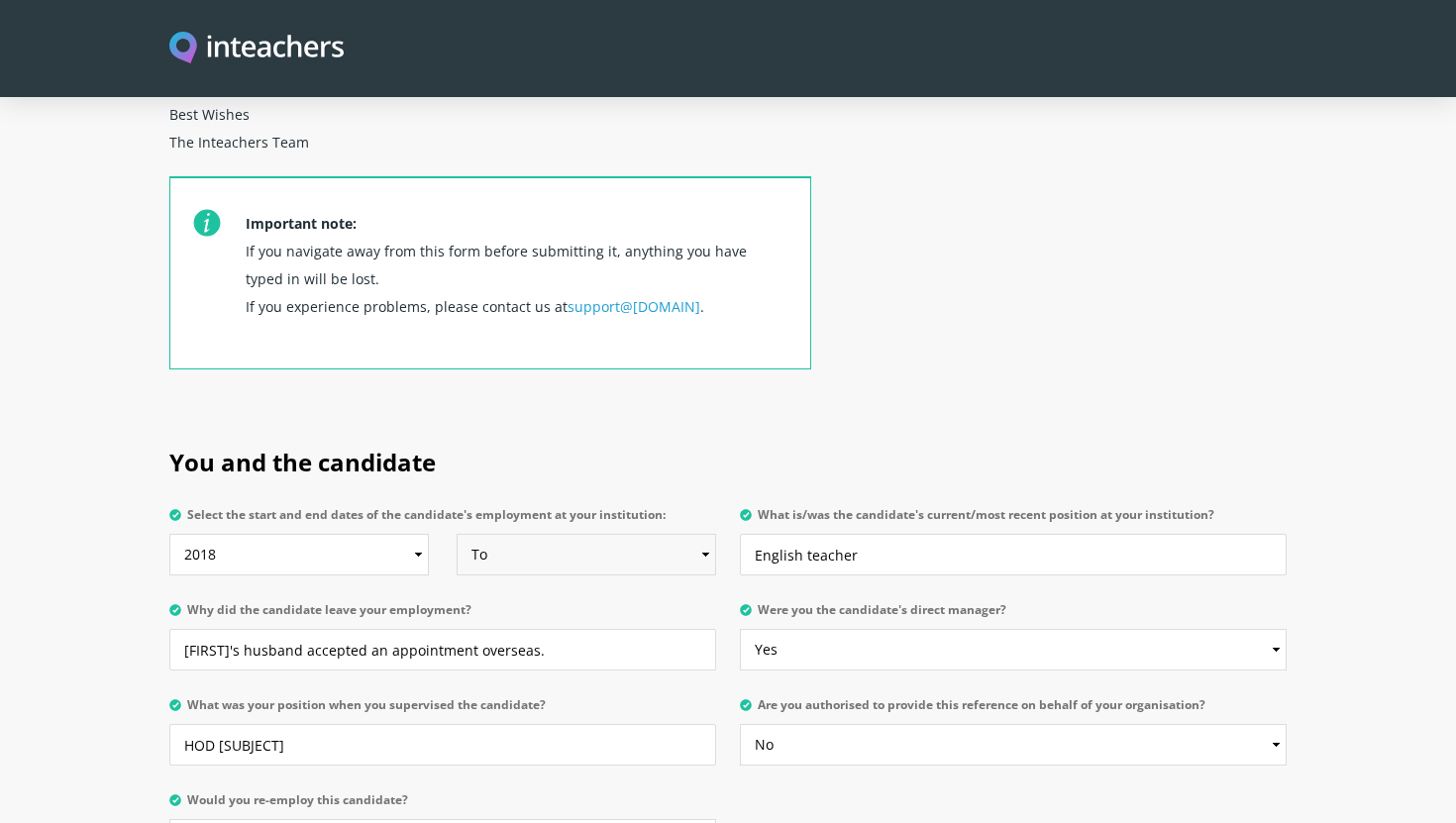 select on "2018" 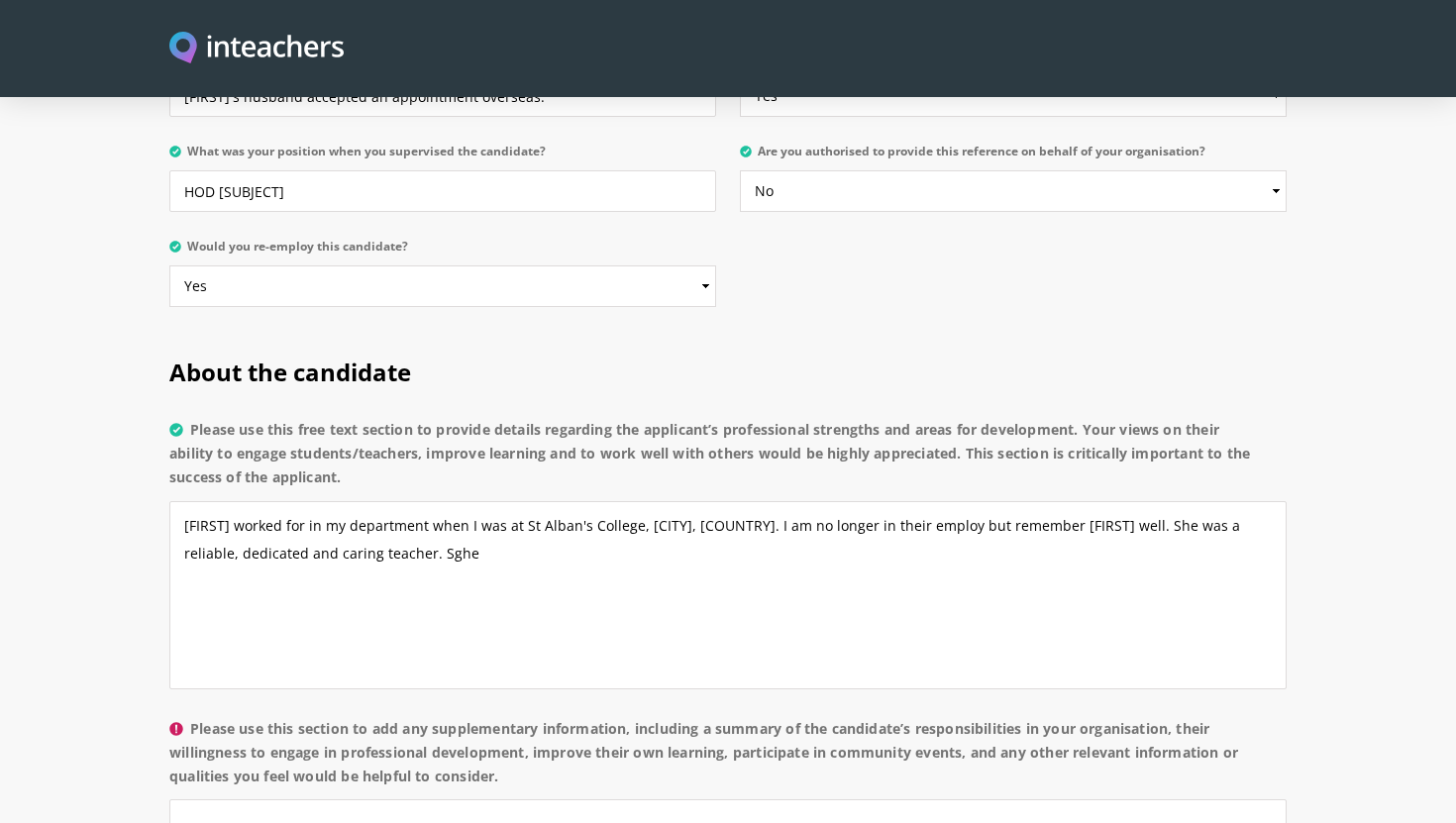 scroll, scrollTop: 1283, scrollLeft: 0, axis: vertical 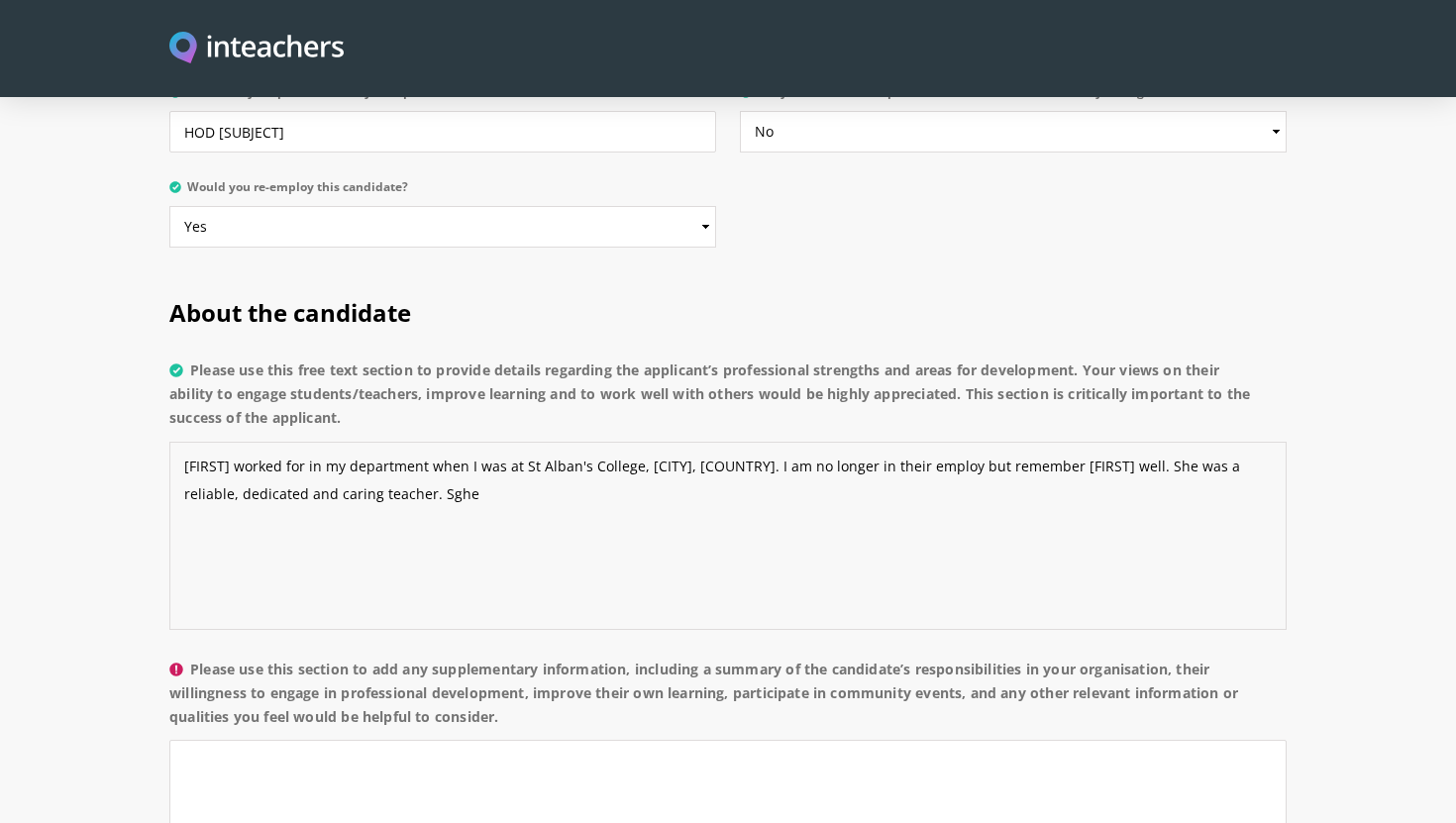 click on "[FIRST] worked for in my department when I was at St Alban's College, [CITY], [COUNTRY]. I am no longer in their employ but remember [FIRST] well. She was a reliable, dedicated and caring teacher. Sghe" at bounding box center [728, 536] 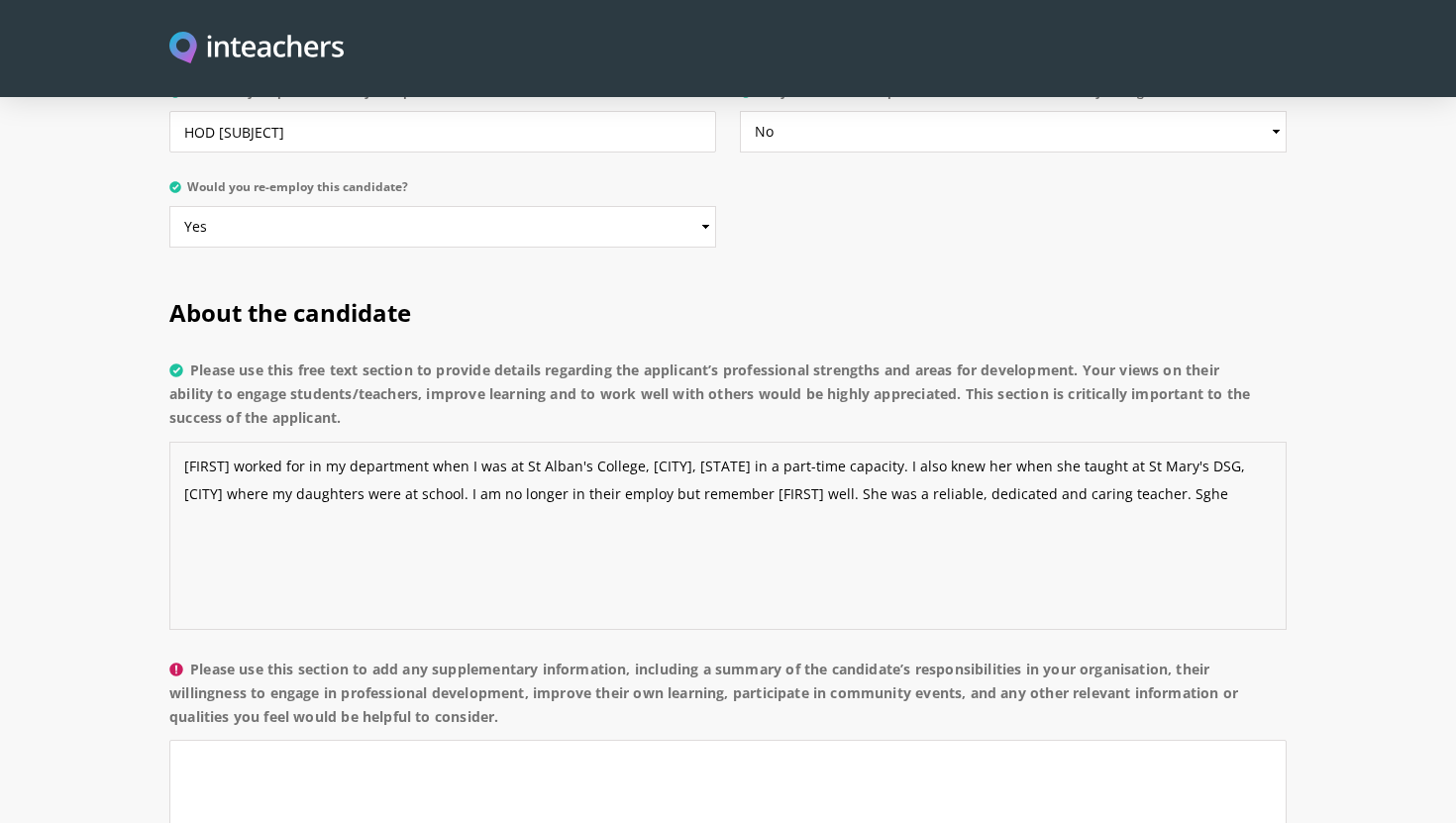 click on "[FIRST] worked for in my department when I was at St Alban's College, [CITY], [STATE] in a part-time capacity. I also knew her when she taught at St Mary's DSG, [CITY] where my daughters were at school. I am no longer in their employ but remember [FIRST] well. She was a reliable, dedicated and caring teacher. Sghe" at bounding box center (728, 536) 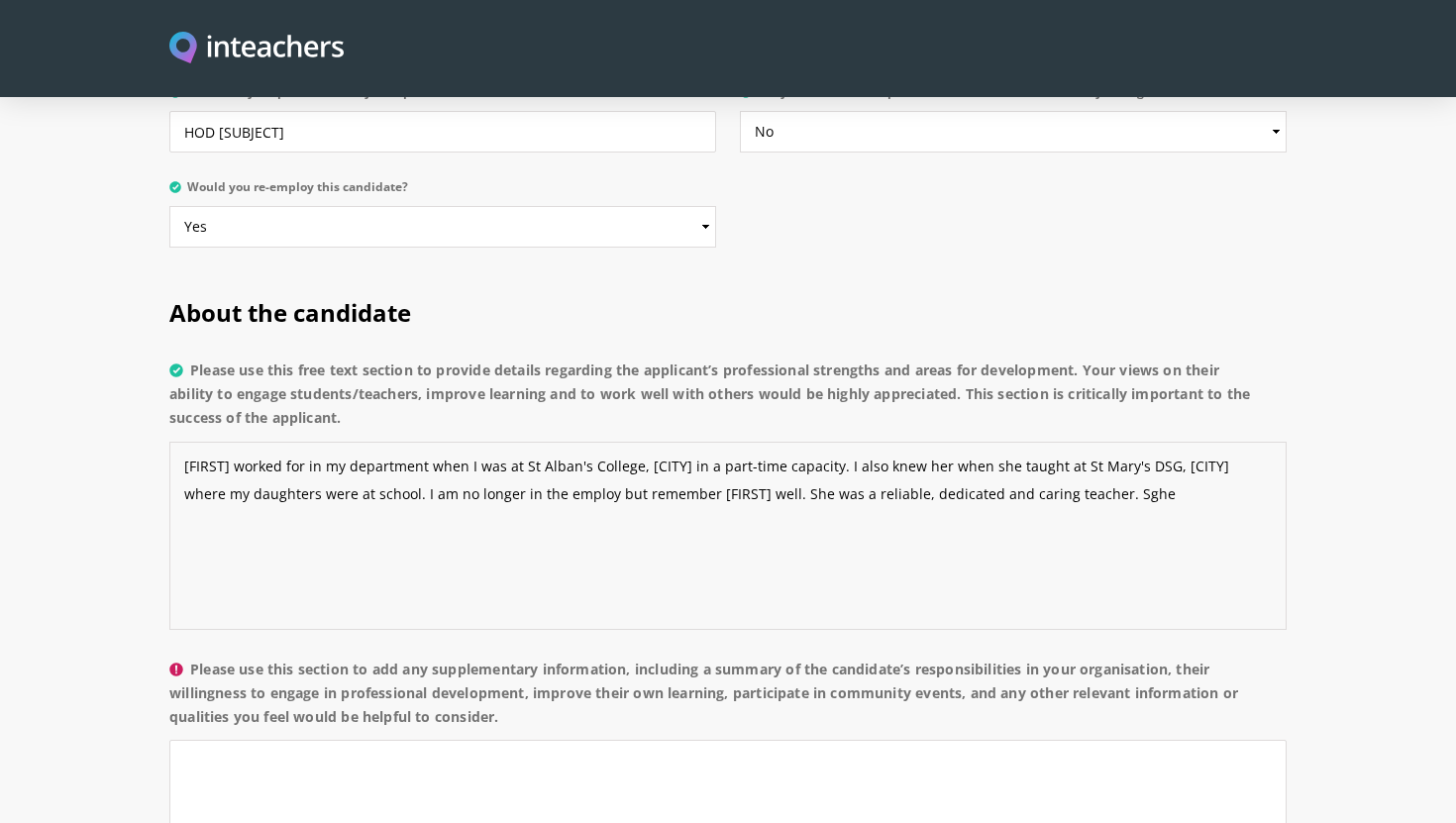 click on "[FIRST] worked for in my department when I was at St Alban's College, [CITY] in a part-time capacity. I also knew her when she taught at St Mary's DSG, [CITY] where my daughters were at school. I am no longer in the employ but remember [FIRST] well. She was a reliable, dedicated and caring teacher. Sghe" at bounding box center [728, 536] 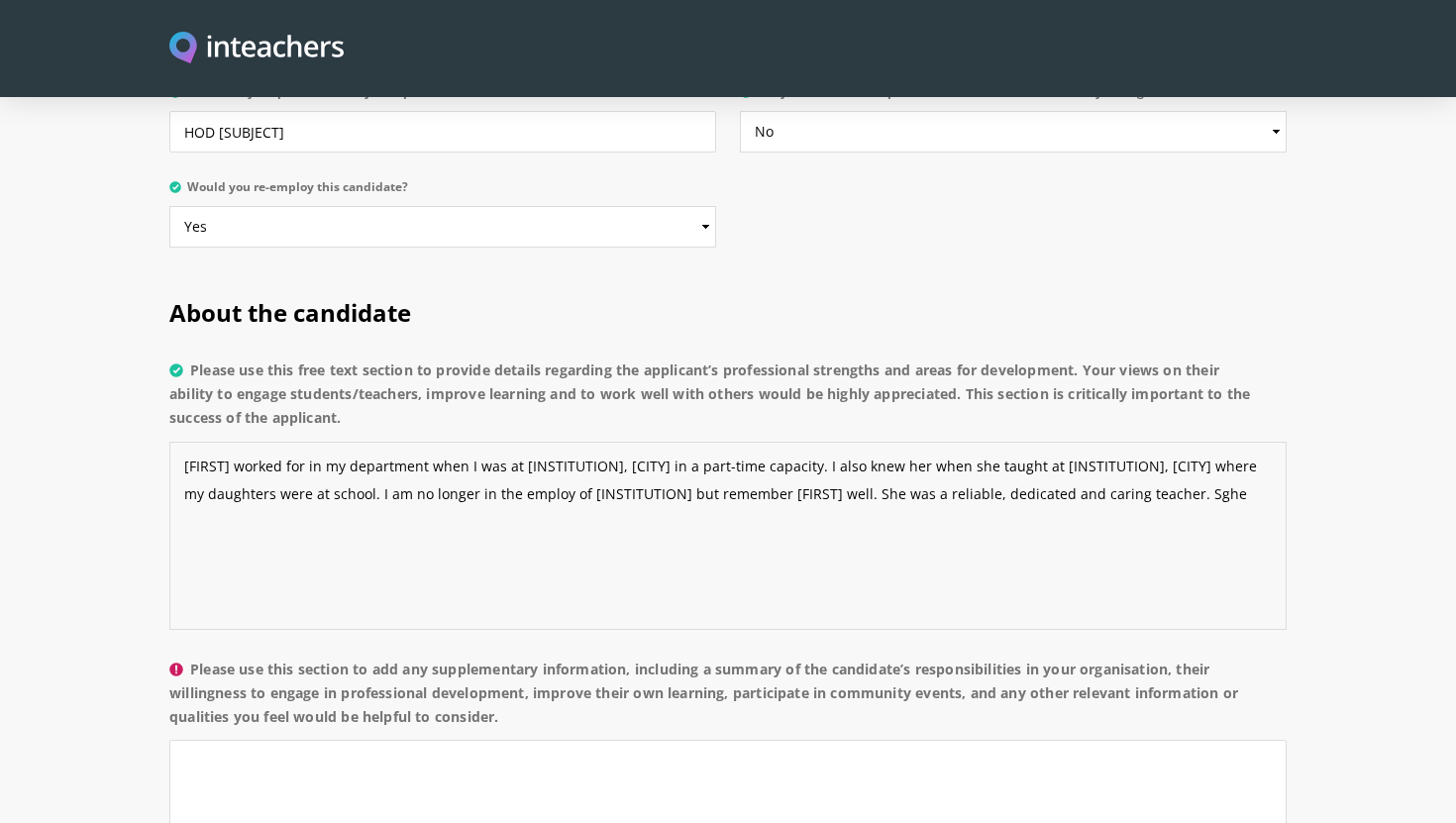 click on "[FIRST] worked for in my department when I was at [INSTITUTION], [CITY] in a part-time capacity. I also knew her when she taught at [INSTITUTION], [CITY] where my daughters were at school. I am no longer in the employ of [INSTITUTION] but remember [FIRST] well. She was a reliable, dedicated and caring teacher. Sghe" at bounding box center (728, 536) 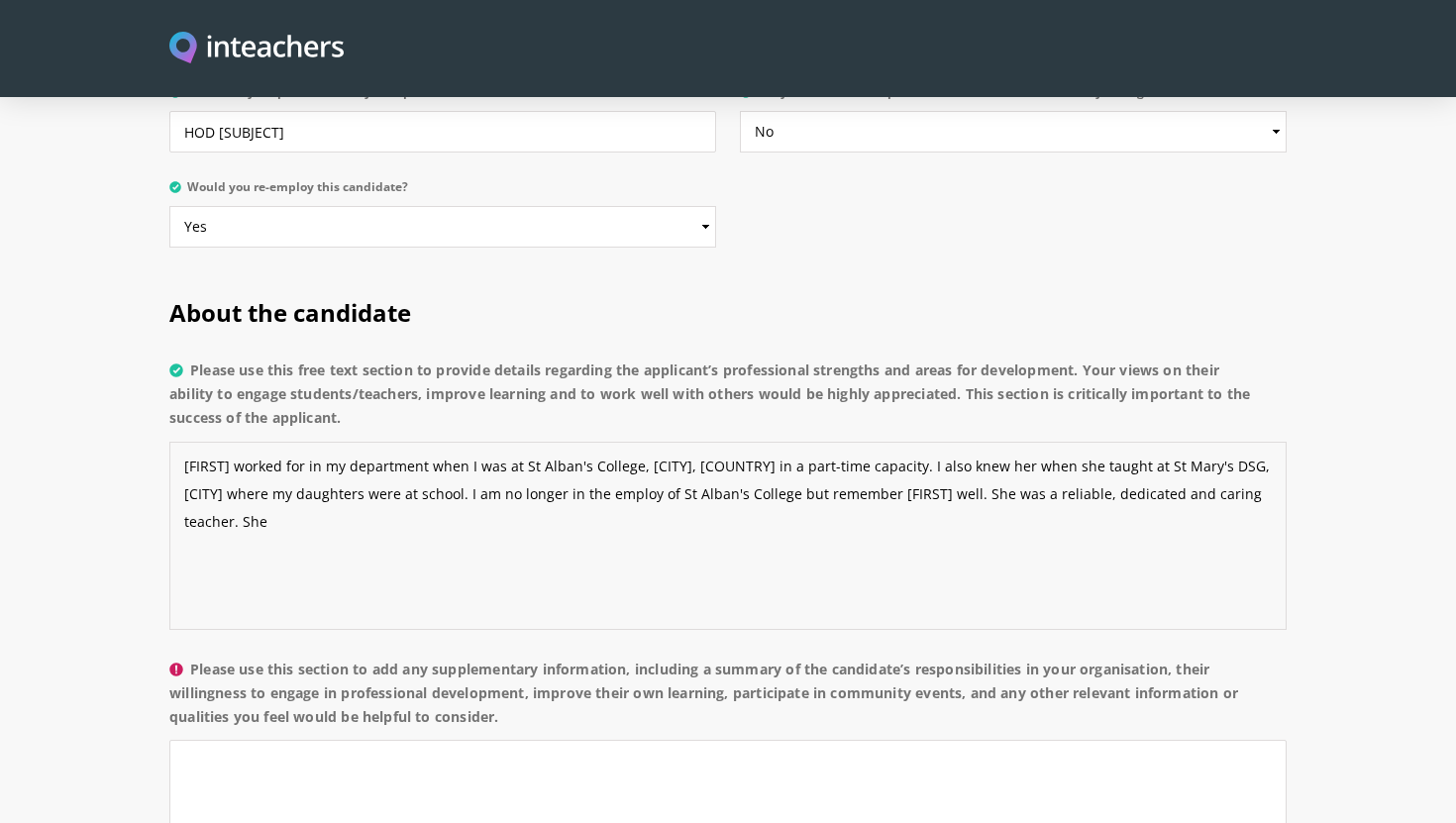 click on "[FIRST] worked for in my department when I was at St Alban's College, [CITY], [COUNTRY] in a part-time capacity. I also knew her when she taught at St Mary's DSG, [CITY] where my daughters were at school. I am no longer in the employ of St Alban's College but remember [FIRST] well. She was a reliable, dedicated and caring teacher. She" at bounding box center [728, 536] 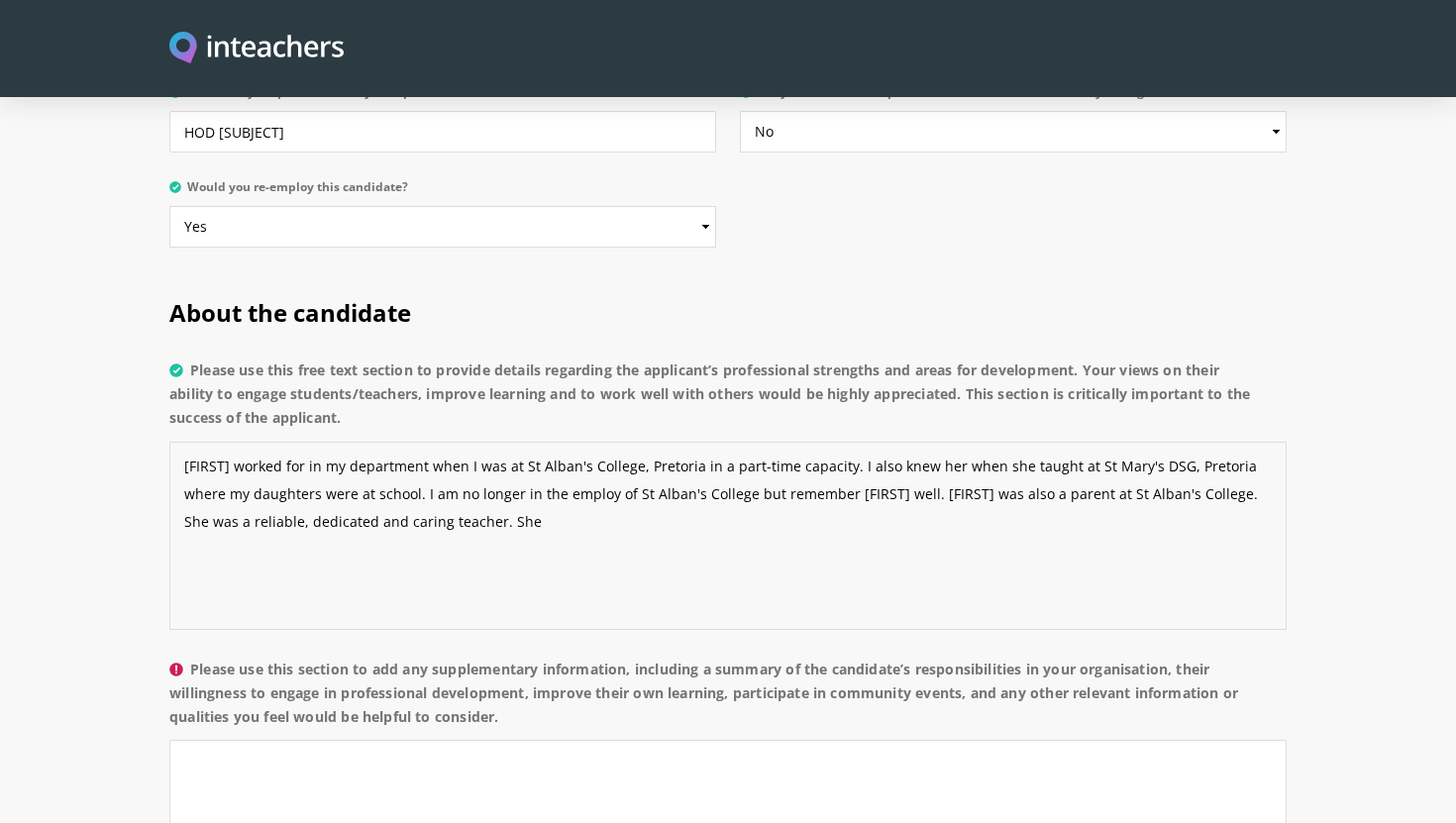 click on "[FIRST] worked for in my department when I was at St Alban's College, Pretoria in a part-time capacity. I also knew her when she taught at St Mary's DSG, Pretoria where my daughters were at school. I am no longer in the employ of St Alban's College but remember [FIRST] well. [FIRST] was also a parent at St Alban's College. She was a reliable, dedicated and caring teacher. She" at bounding box center [728, 536] 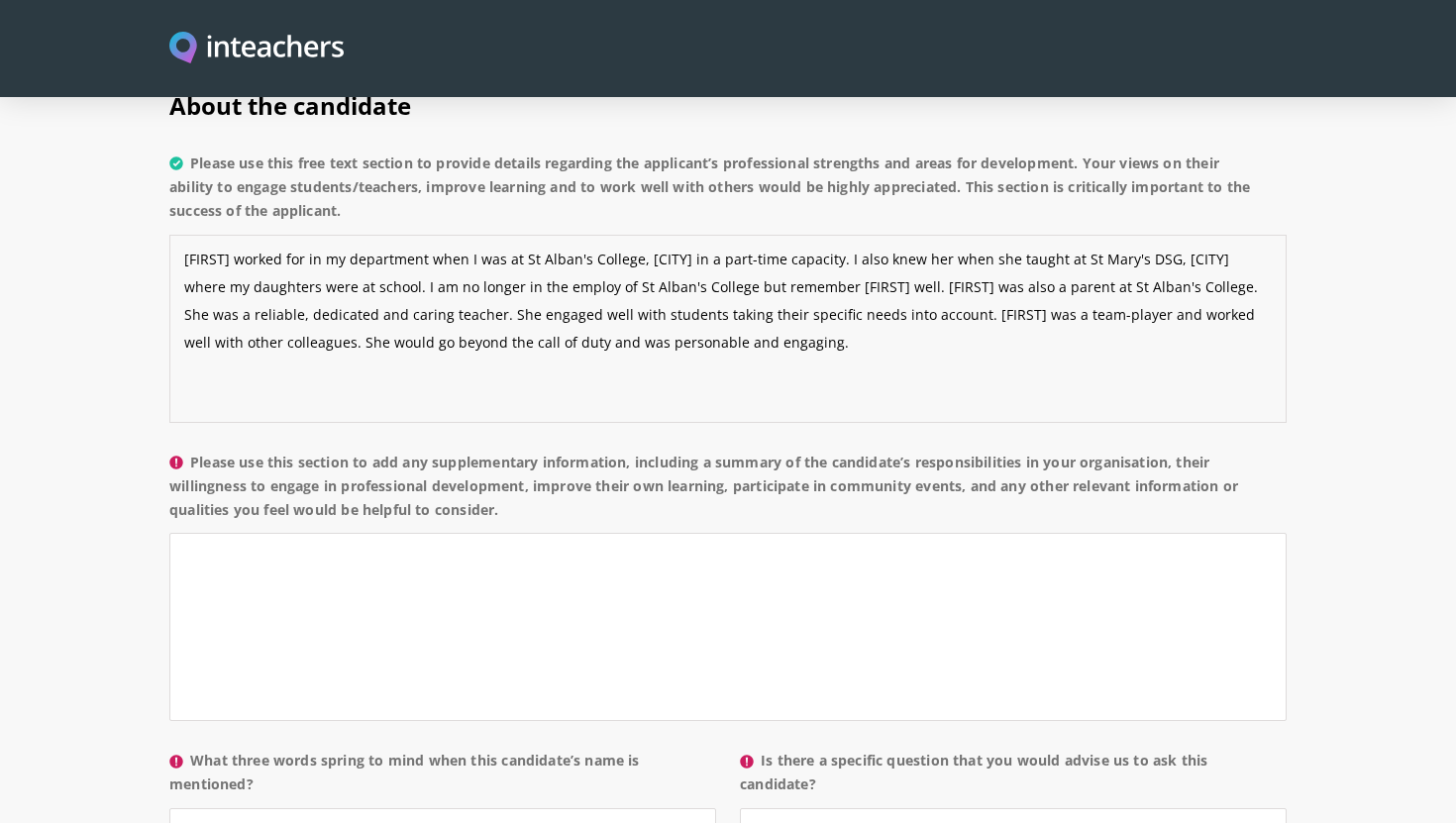 scroll, scrollTop: 1492, scrollLeft: 0, axis: vertical 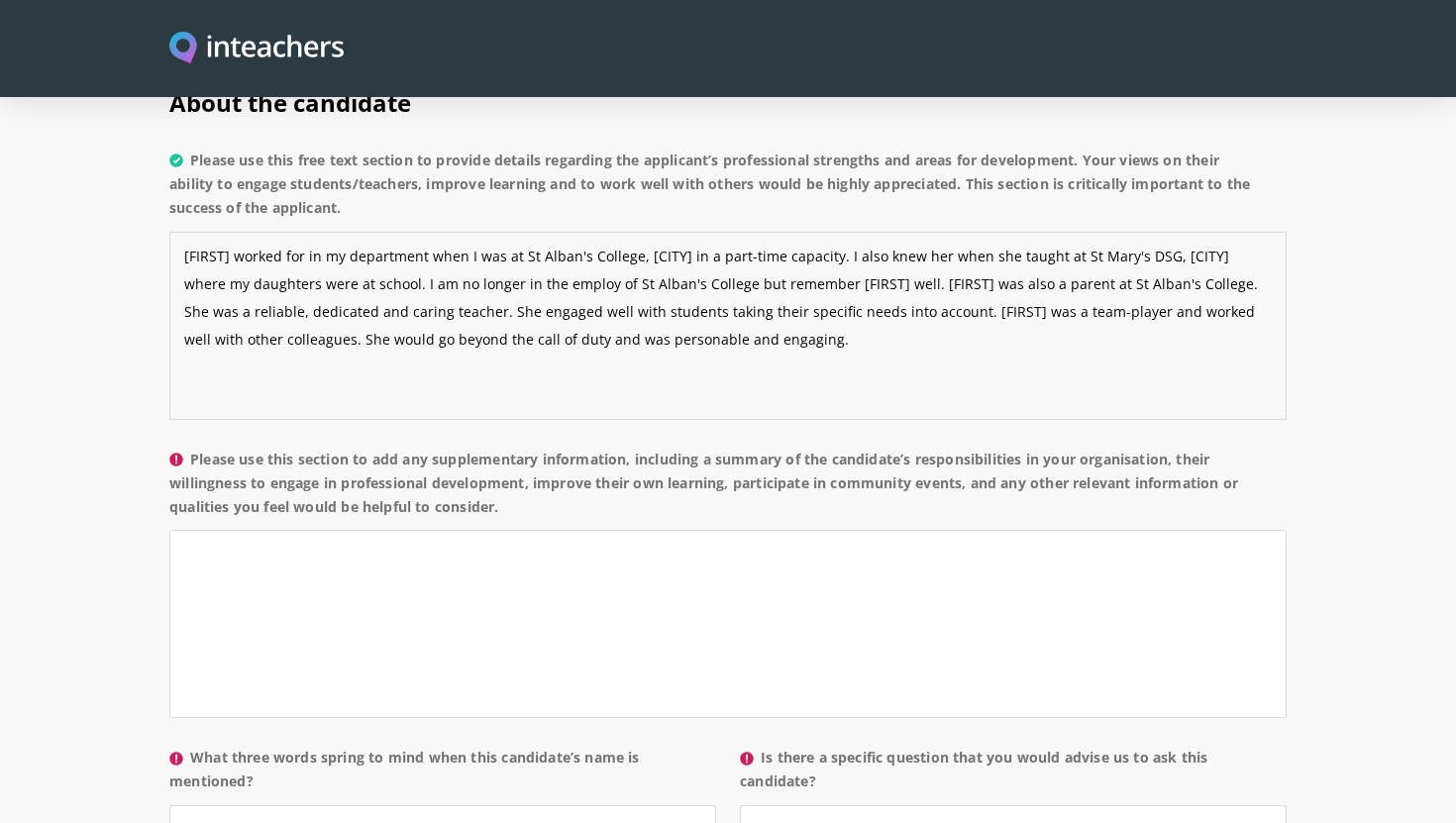 type on "[FIRST] worked for in my department when I was at St Alban's College, [CITY] in a part-time capacity. I also knew her when she taught at St Mary's DSG, [CITY] where my daughters were at school. I am no longer in the employ of St Alban's College but remember [FIRST] well. [FIRST] was also a parent at St Alban's College. She was a reliable, dedicated and caring teacher. She engaged well with students taking their specific needs into account. [FIRST] was a team-player and worked well with other colleagues. She would go beyond the call of duty and was personable and engaging." 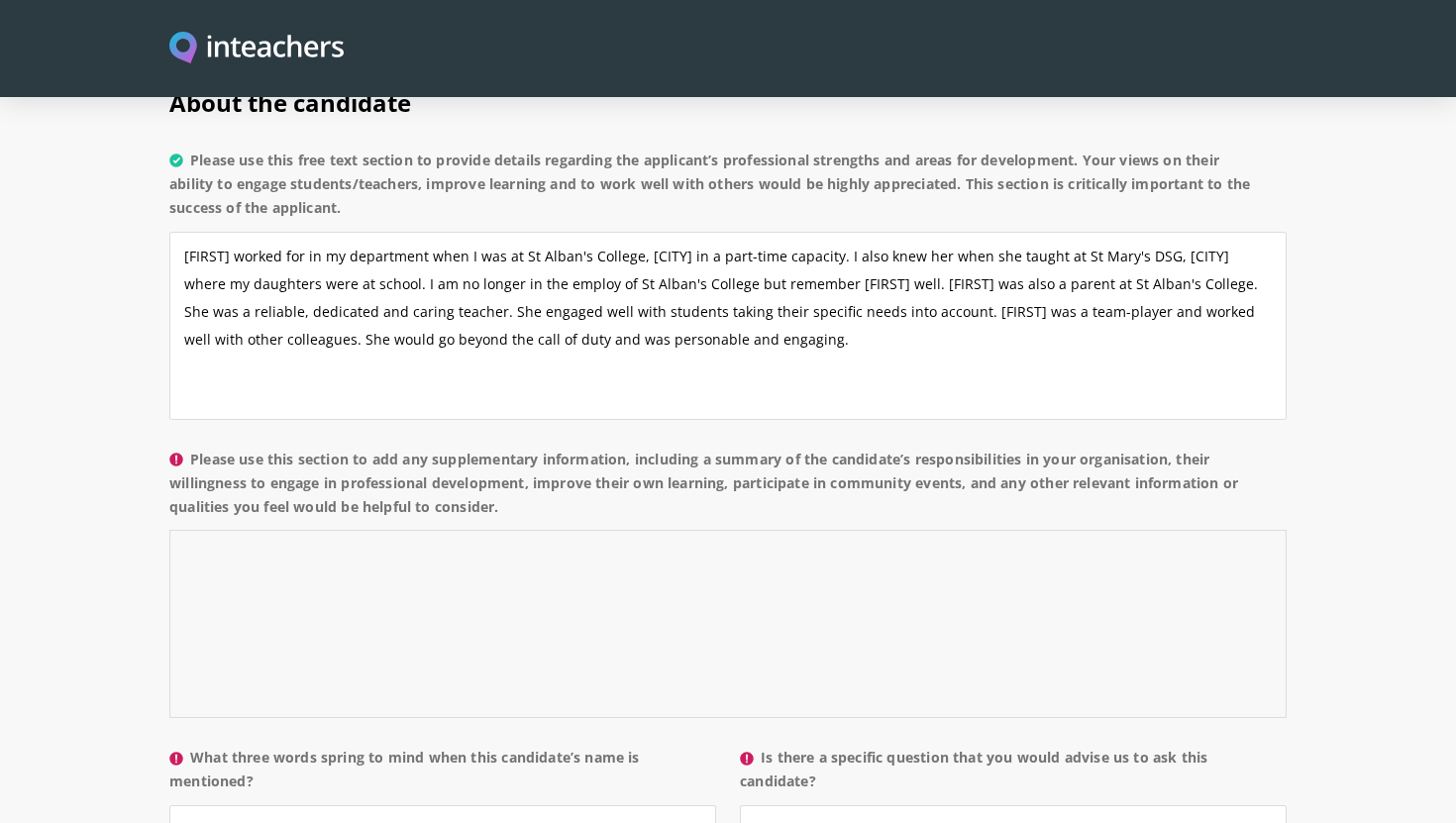 click on "Please use this section to add any supplementary information, including a summary of the candidate’s responsibilities in your organisation, their willingness to engage in professional development, improve their own learning, participate in community events, and any other relevant information or qualities you feel would be helpful to consider." at bounding box center [728, 624] 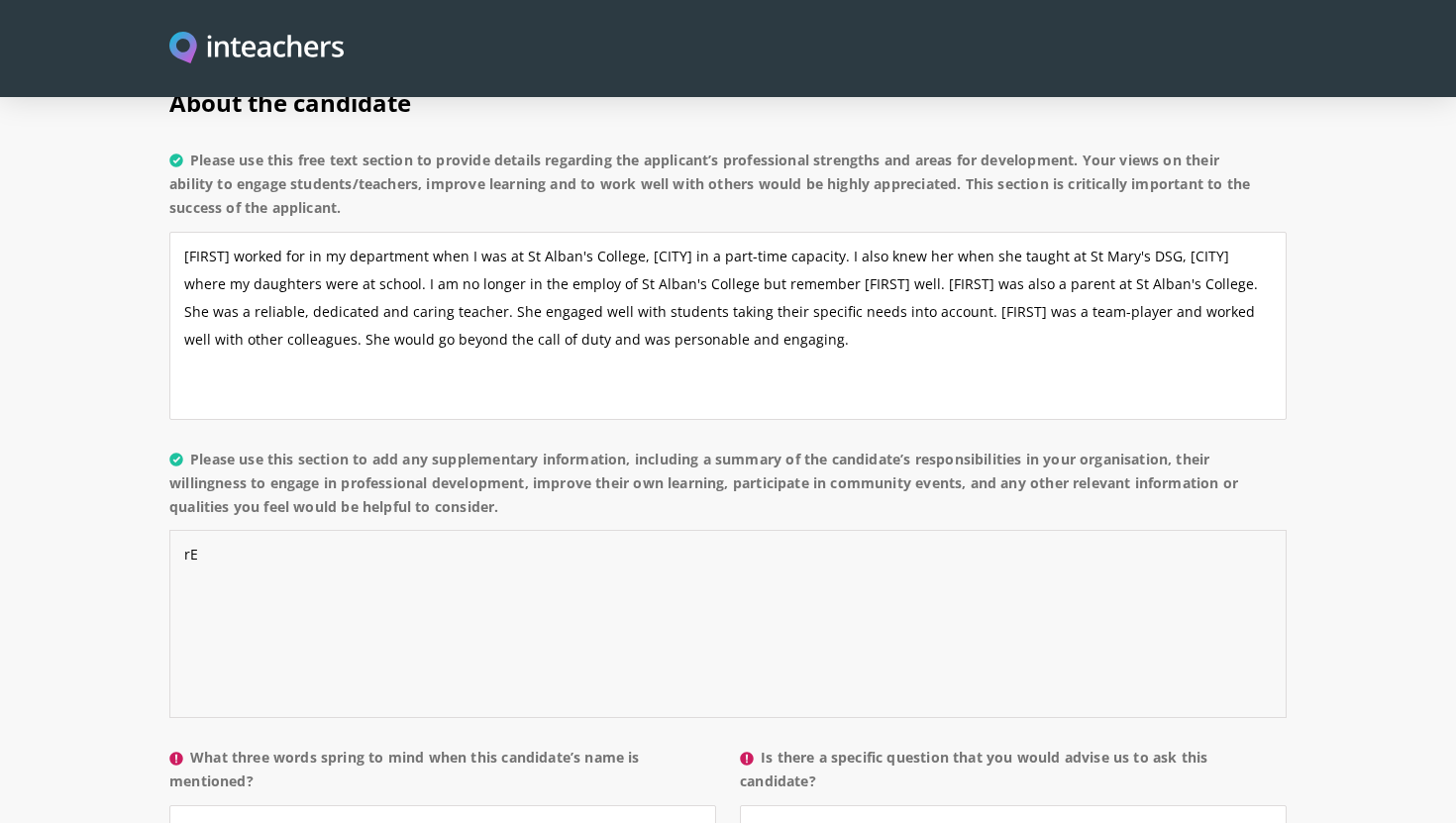 type on "r" 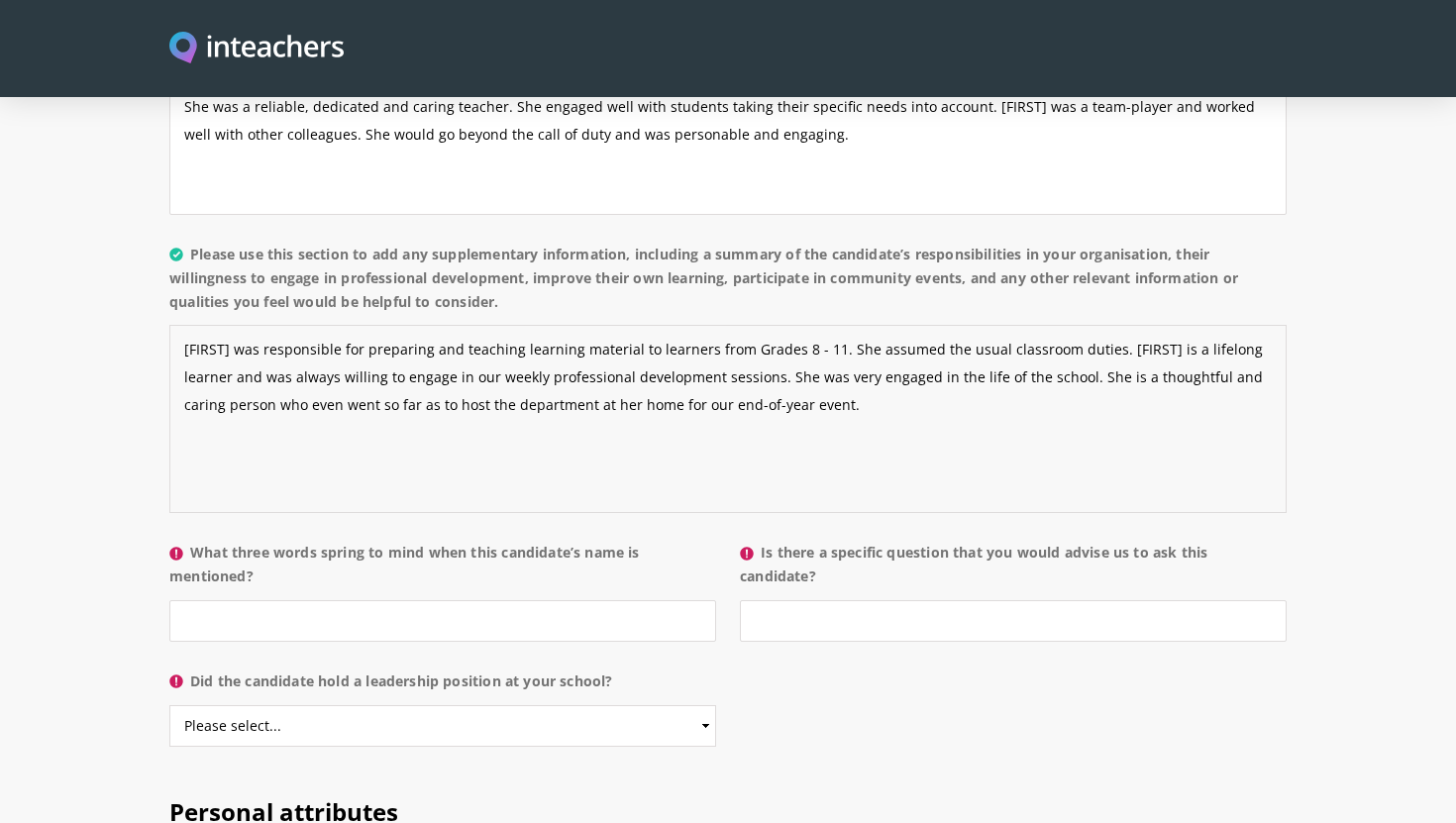 scroll, scrollTop: 1700, scrollLeft: 0, axis: vertical 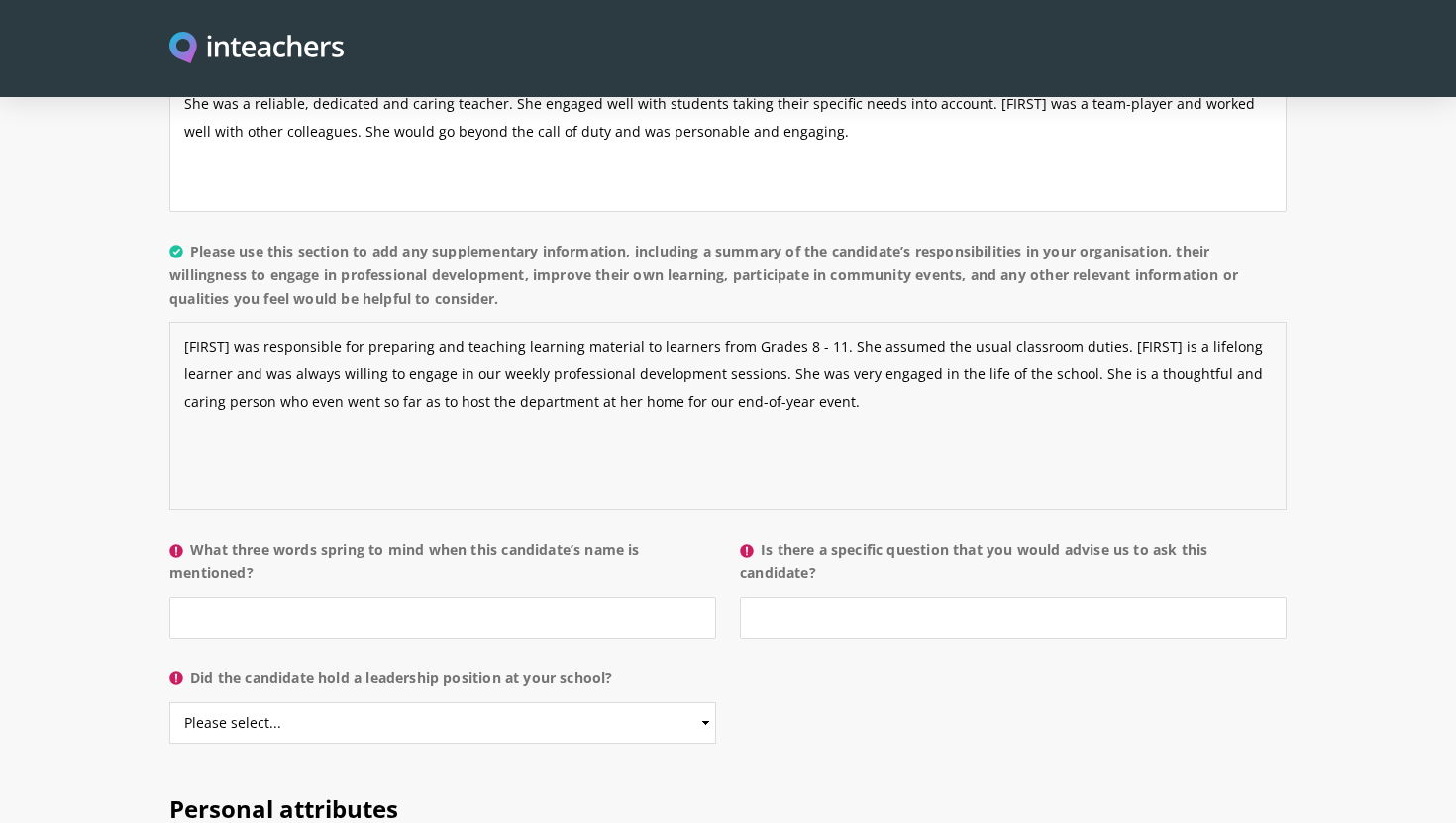 type on "[FIRST] was responsible for preparing and teaching learning material to learners from Grades 8 - 11. She assumed the usual classroom duties. [FIRST] is a lifelong learner and was always willing to engage in our weekly professional development sessions. She was very engaged in the life of the school. She is a thoughtful and caring person who even went so far as to host the department at her home for our end-of-year event." 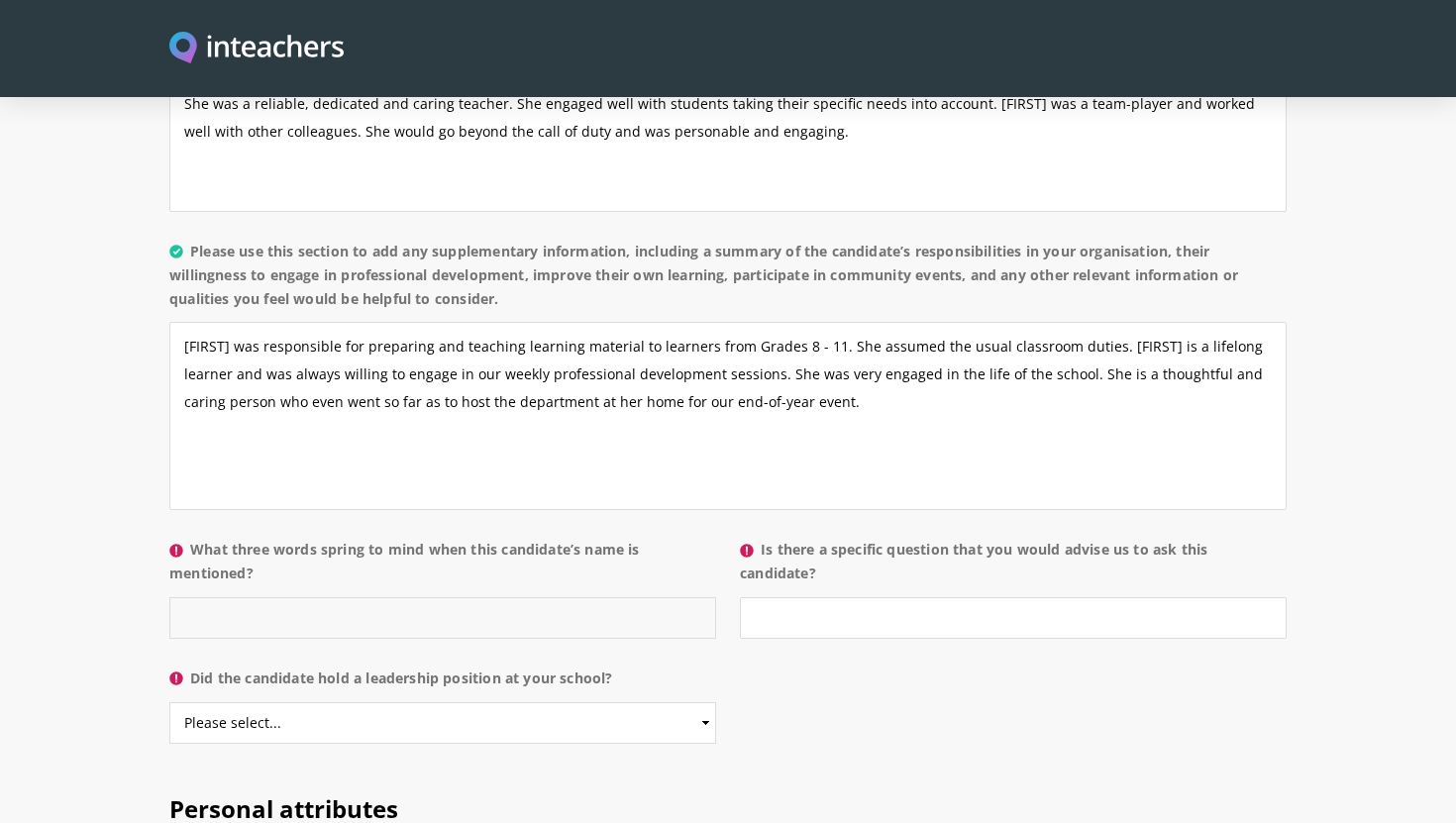click on "What three words spring to mind when this candidate’s name is mentioned?" at bounding box center [443, 618] 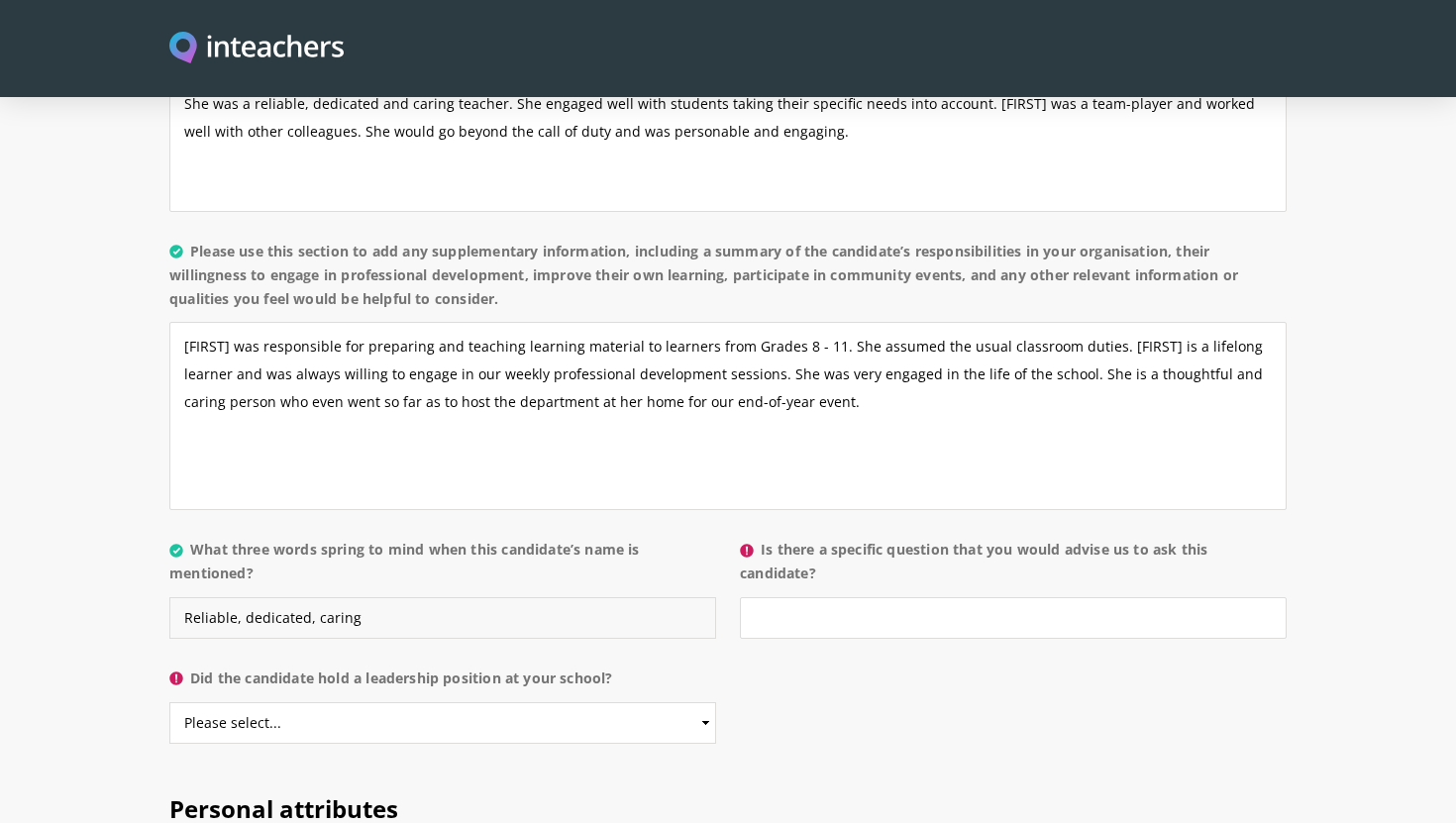type on "Reliable, dedicated, caring" 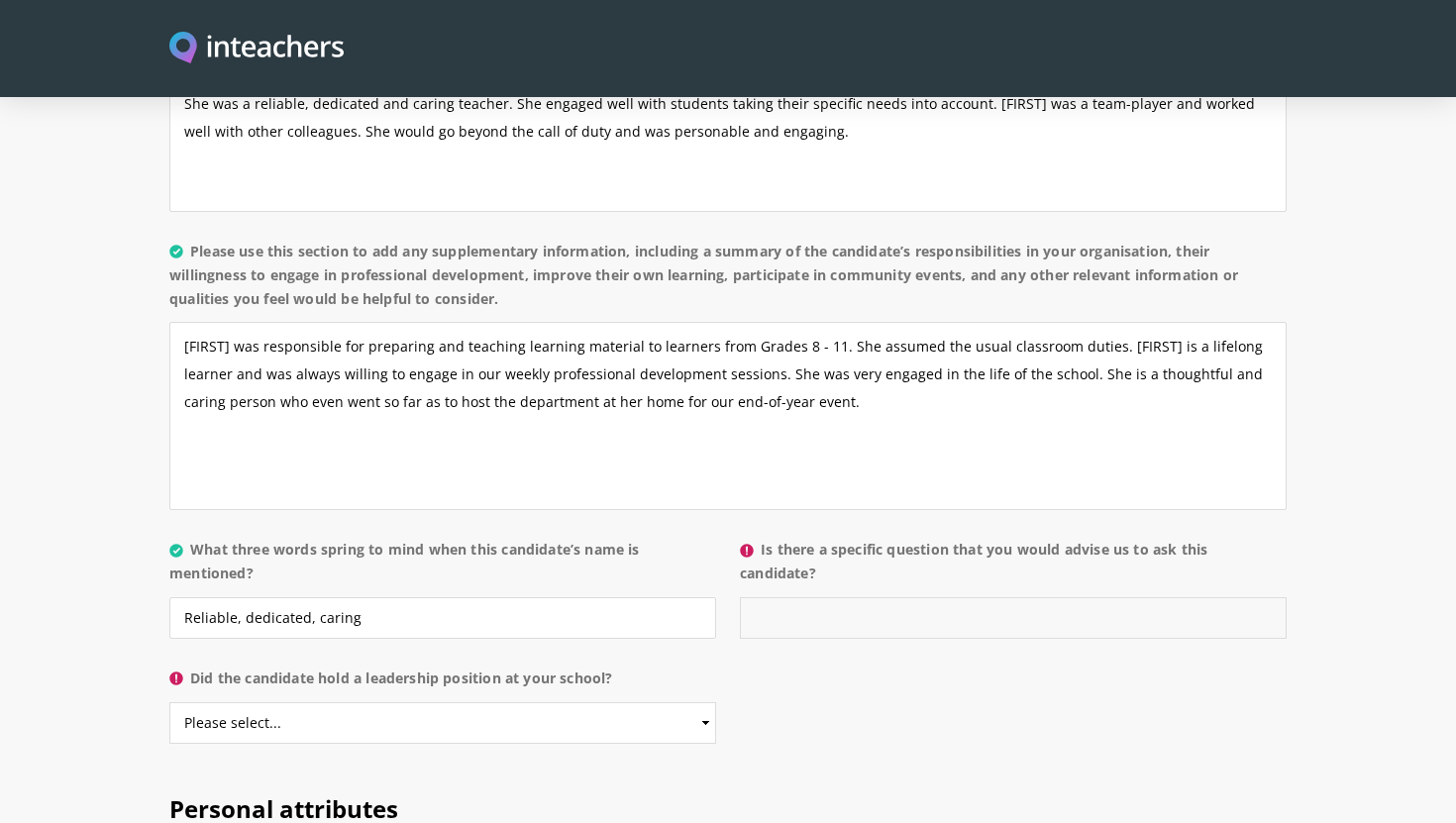 click on "Is there a specific question that you would advise us to ask this candidate?" at bounding box center (1013, 618) 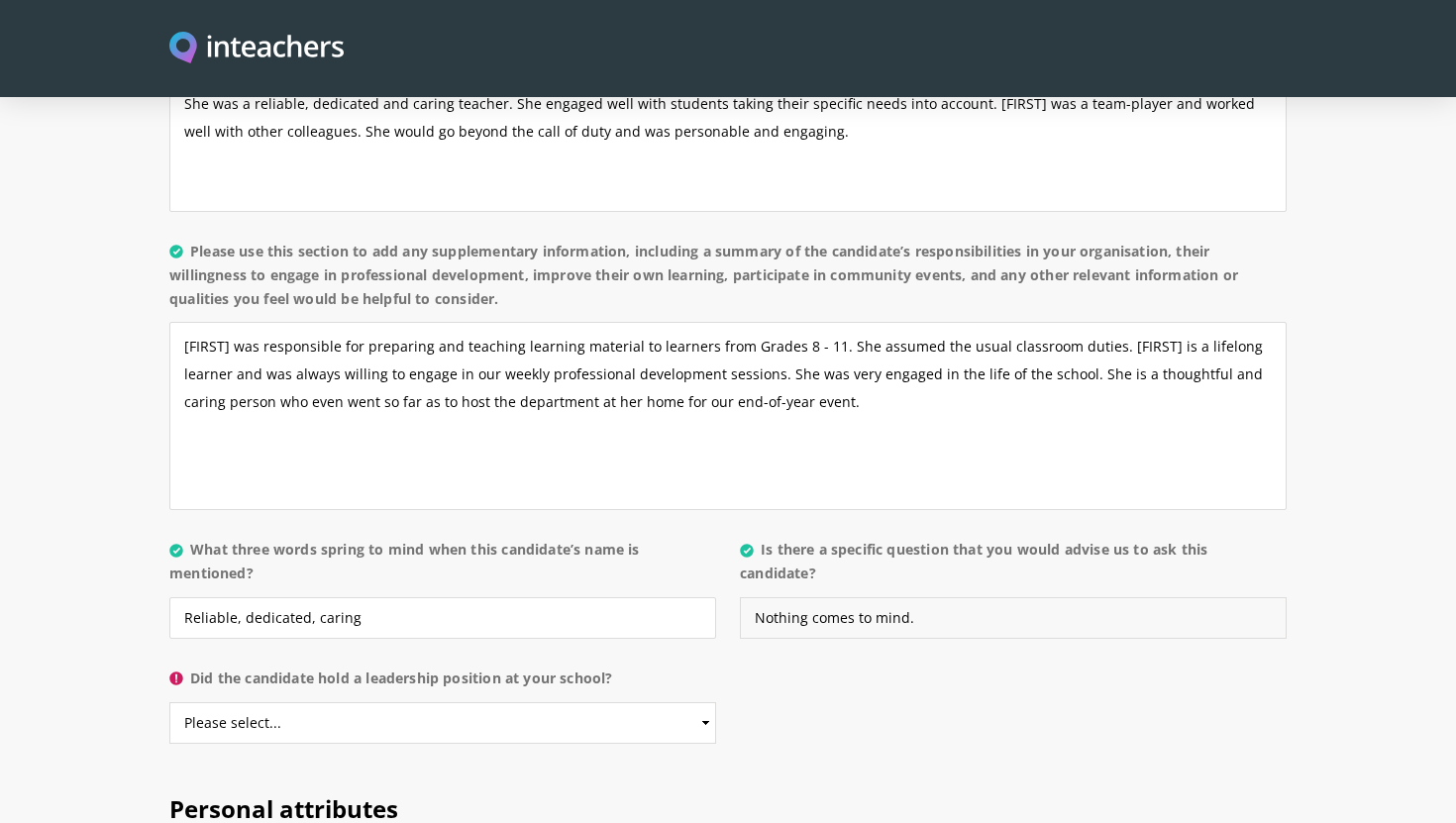 type on "Nothing comes to mind." 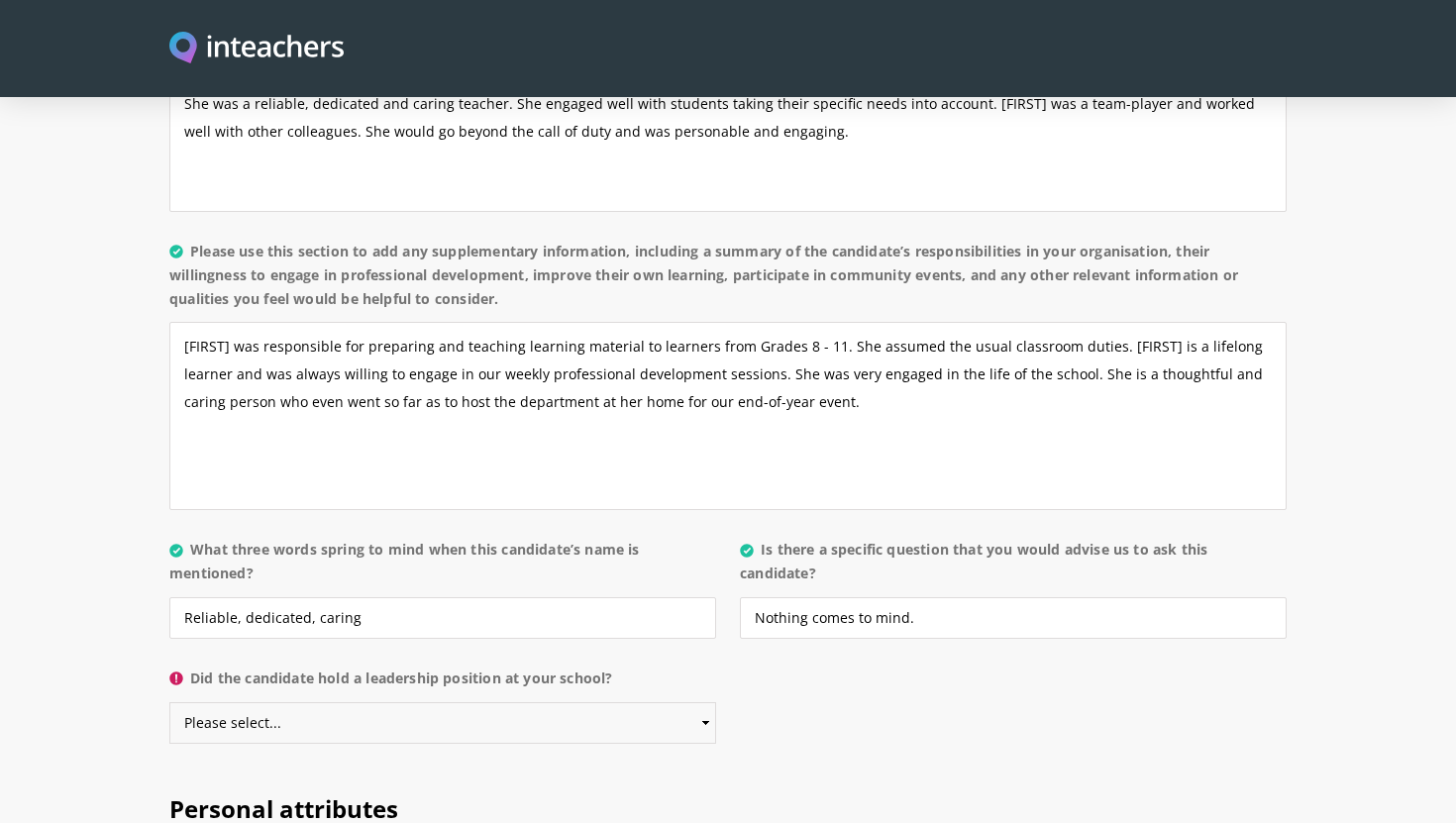 click on "Please select... Yes
No" at bounding box center (443, 723) 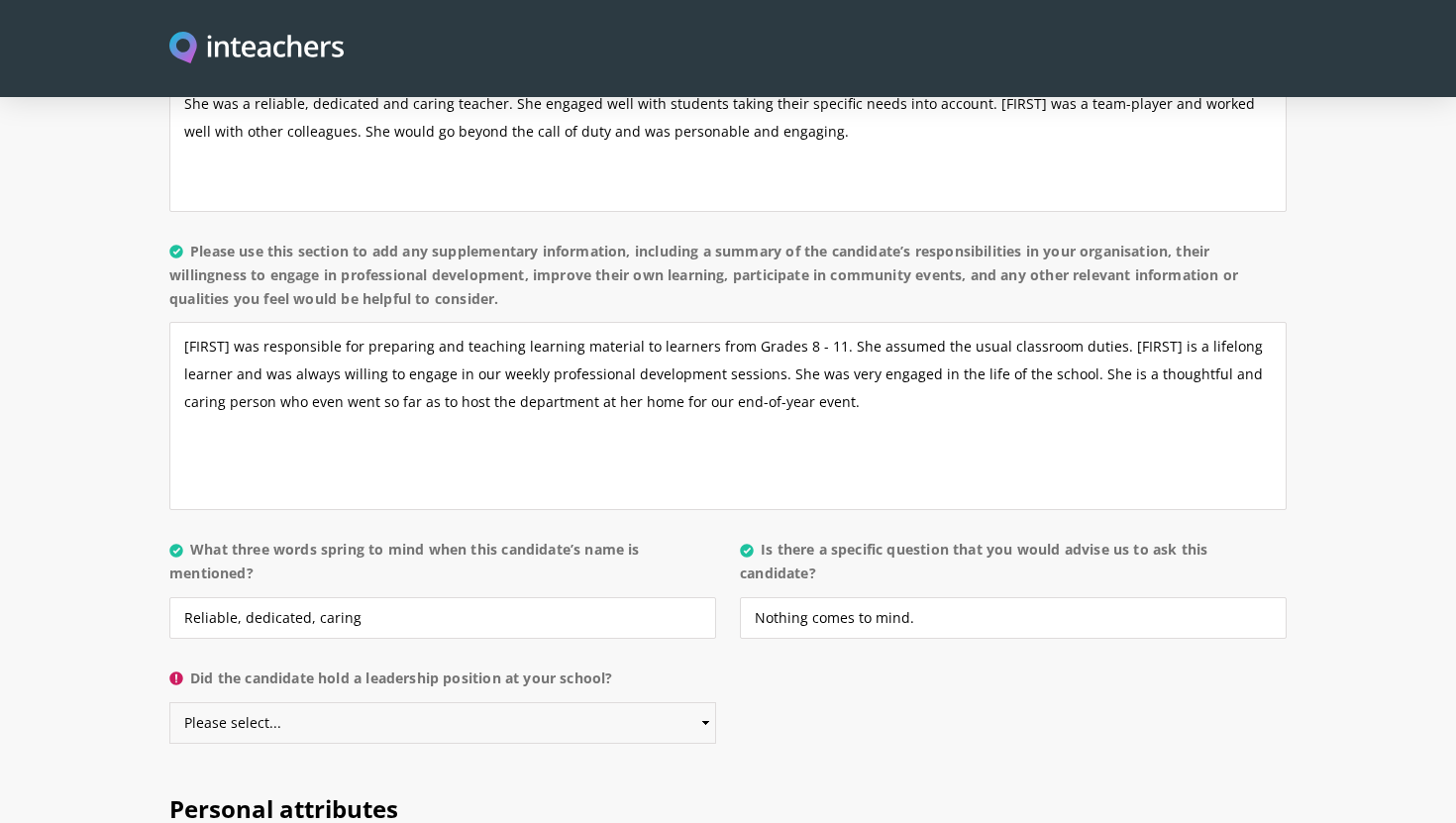 select on "No" 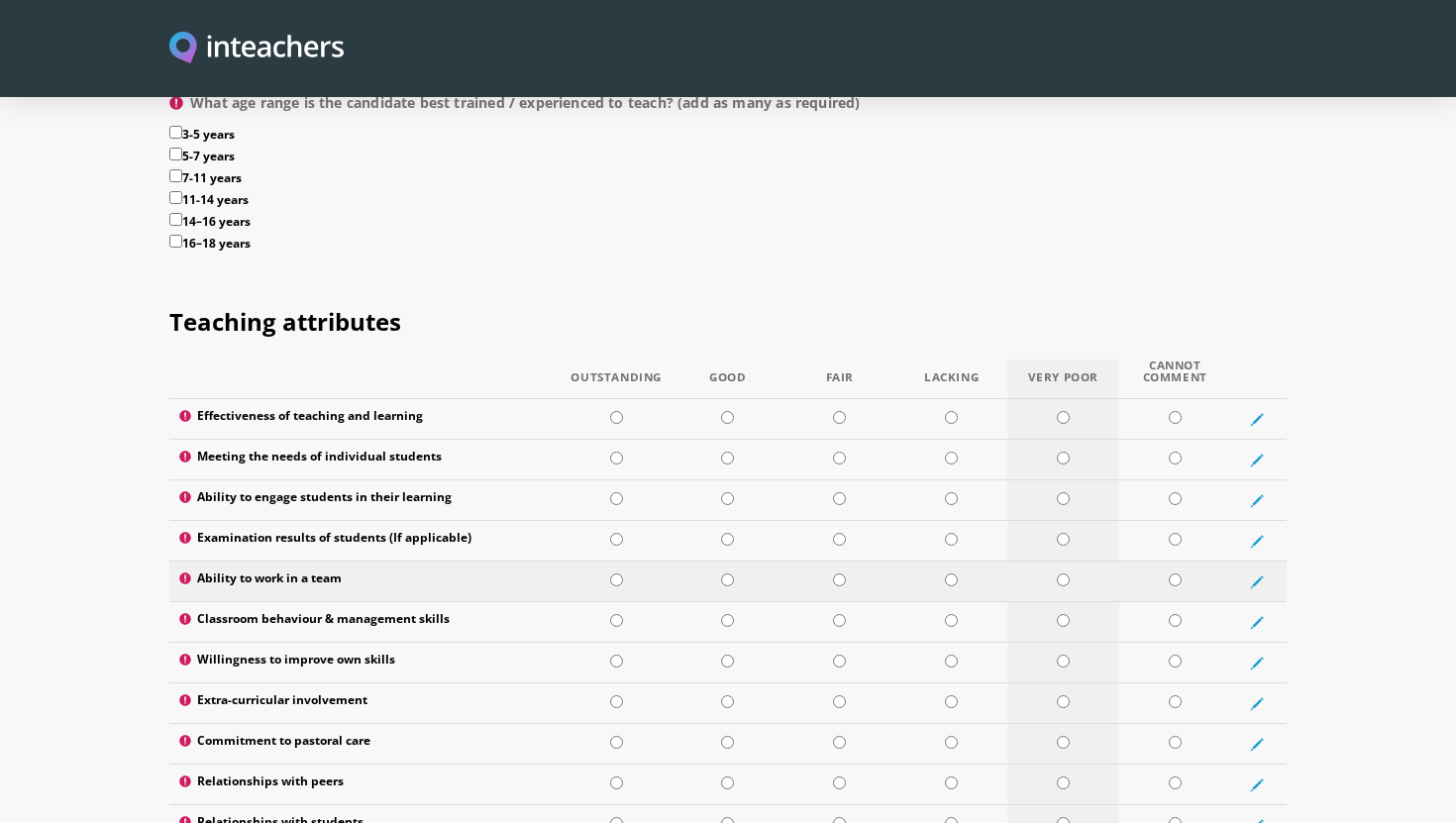 scroll, scrollTop: 2374, scrollLeft: 0, axis: vertical 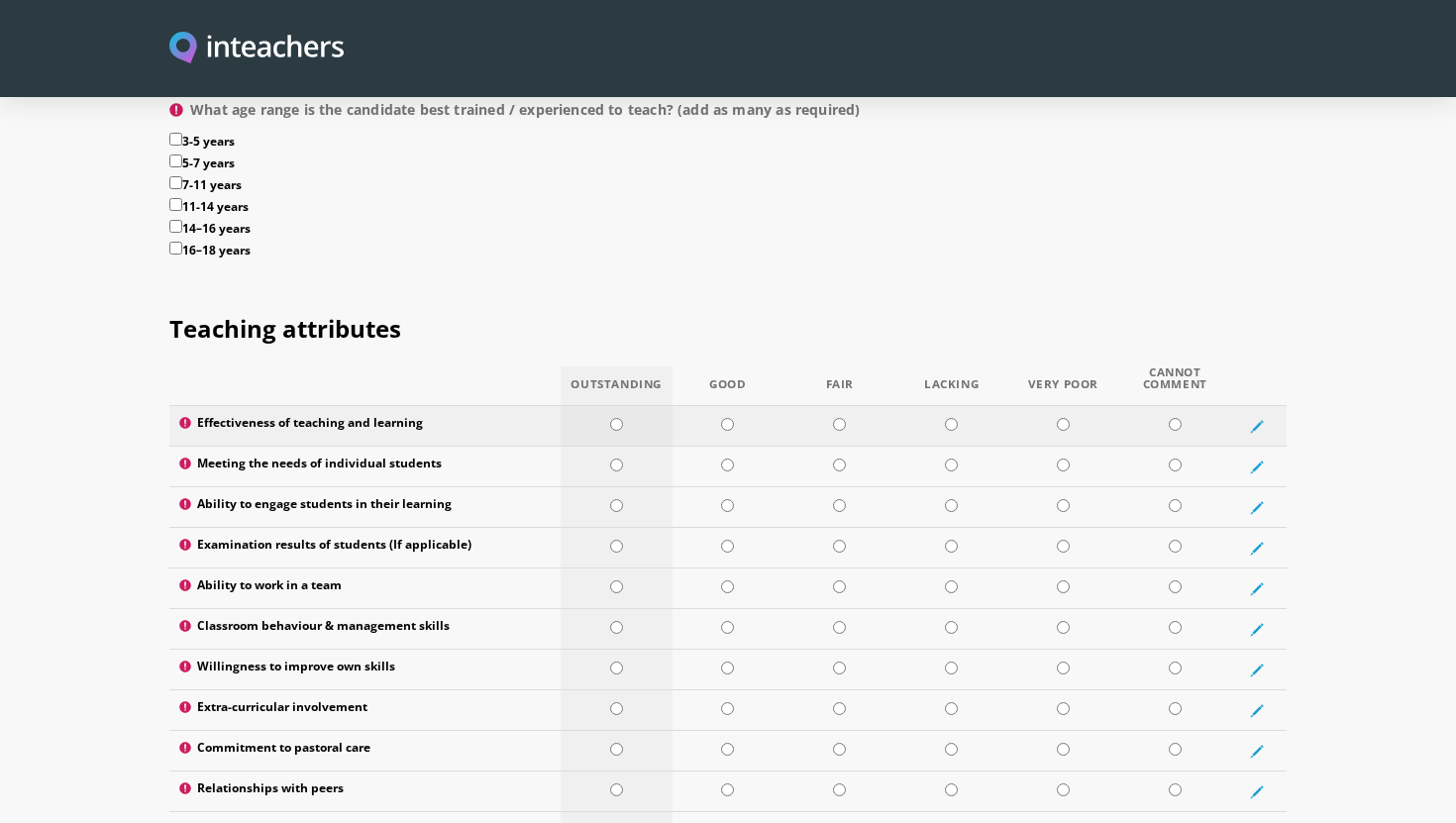 click at bounding box center [616, 424] 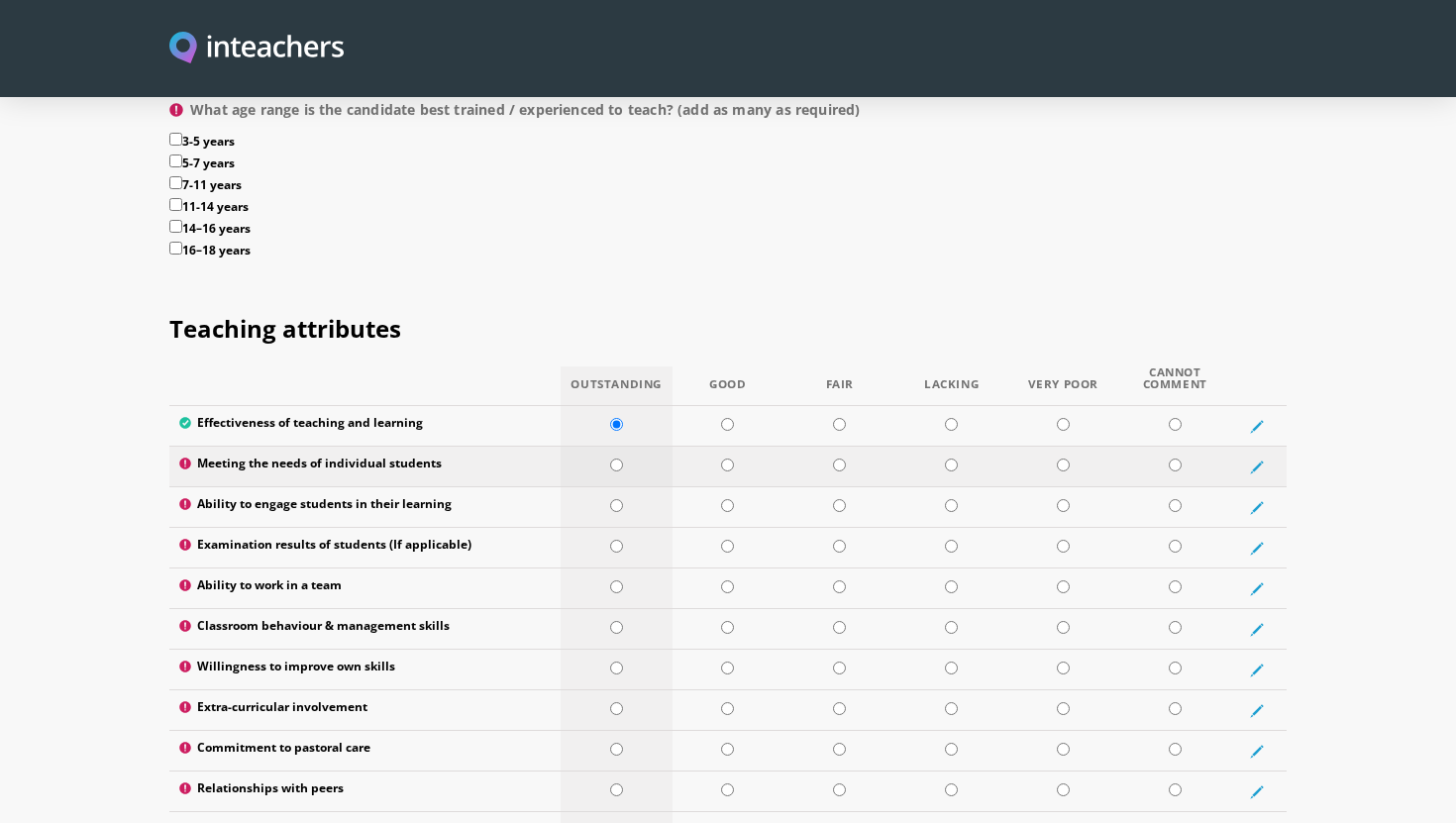 click at bounding box center (616, 464) 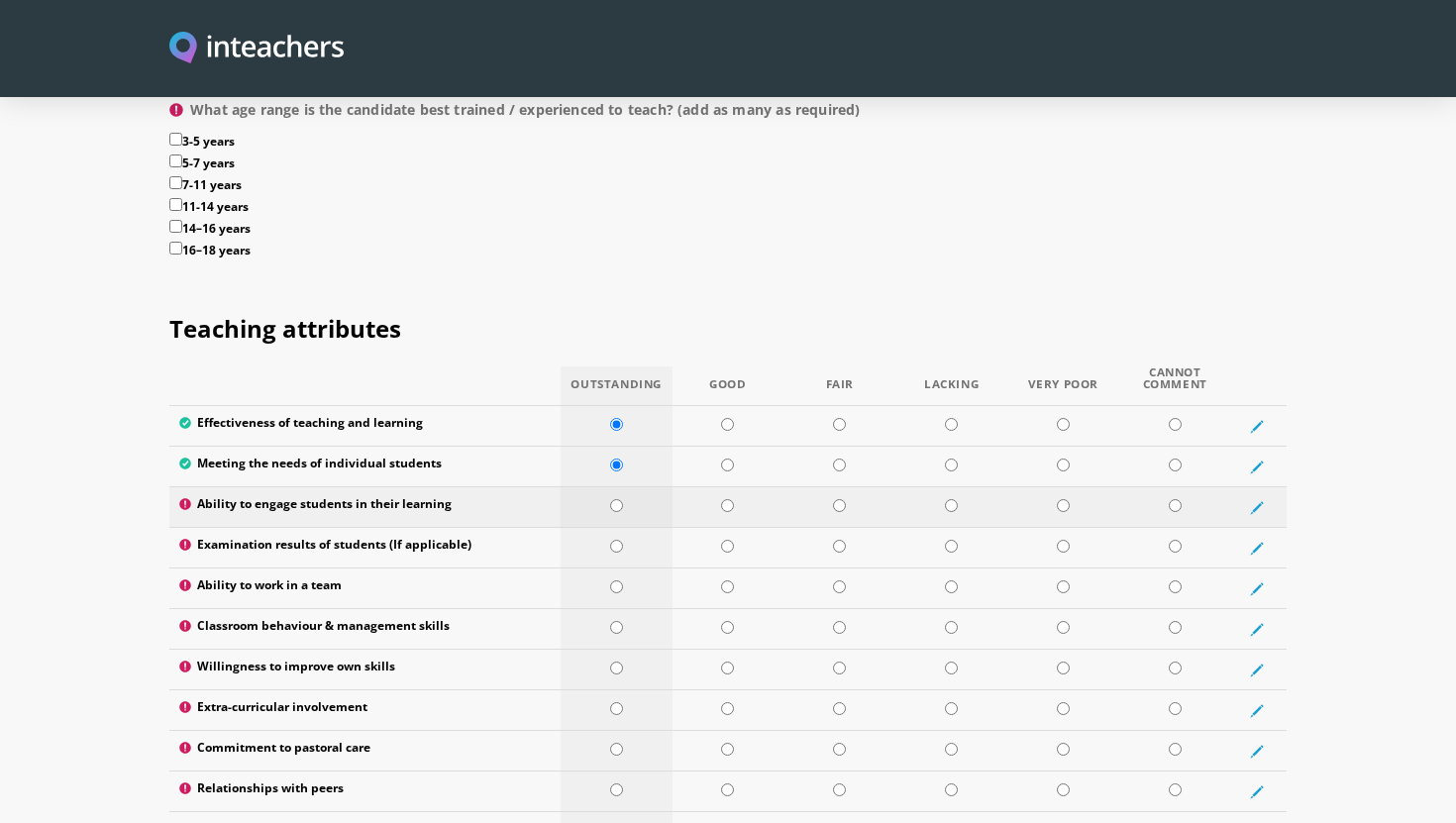 click at bounding box center (616, 505) 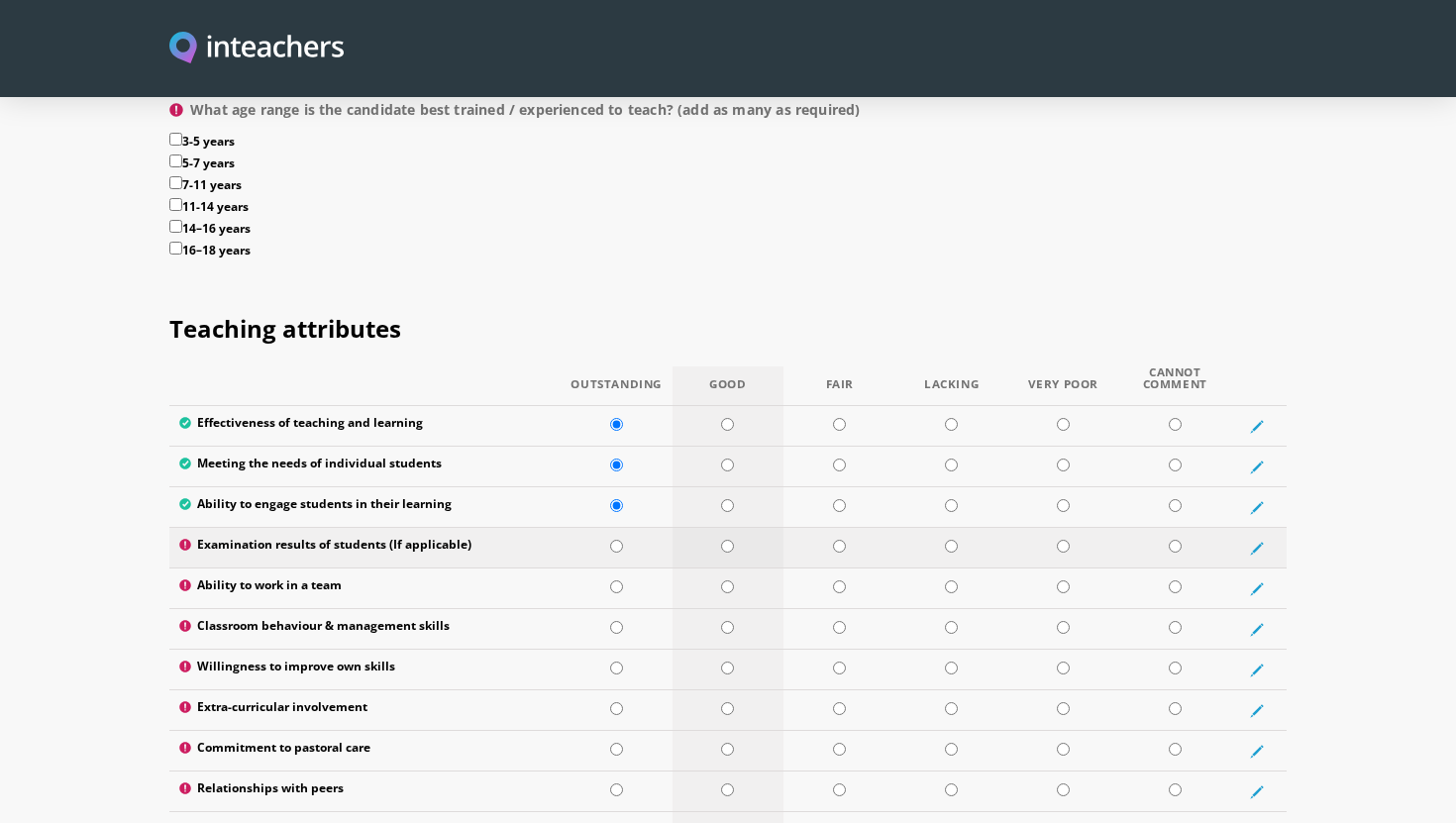 click at bounding box center [727, 546] 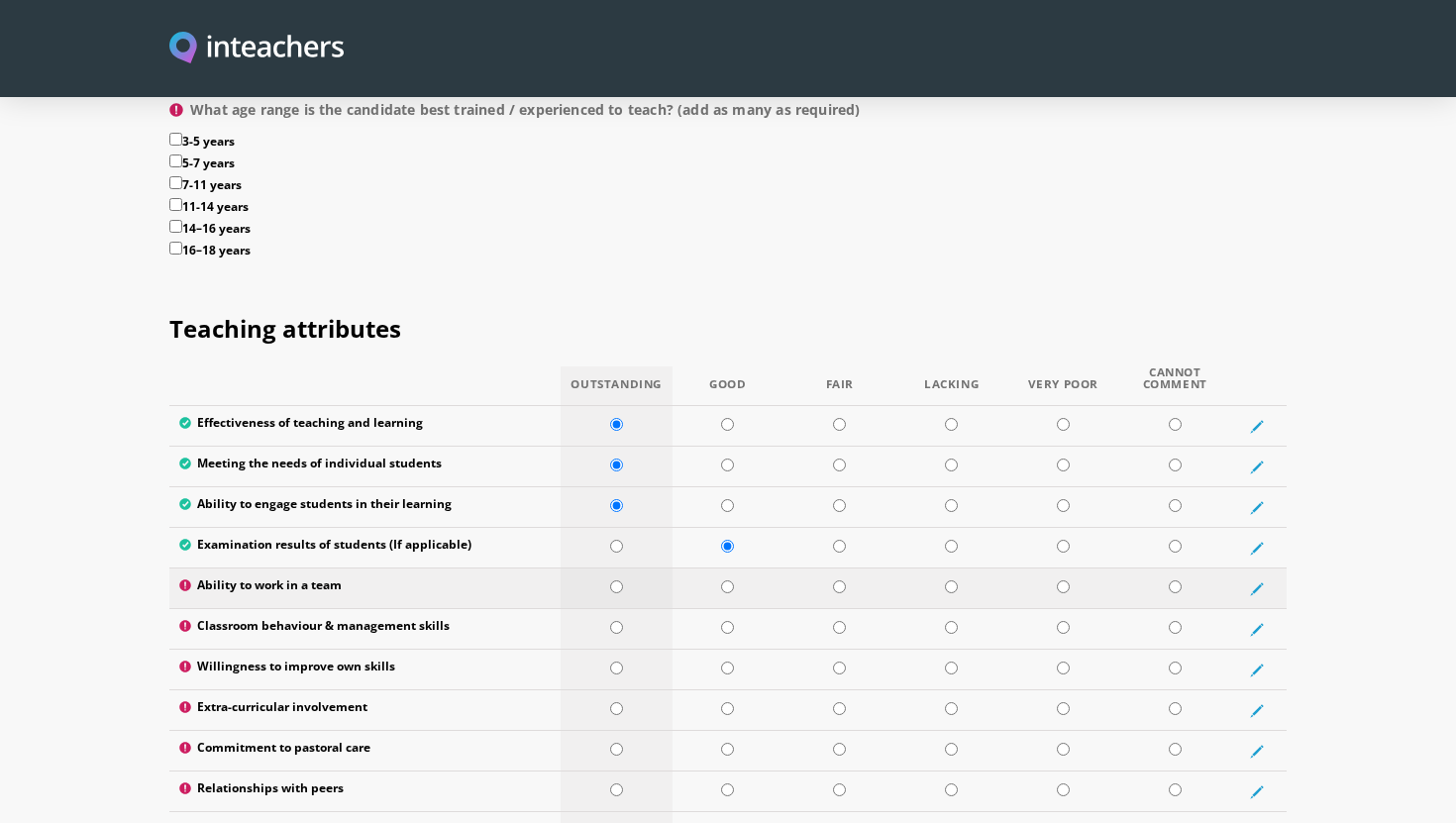 click at bounding box center [616, 586] 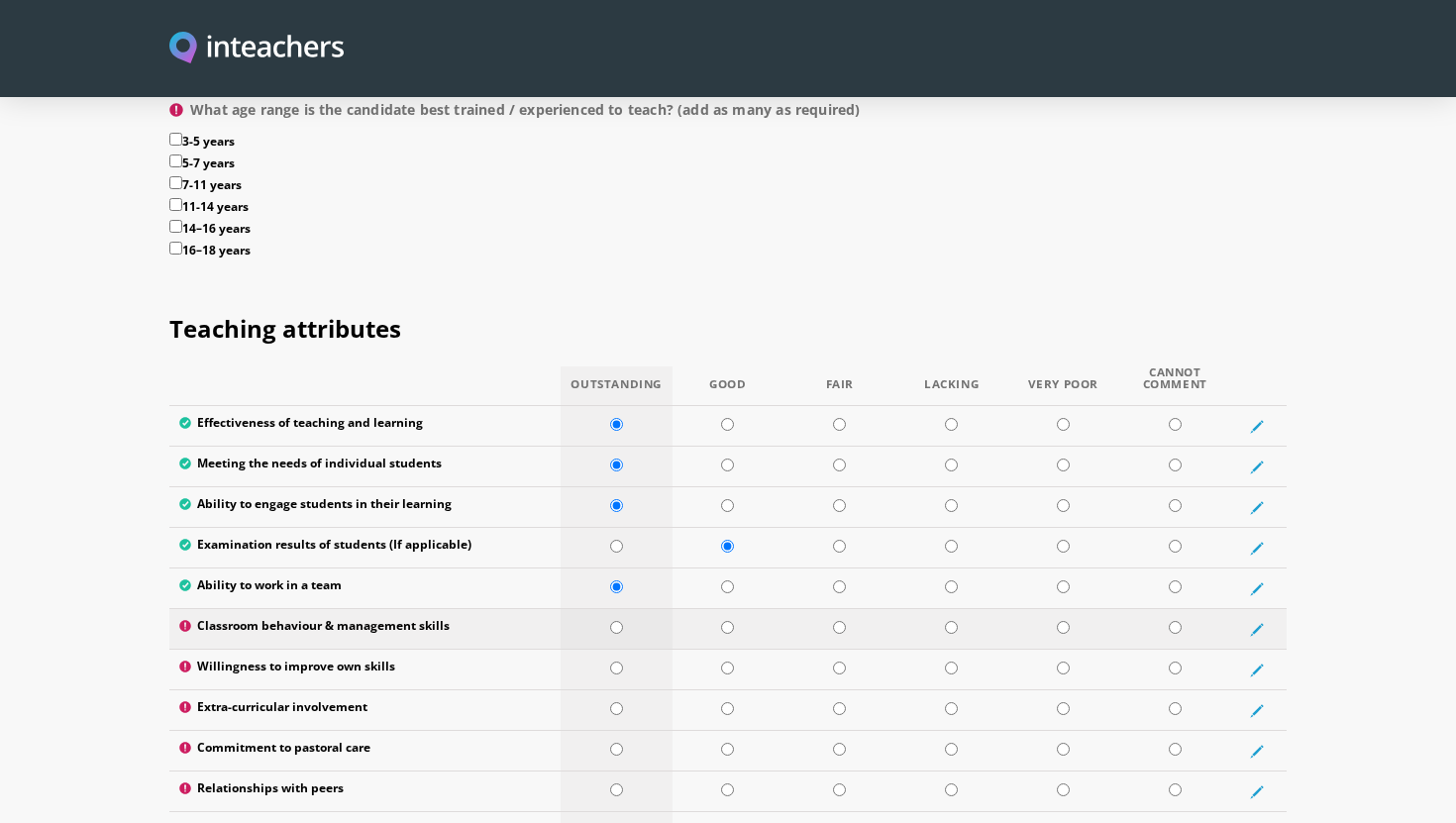 click at bounding box center (616, 627) 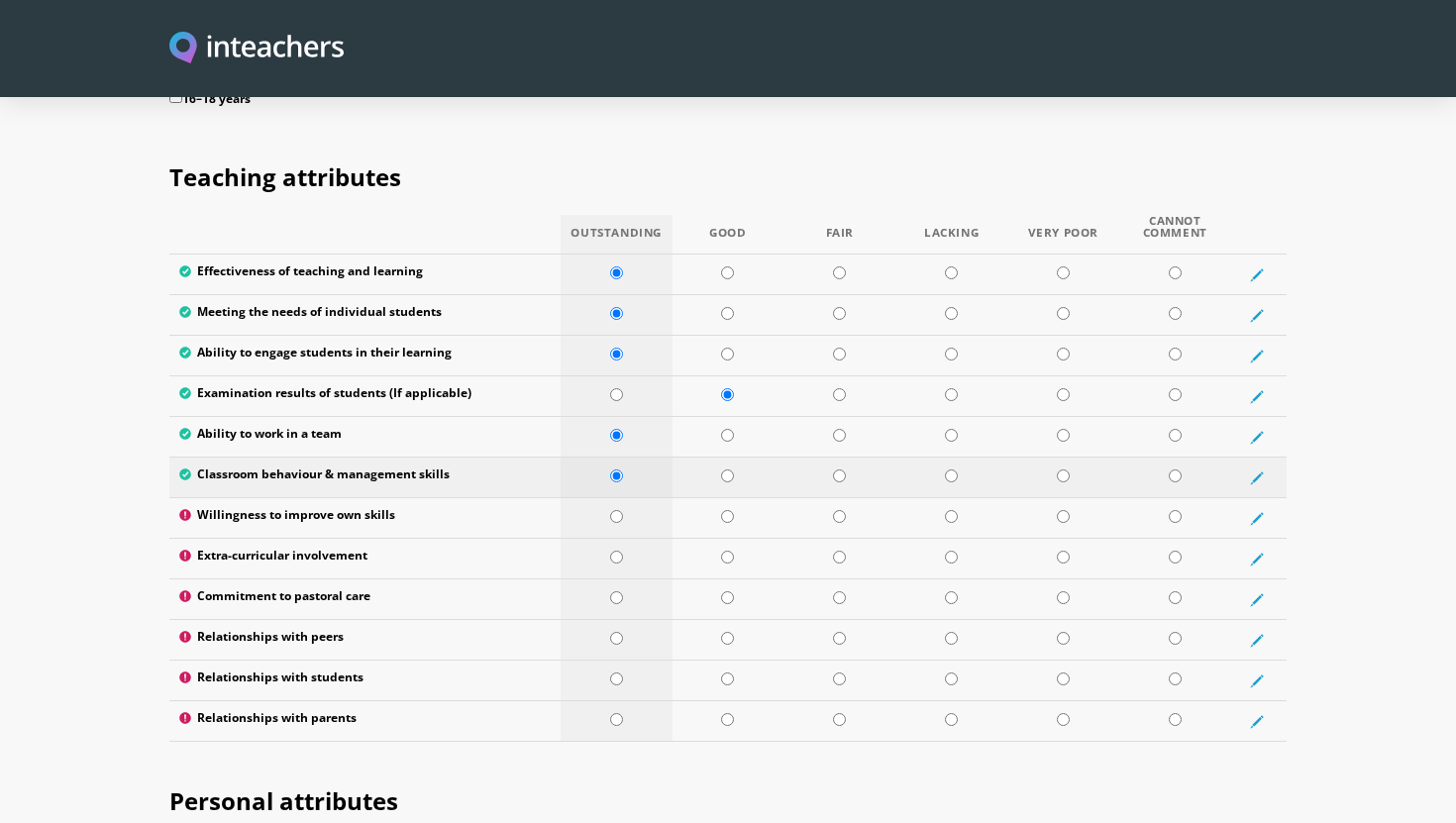 scroll, scrollTop: 2529, scrollLeft: 0, axis: vertical 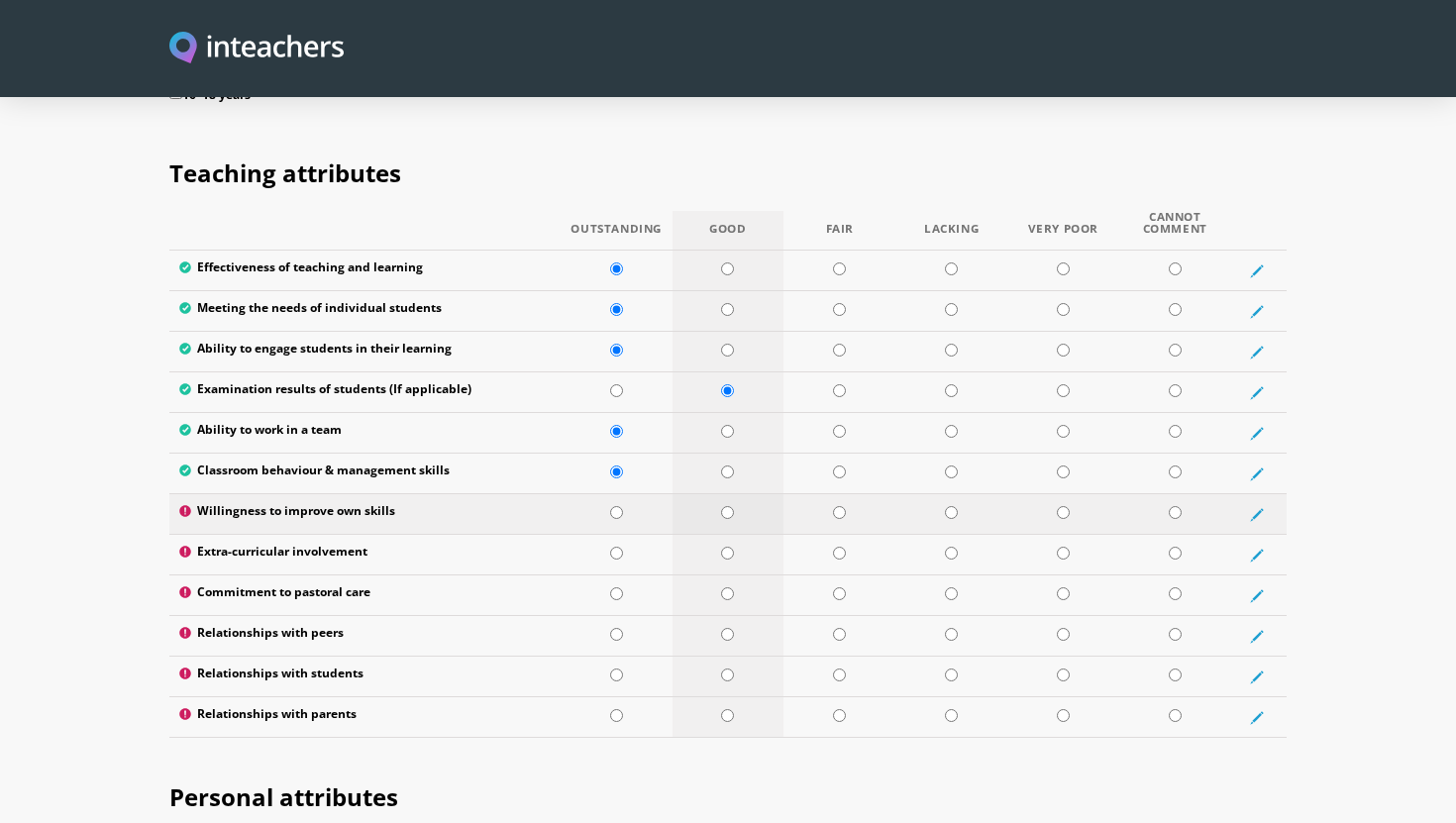 click at bounding box center (727, 512) 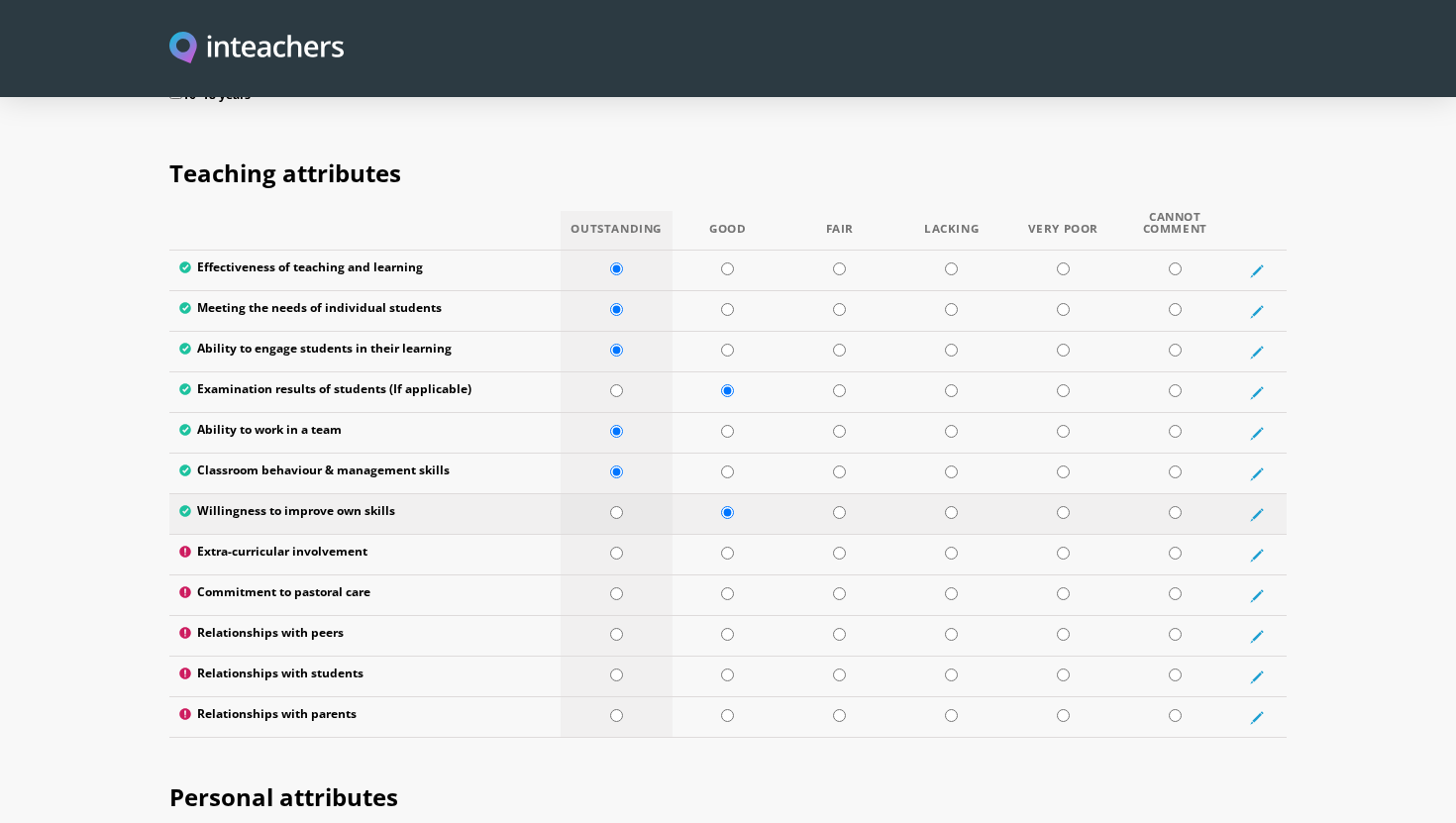 click at bounding box center (616, 512) 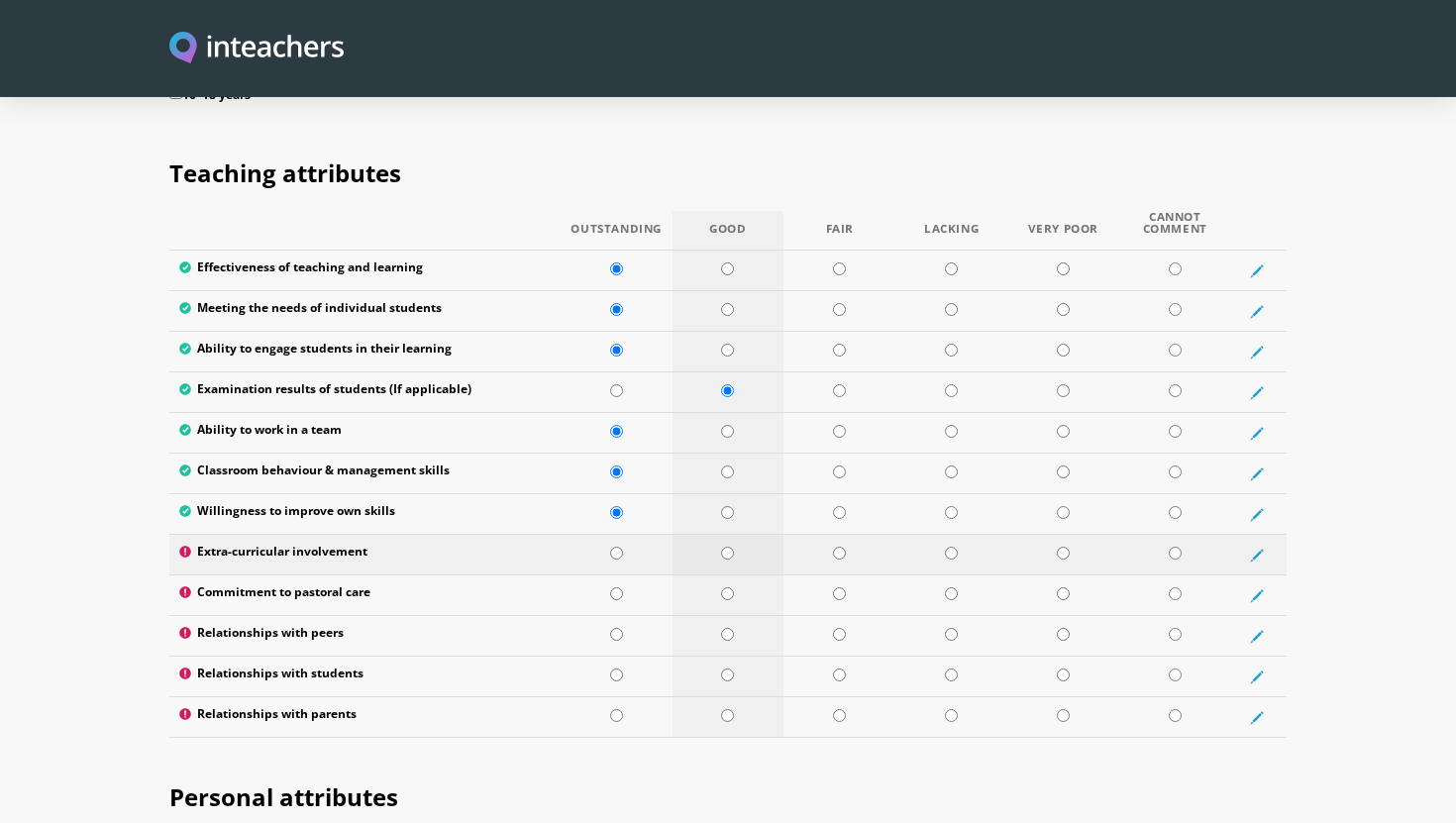 click at bounding box center (727, 553) 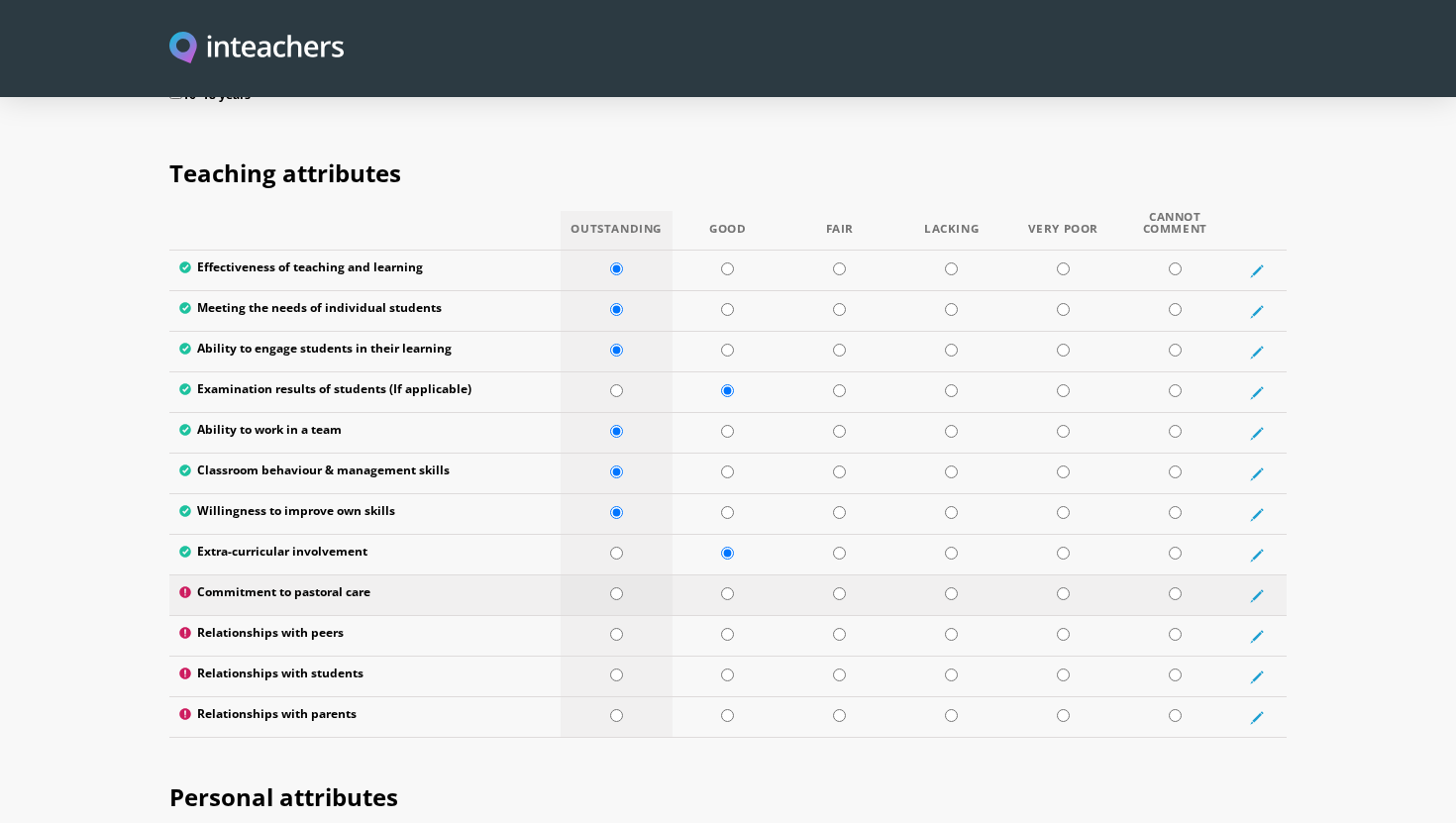 click at bounding box center (616, 593) 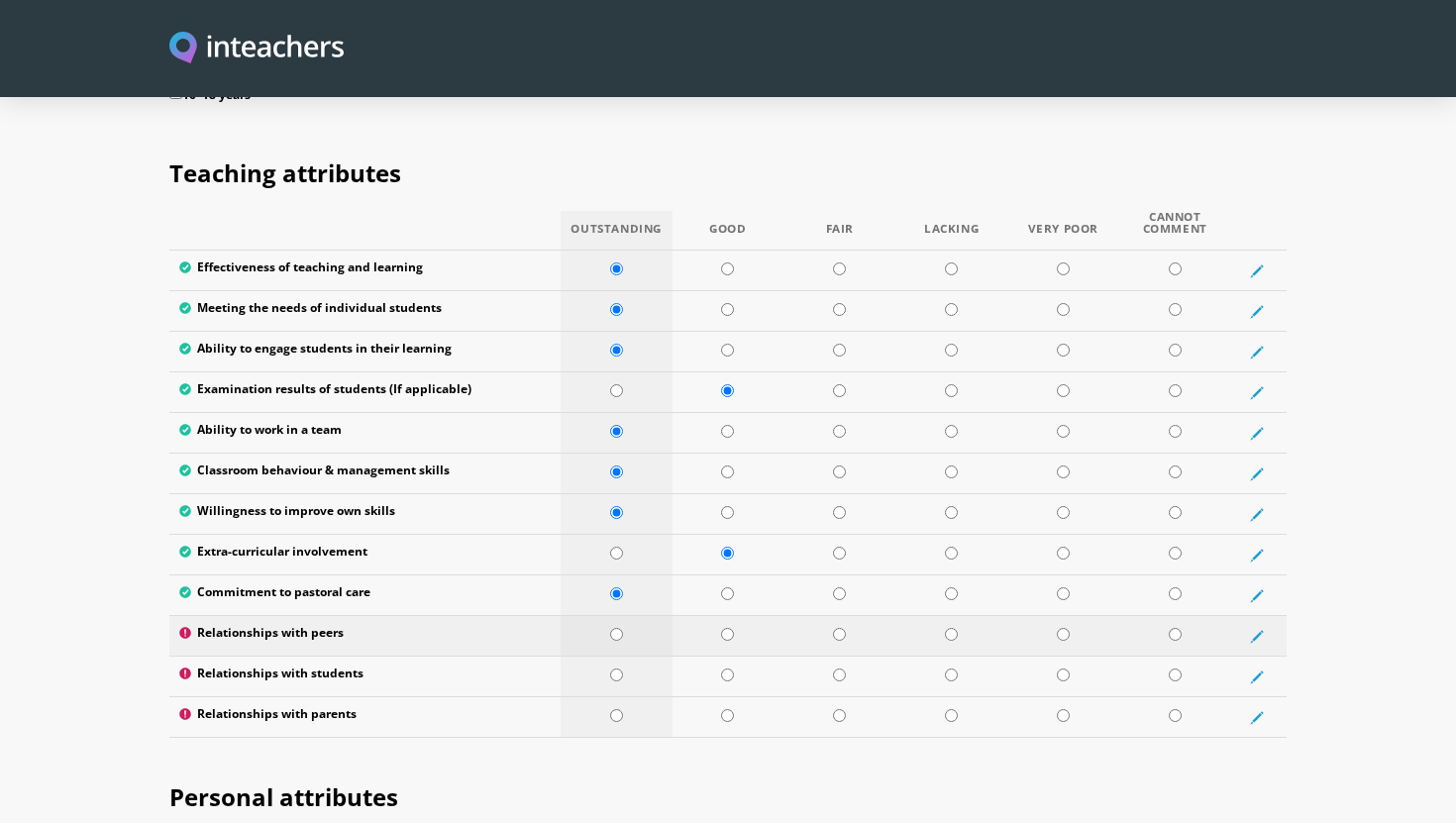 click at bounding box center [616, 634] 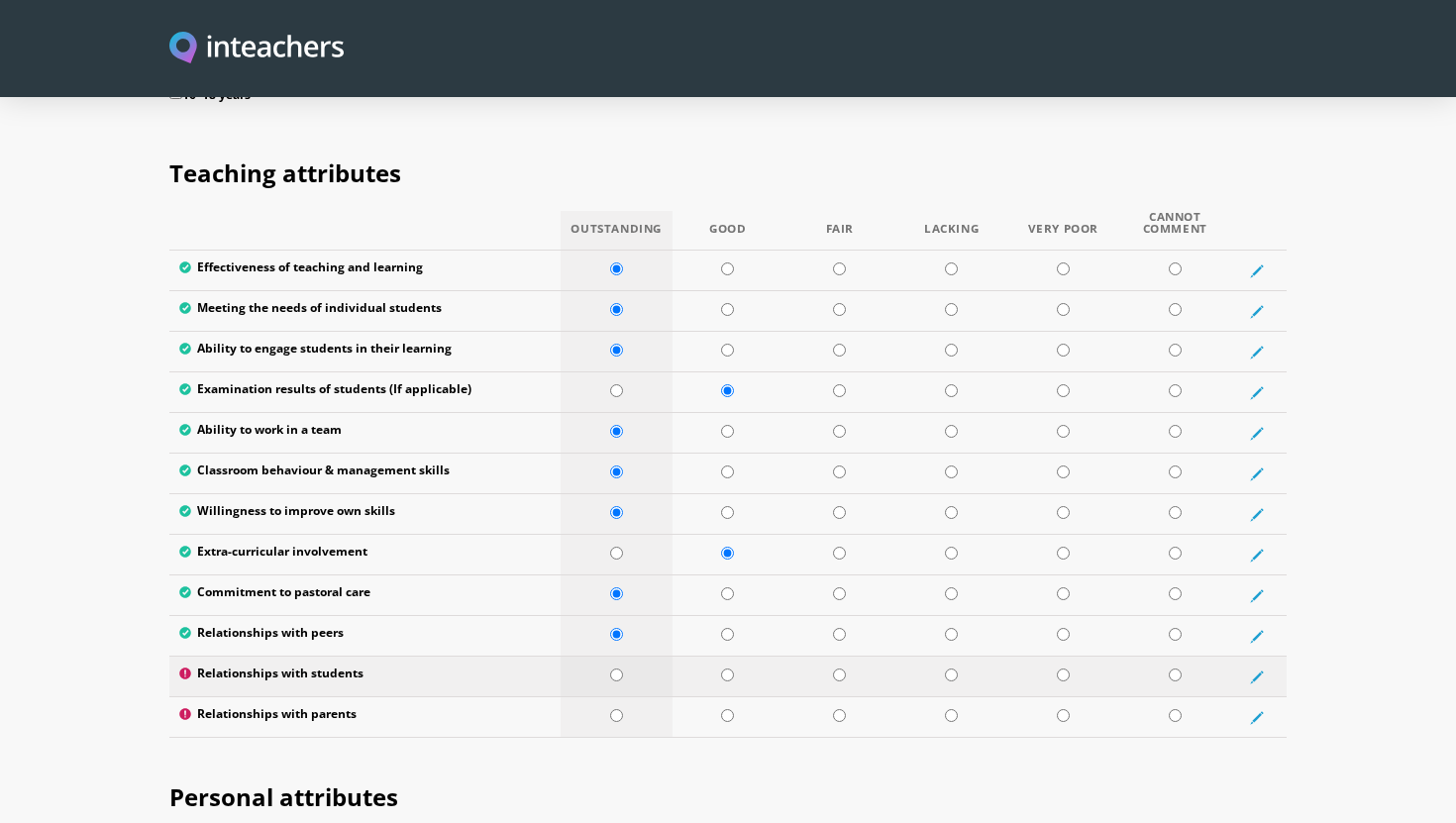 click at bounding box center [616, 674] 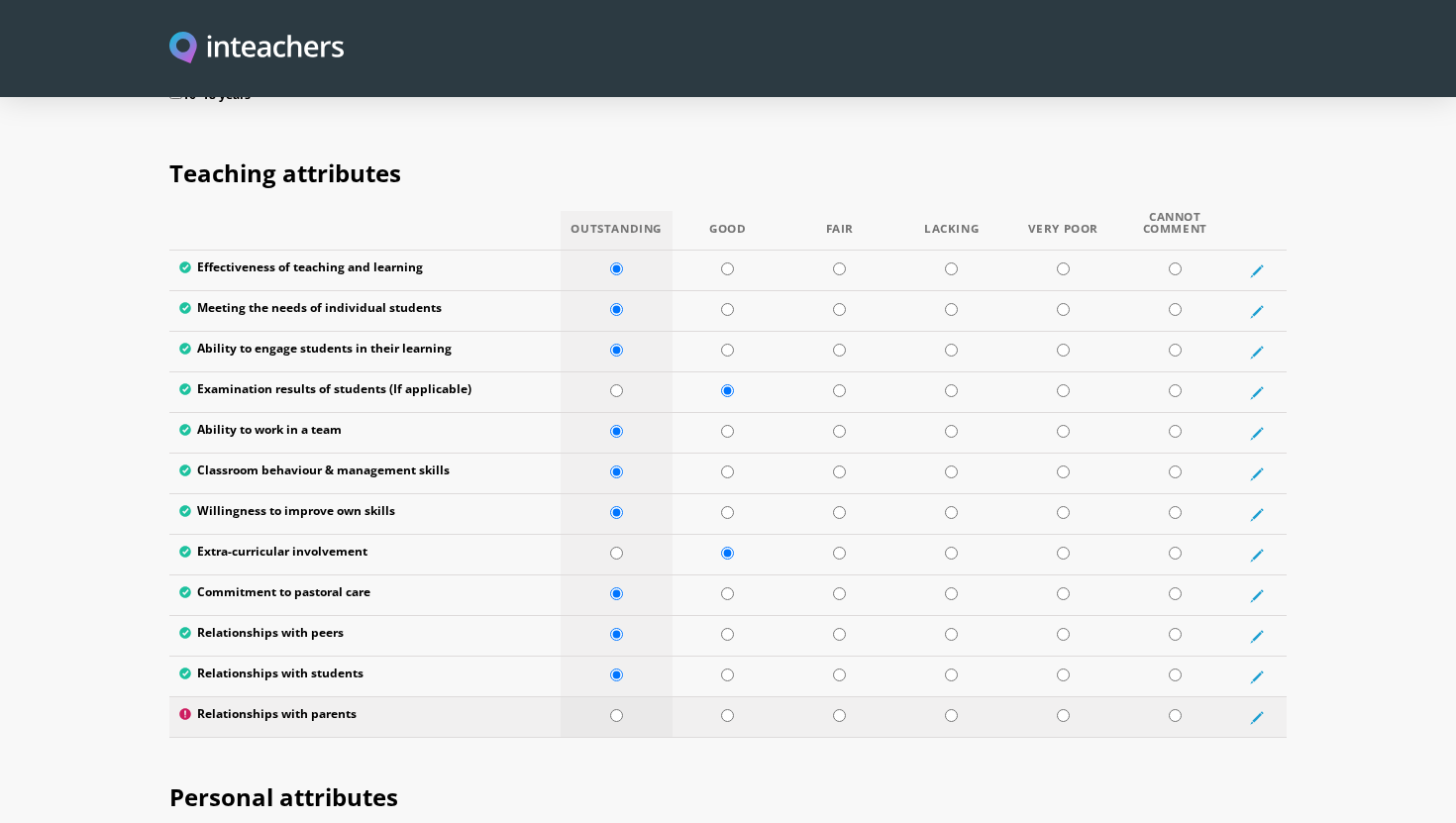 click at bounding box center (616, 715) 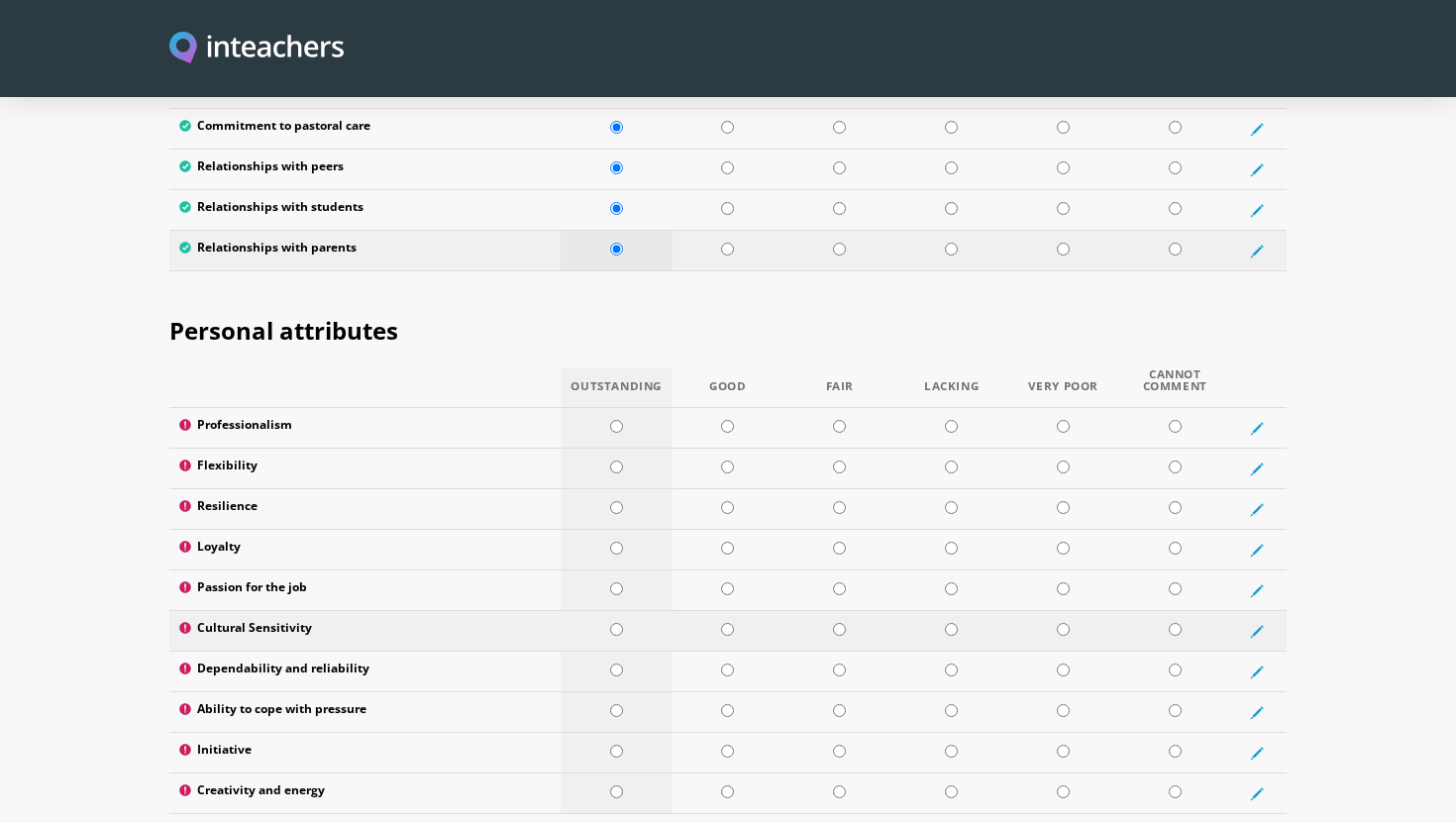 scroll, scrollTop: 2998, scrollLeft: 0, axis: vertical 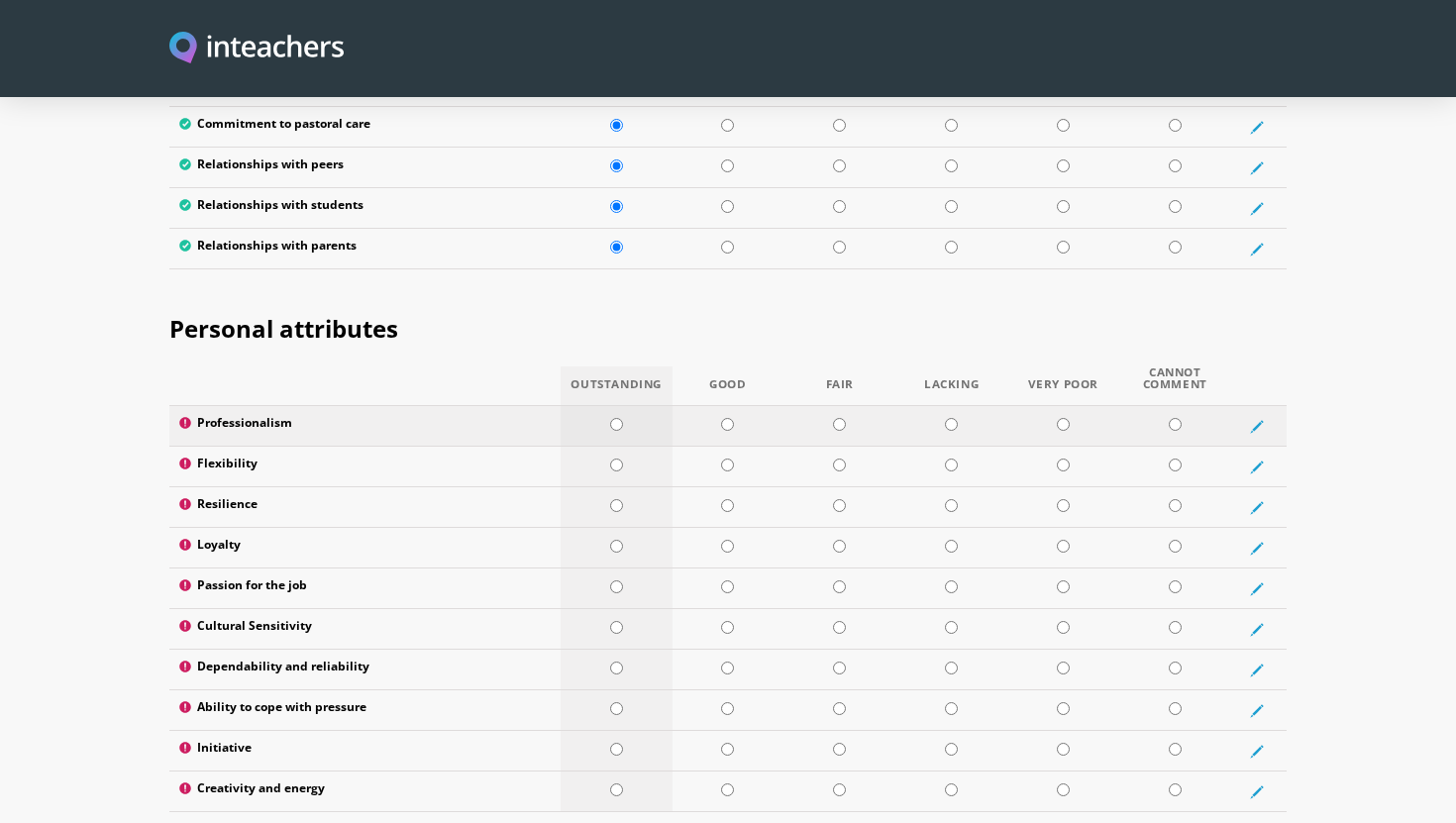 click at bounding box center [616, 424] 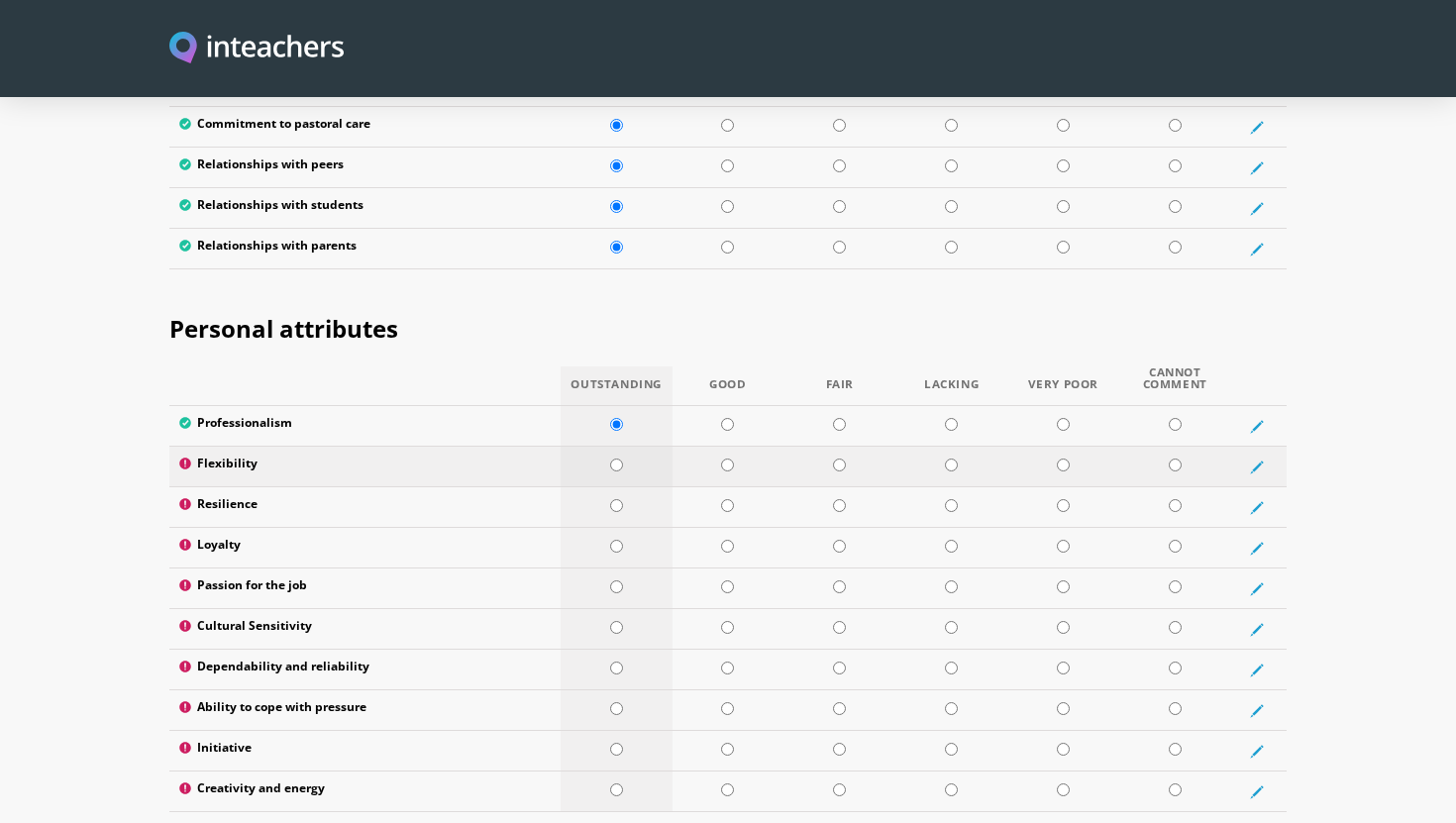 click at bounding box center [616, 464] 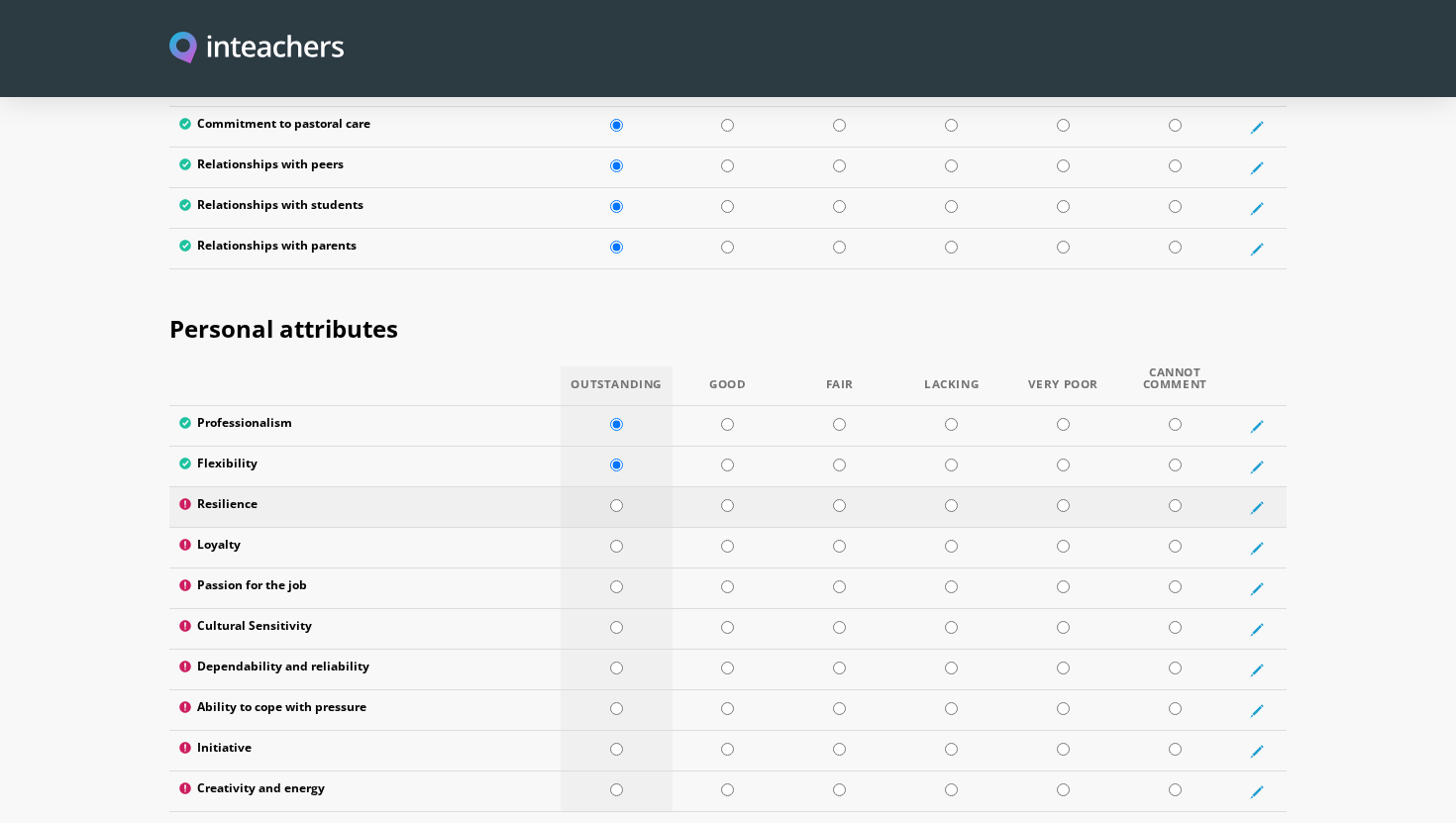 click at bounding box center [616, 505] 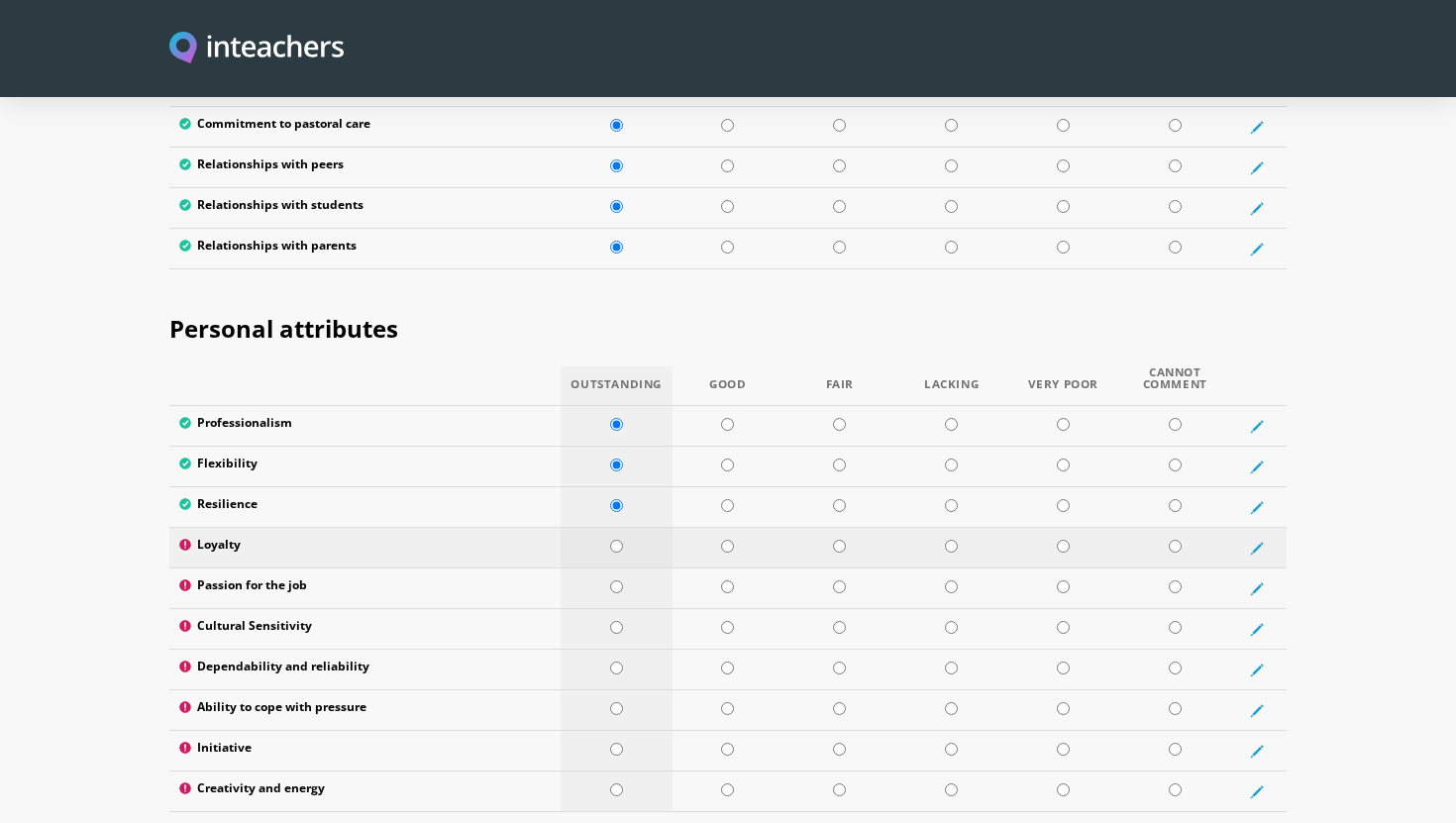 click at bounding box center (616, 546) 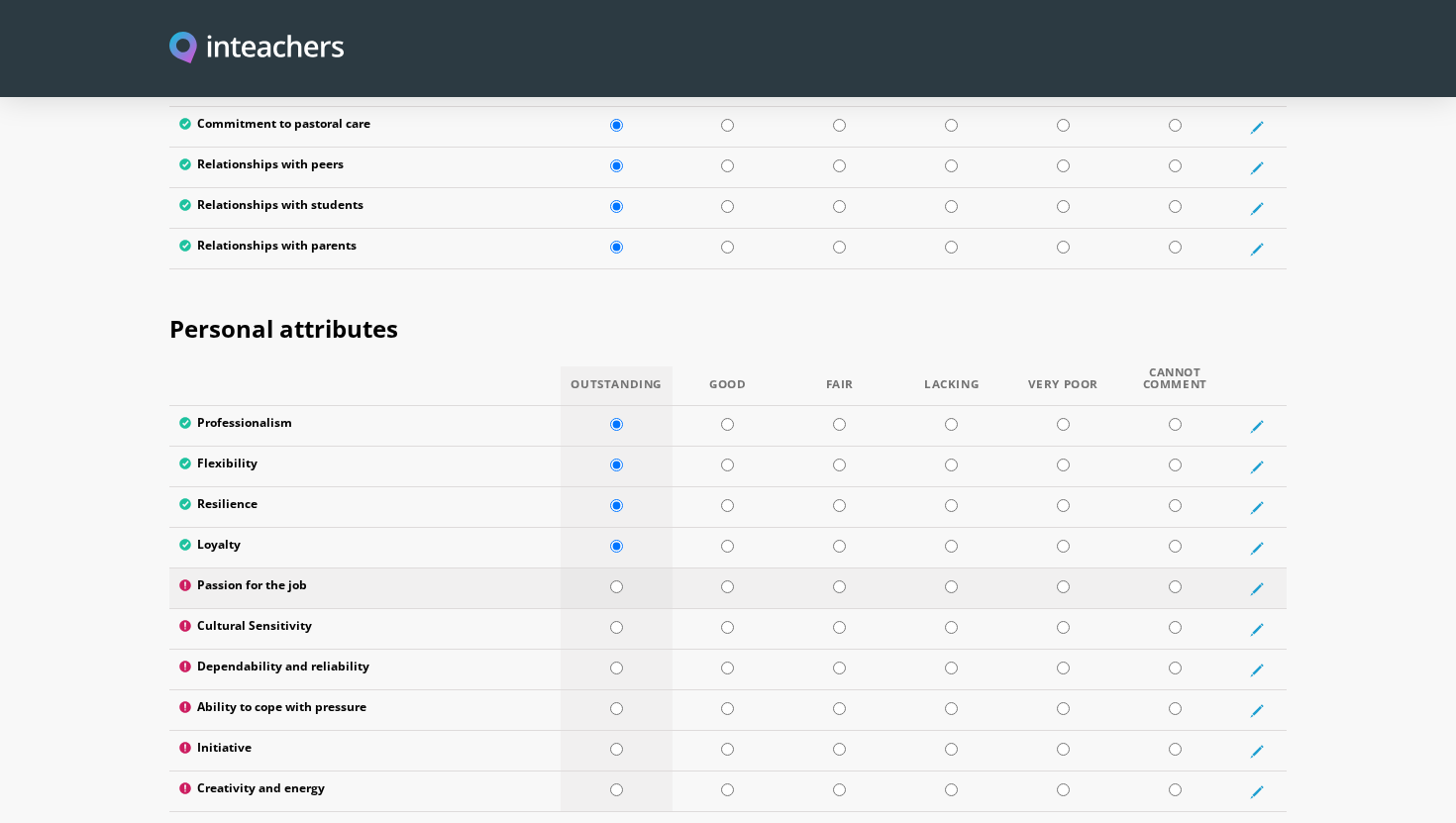 click at bounding box center (616, 586) 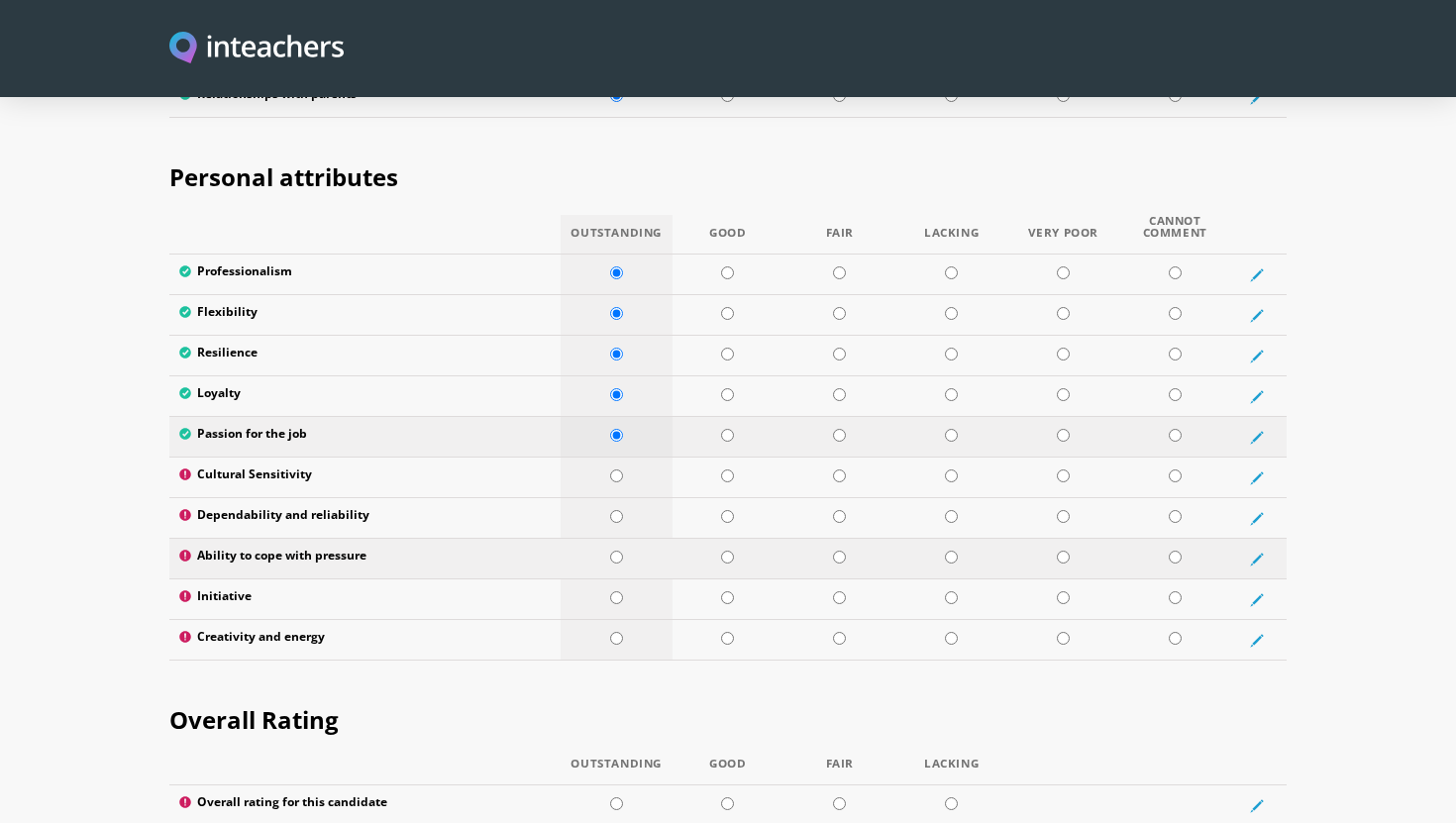 scroll, scrollTop: 3154, scrollLeft: 0, axis: vertical 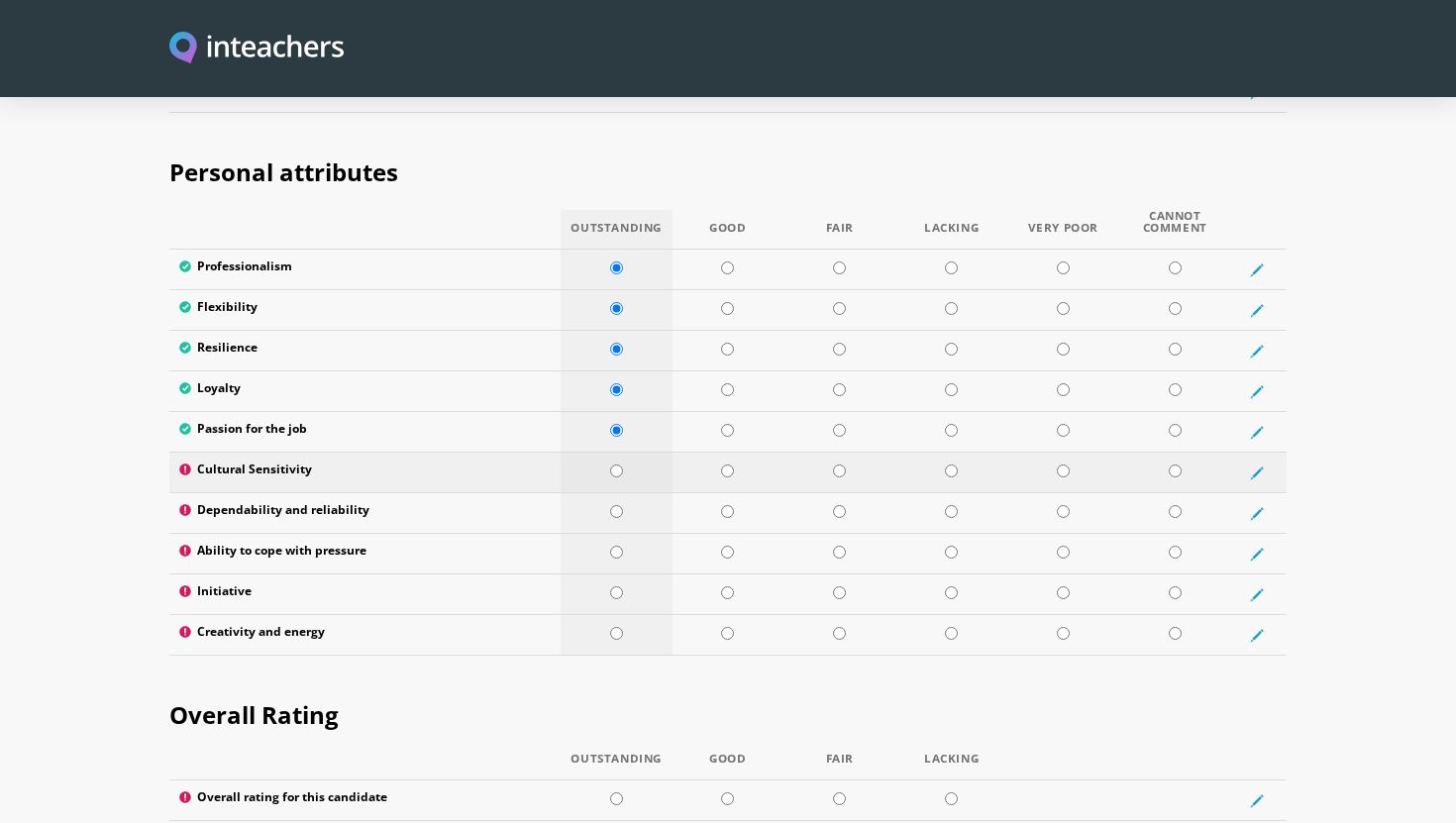 click at bounding box center (616, 470) 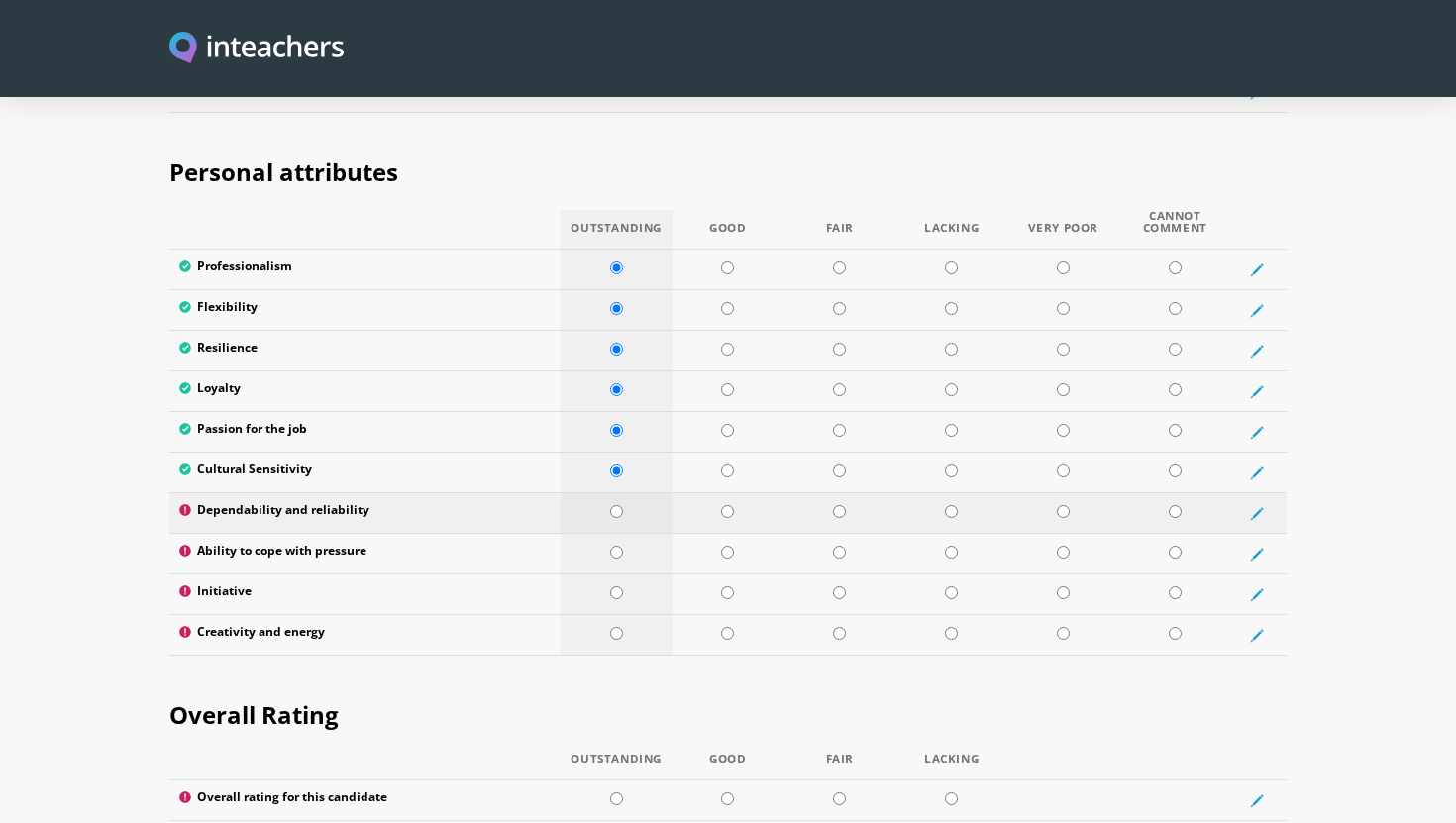 click at bounding box center (616, 511) 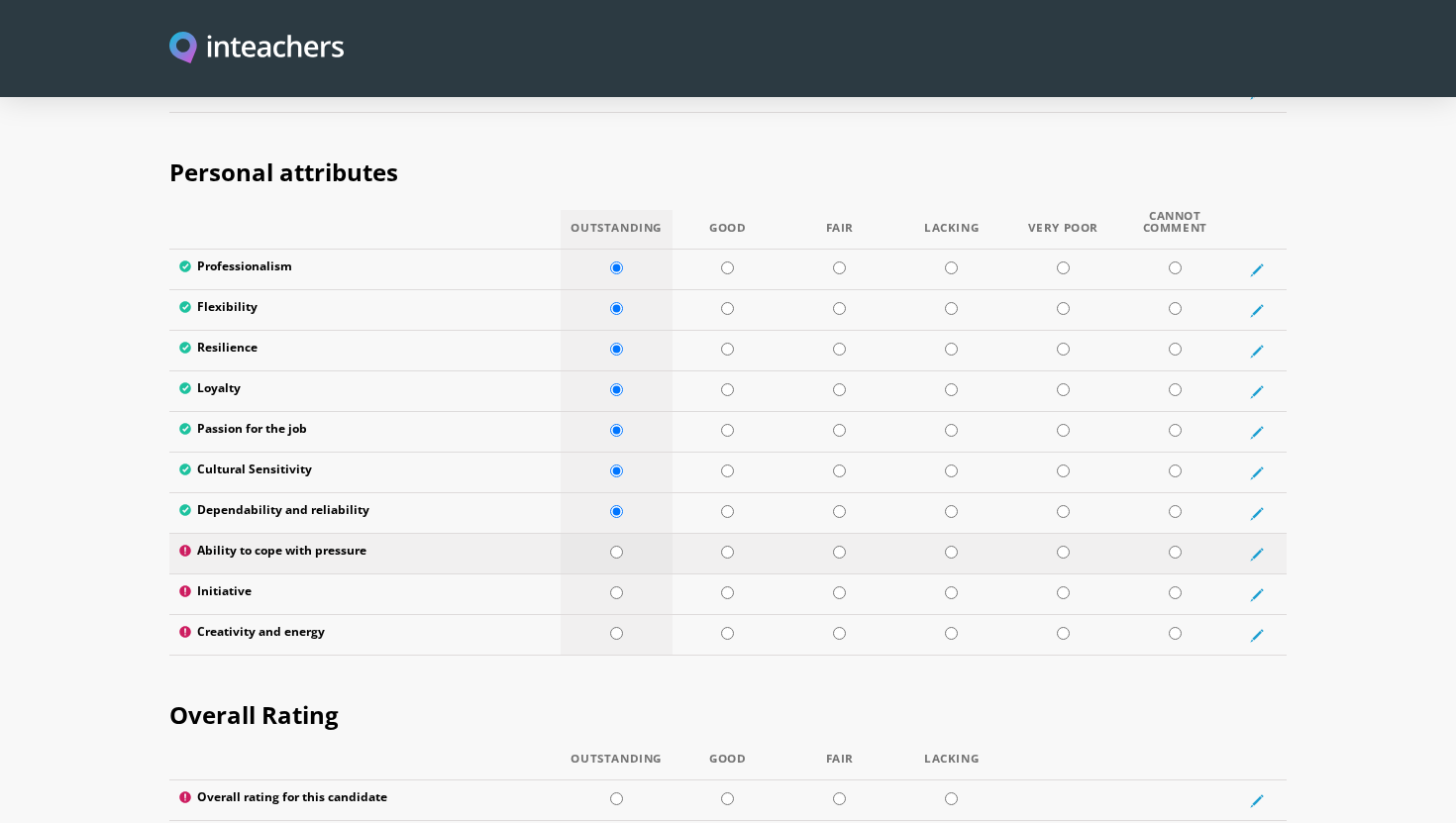 click at bounding box center [616, 552] 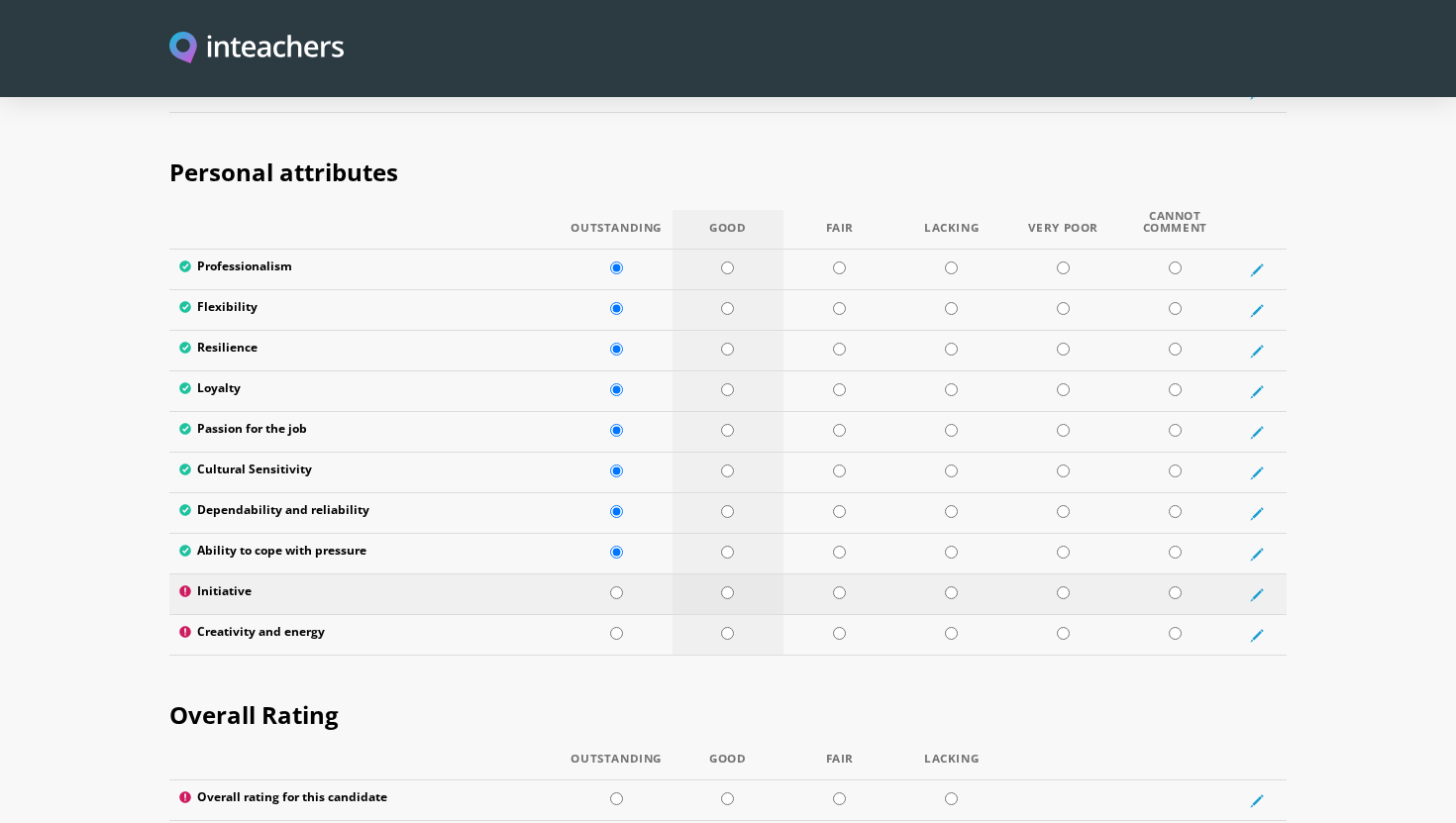 click at bounding box center (727, 592) 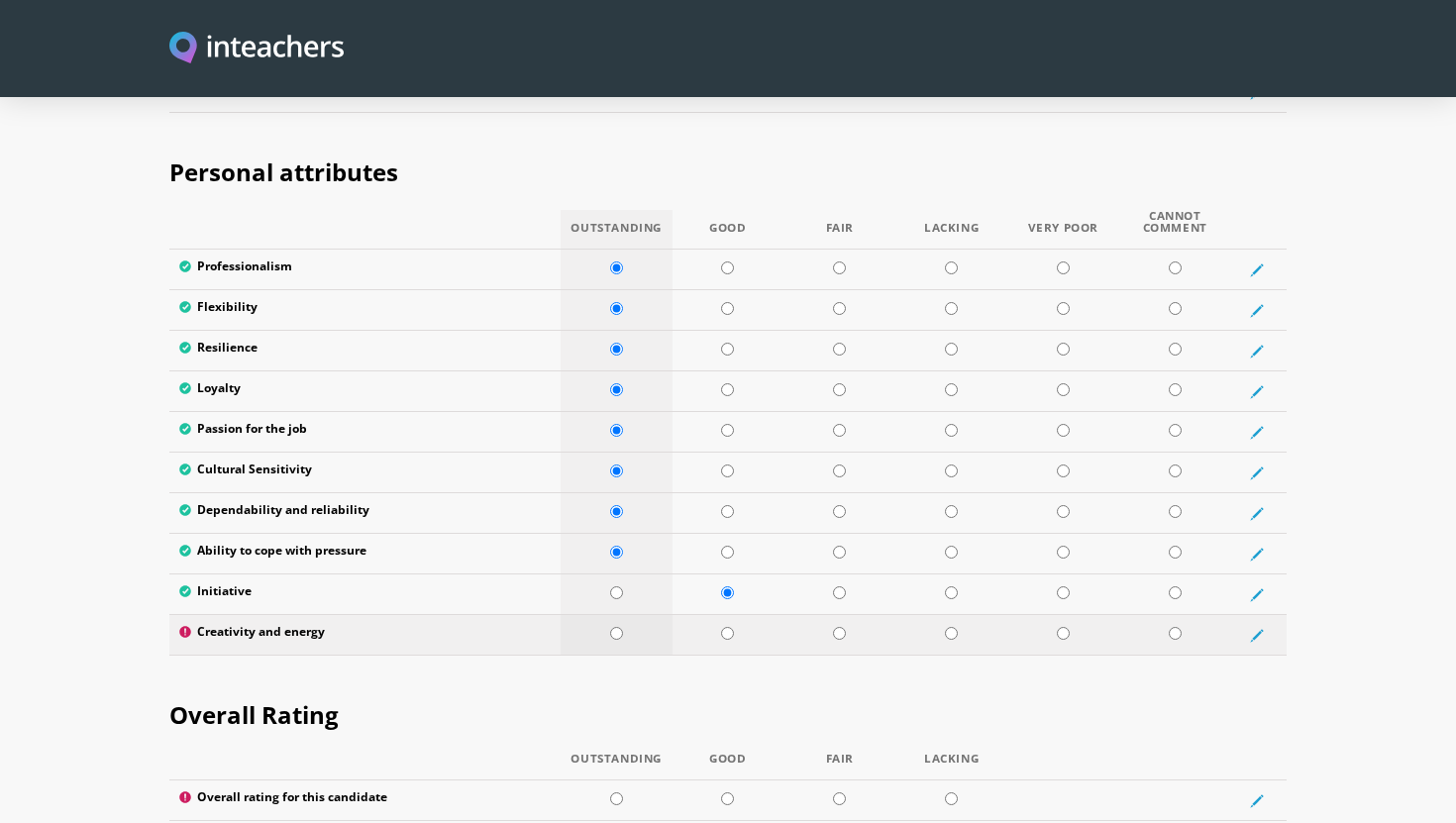 click at bounding box center [616, 633] 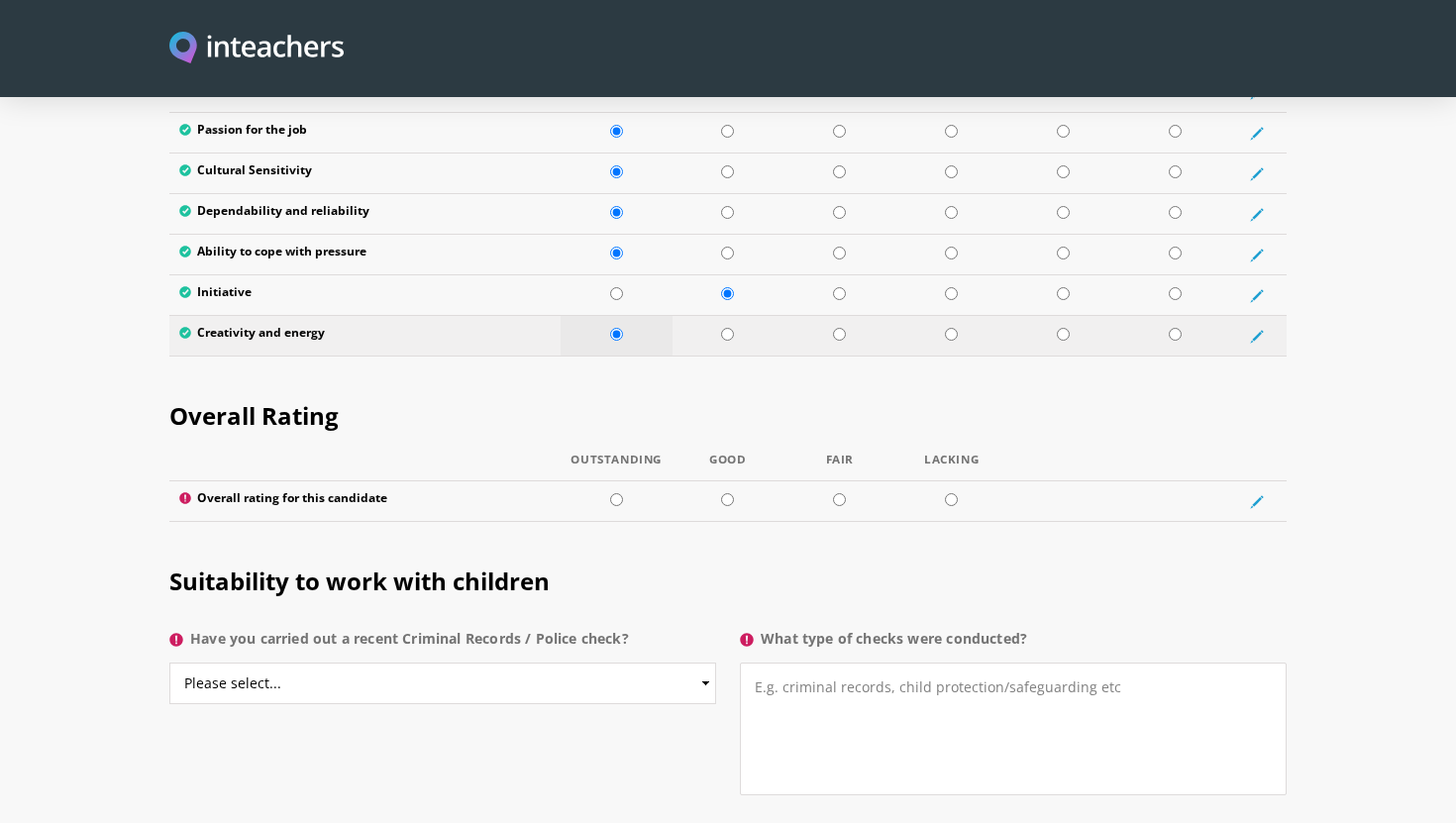 scroll, scrollTop: 3456, scrollLeft: 0, axis: vertical 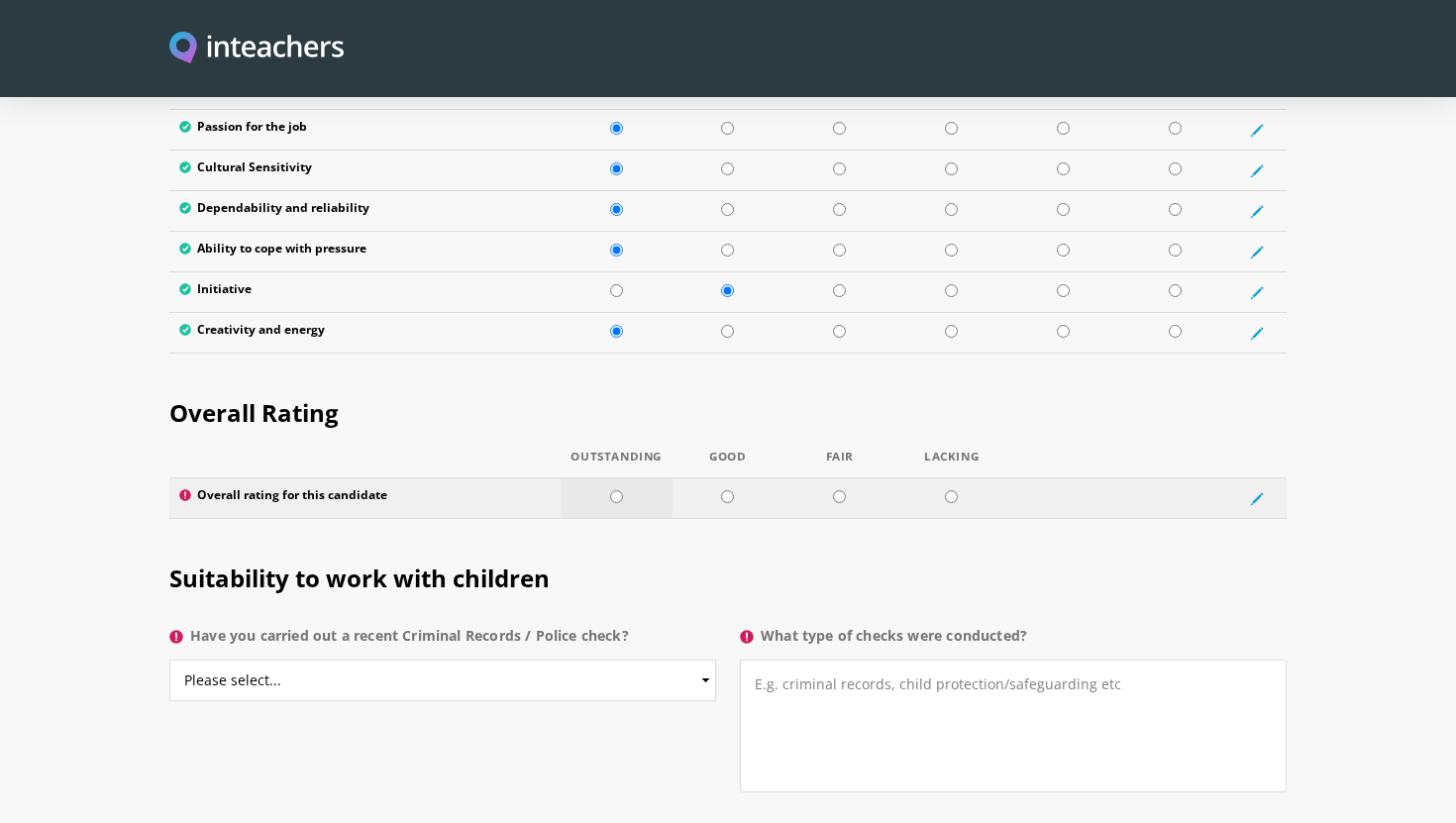 click at bounding box center [616, 496] 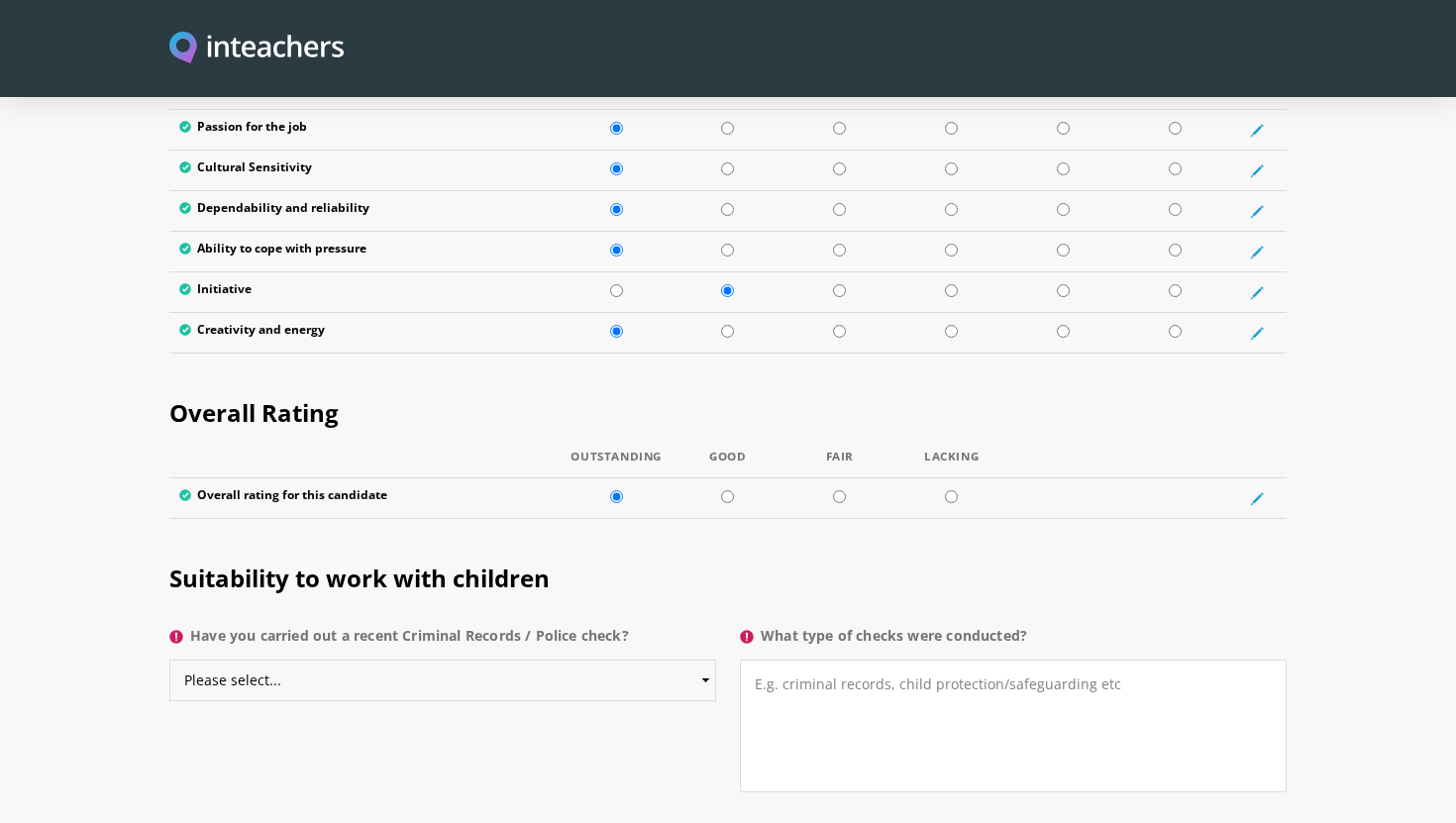 click on "Please select... Yes
No
Do not know" at bounding box center [443, 680] 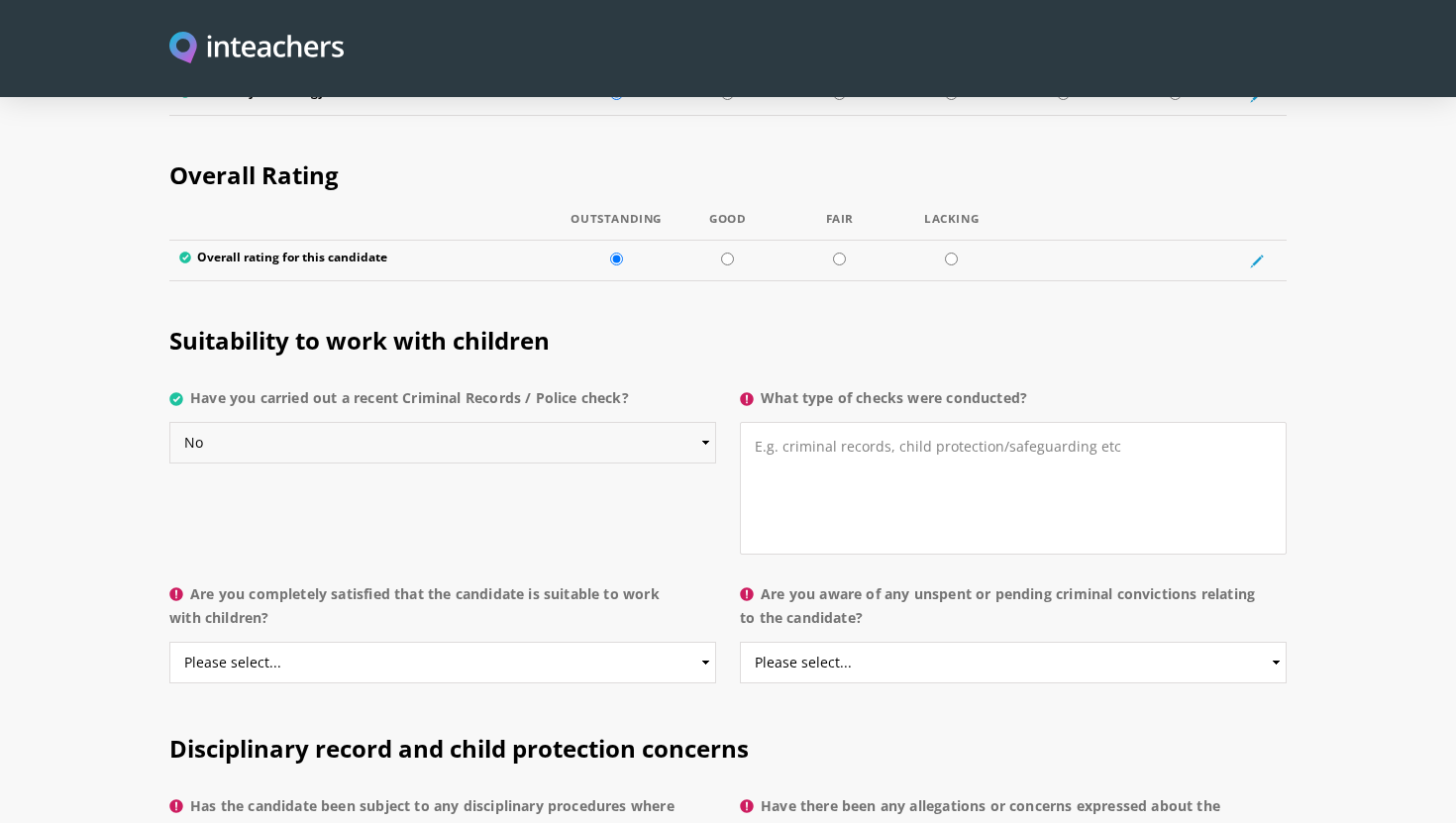 scroll, scrollTop: 3696, scrollLeft: 0, axis: vertical 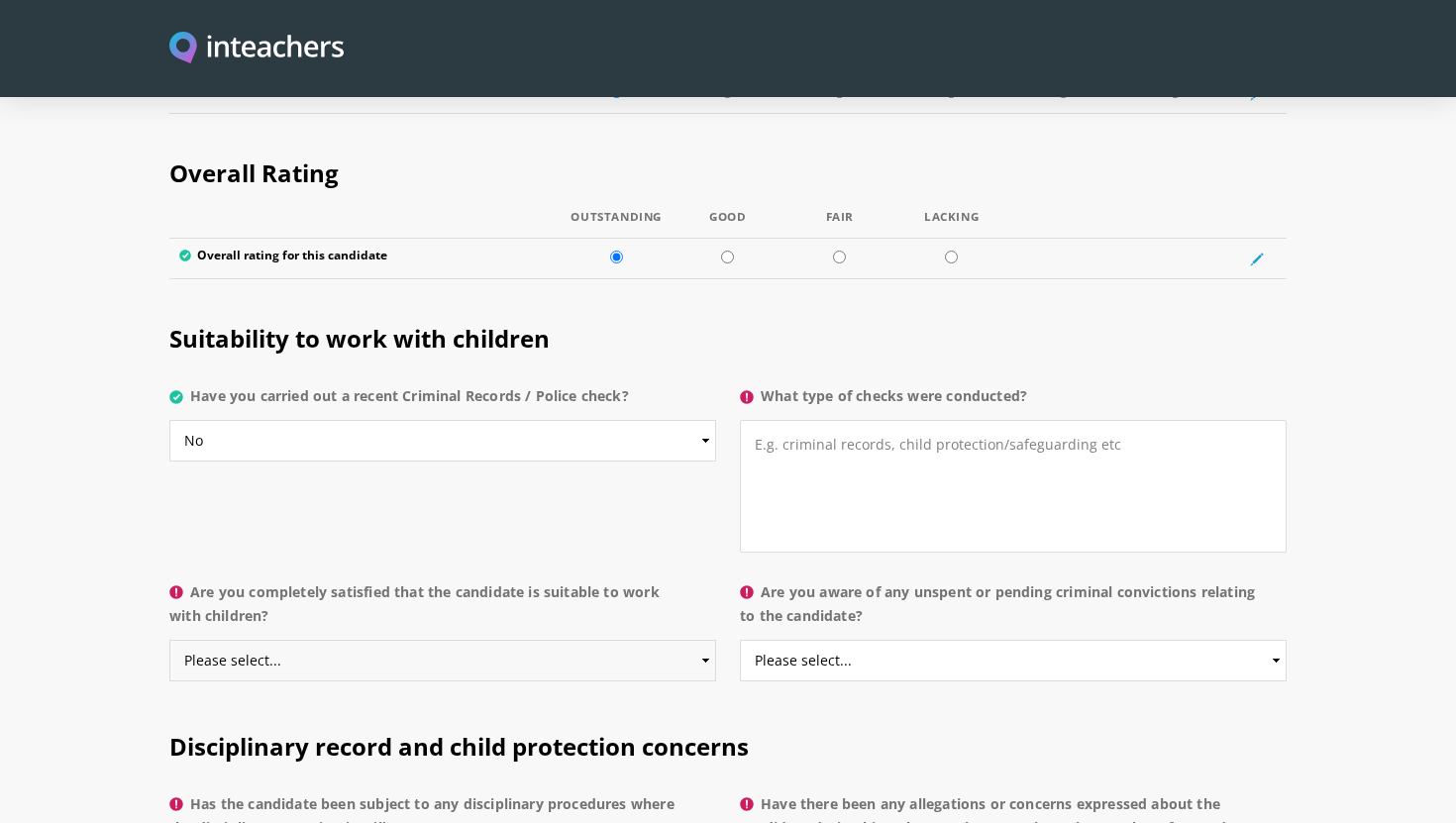 click on "Please select... Yes
No
Do not know" at bounding box center (443, 661) 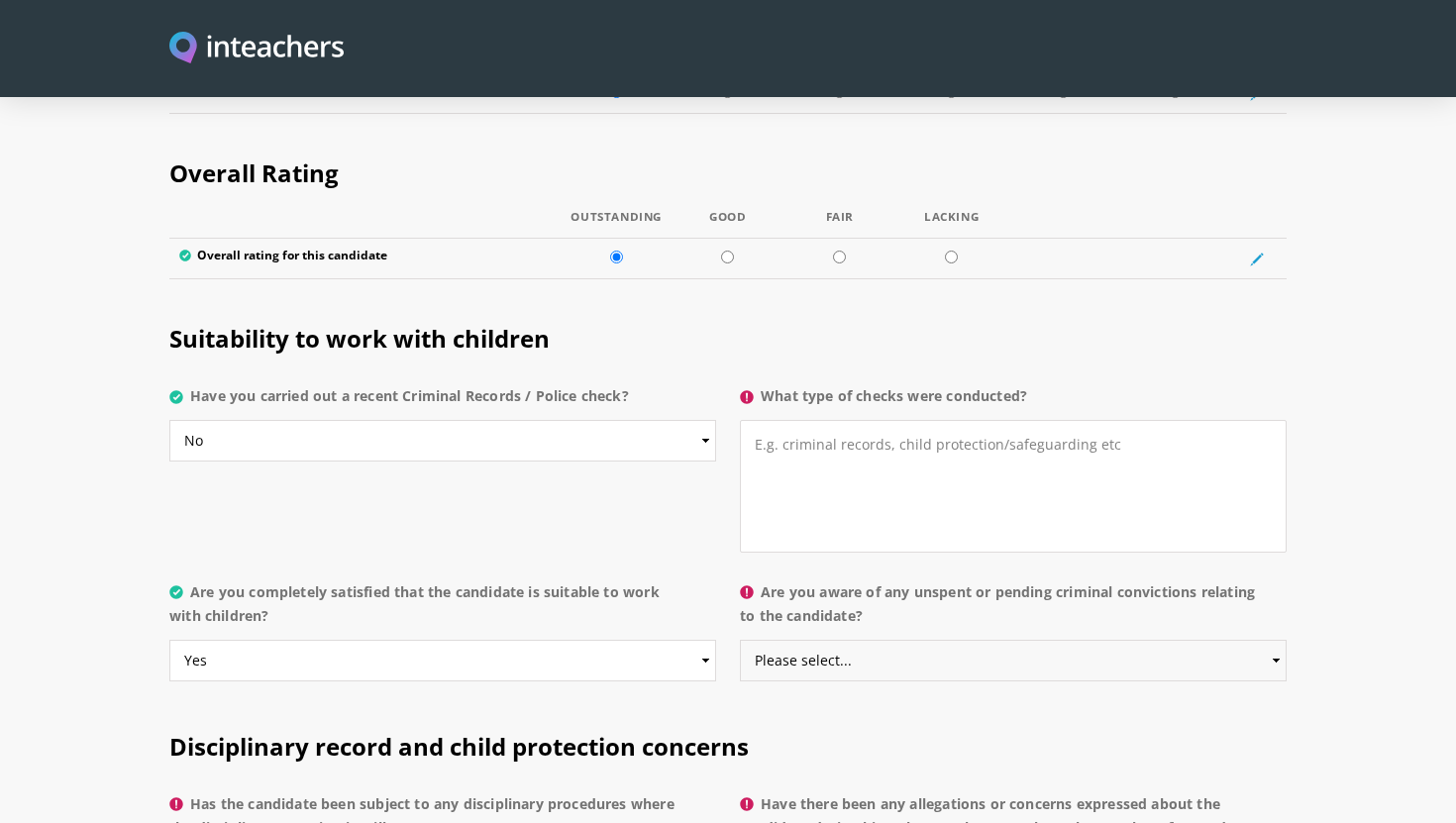 click on "Please select... Yes
No
Do not know" at bounding box center (1013, 661) 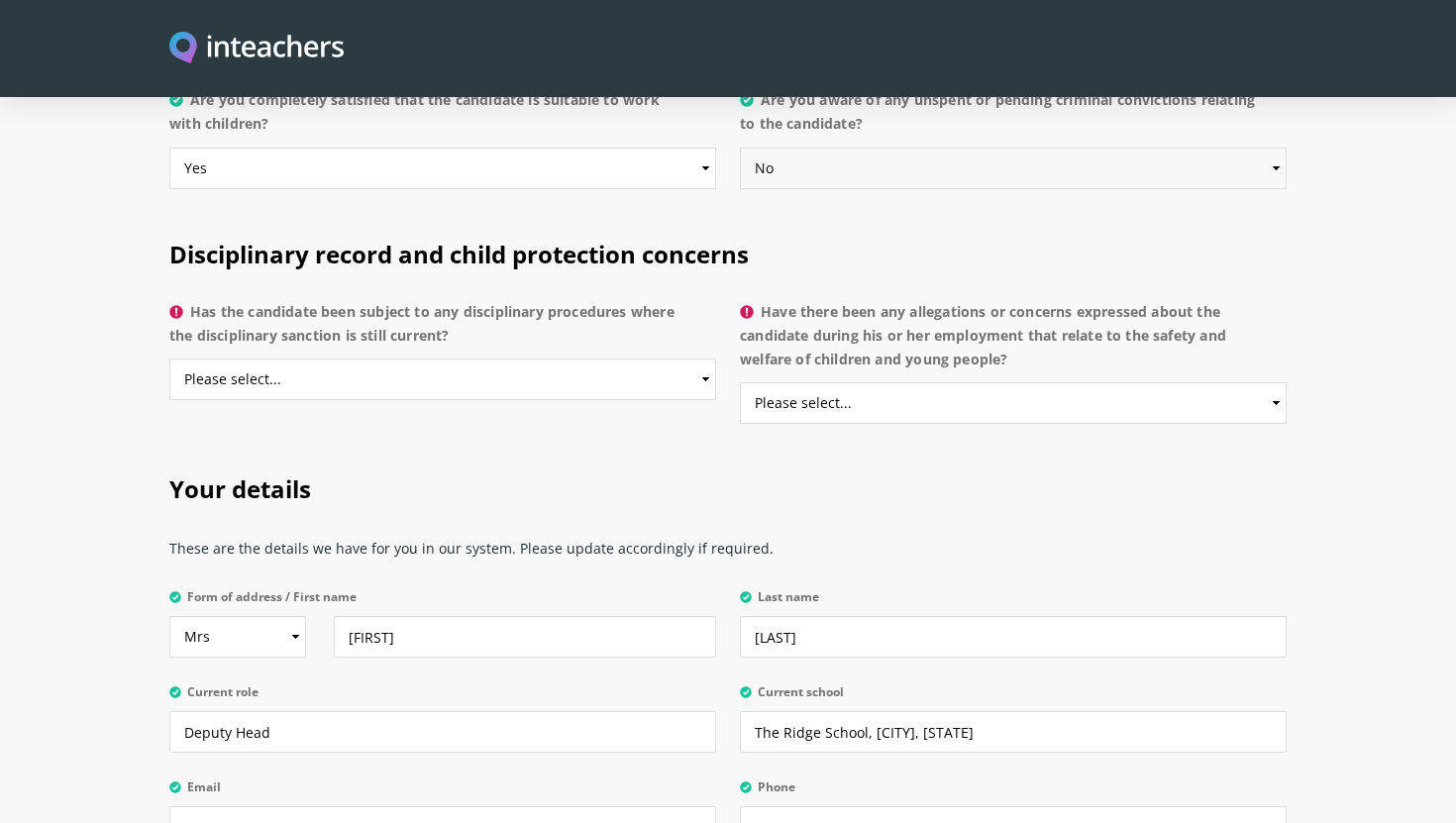 scroll, scrollTop: 4201, scrollLeft: 0, axis: vertical 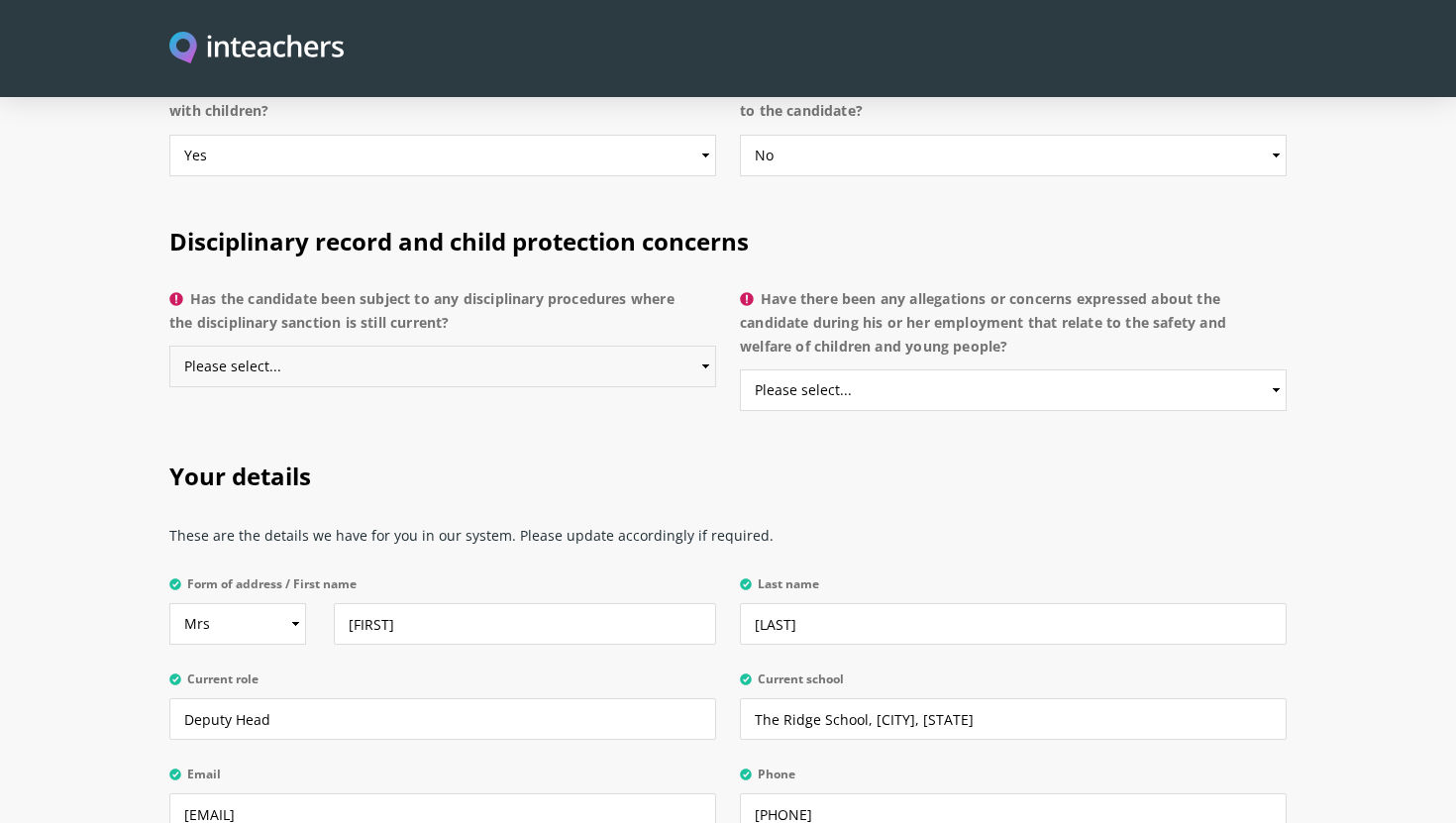 click on "Please select... Yes
No
Do not know" at bounding box center (443, 366) 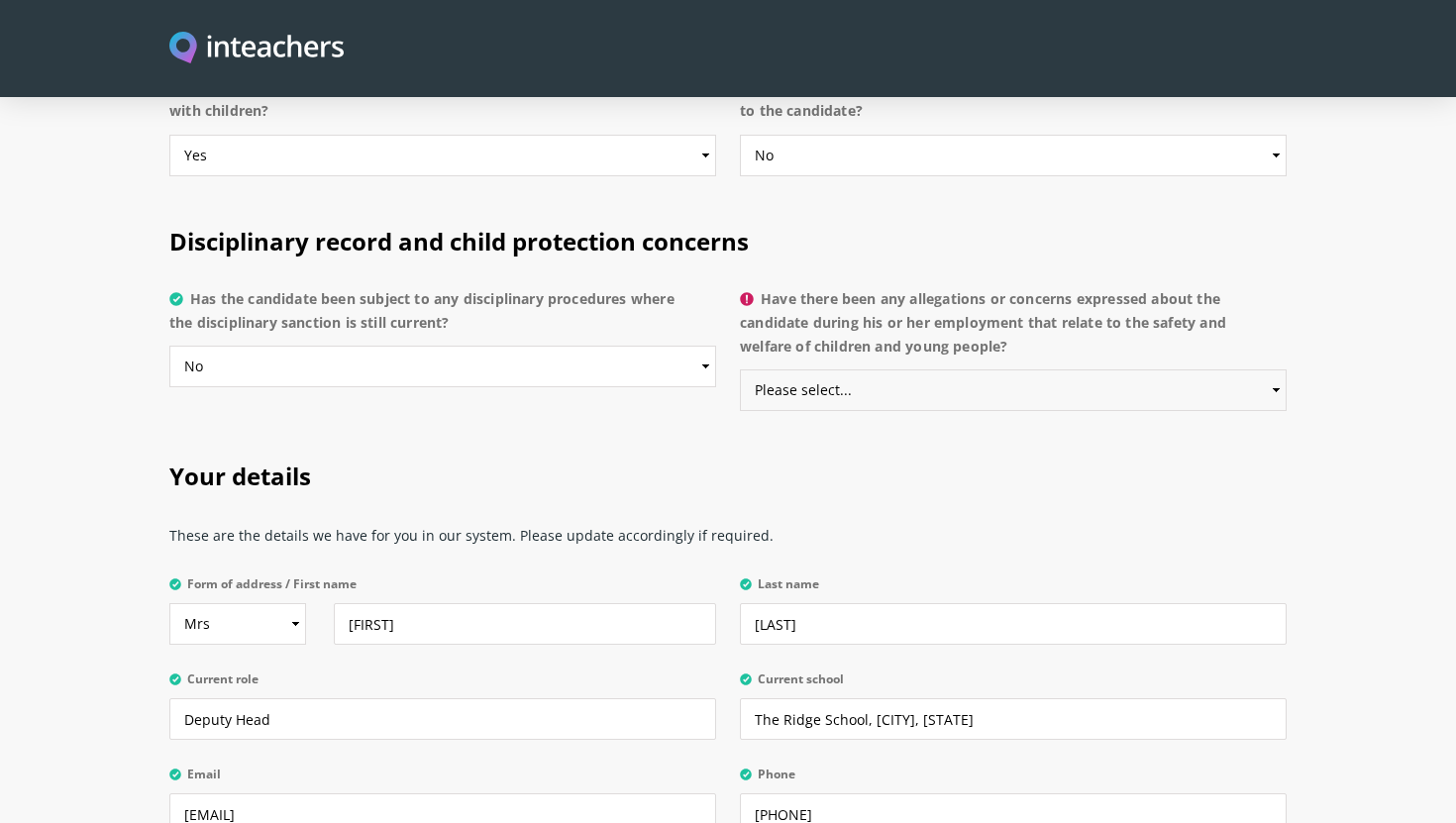 click on "Please select... Yes
No
Do not know" at bounding box center [1013, 390] 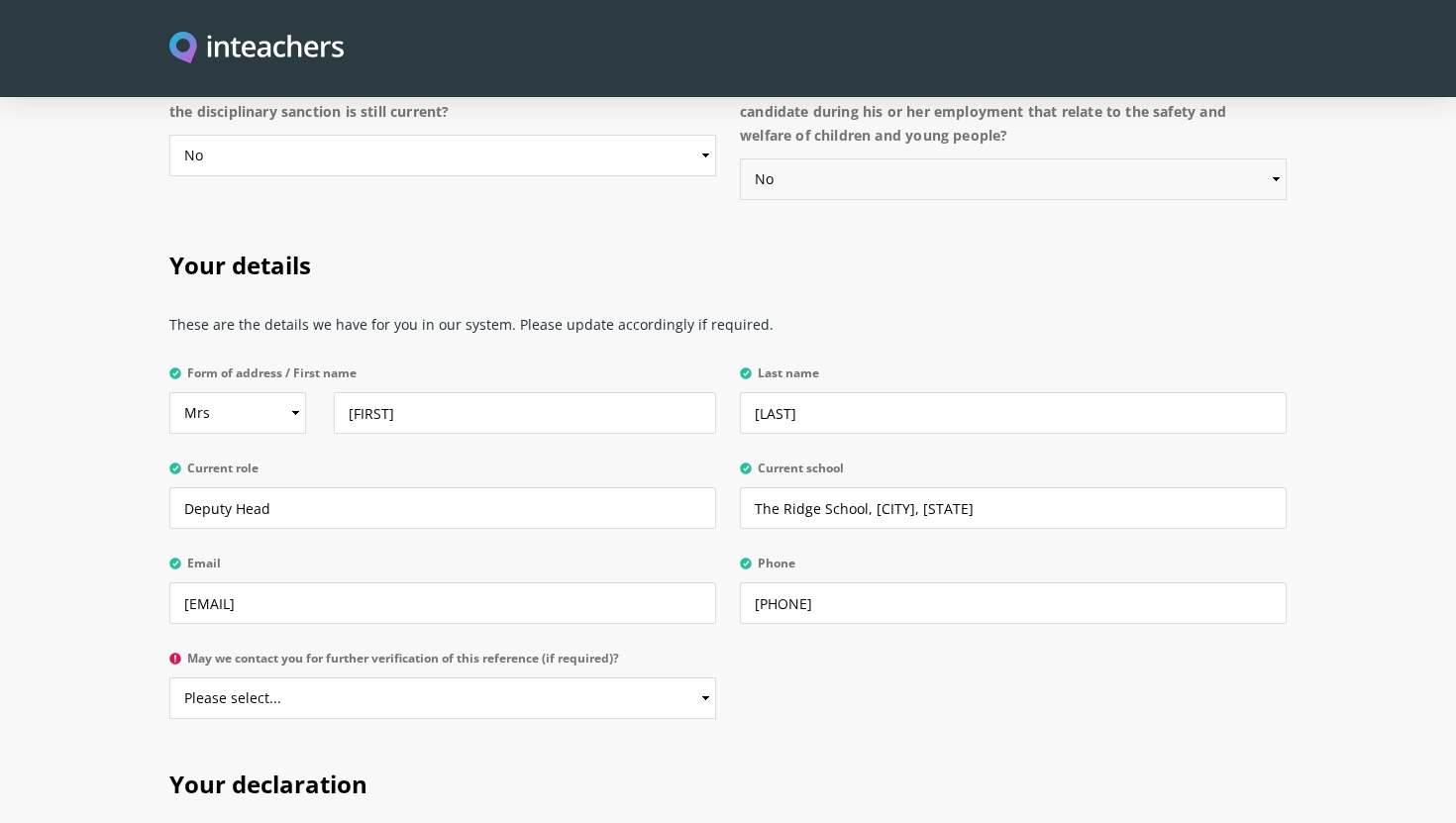 scroll, scrollTop: 4430, scrollLeft: 0, axis: vertical 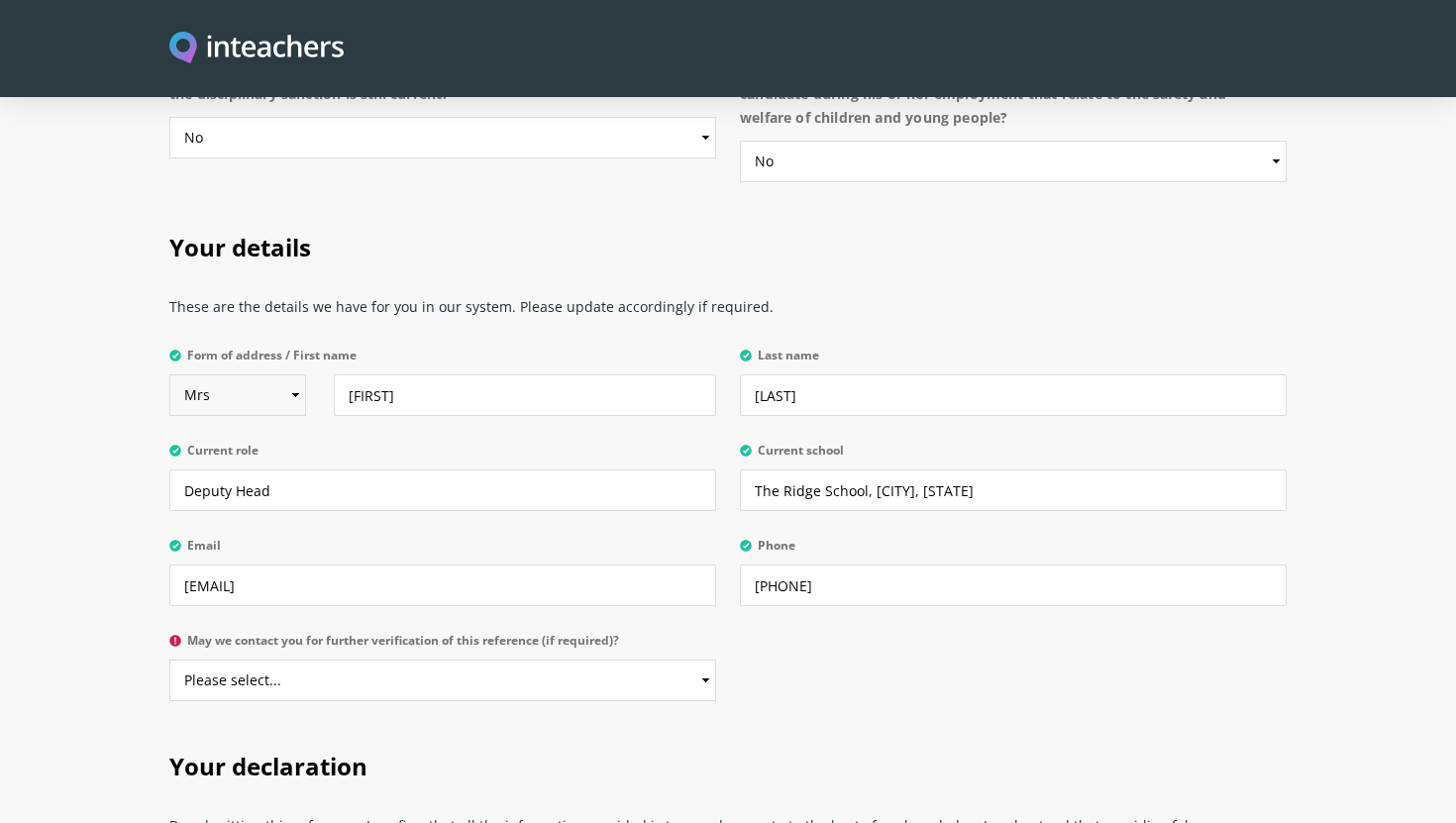 click on "Select Mr
Mrs
Miss
Ms
Dr
Prof" at bounding box center (238, 395) 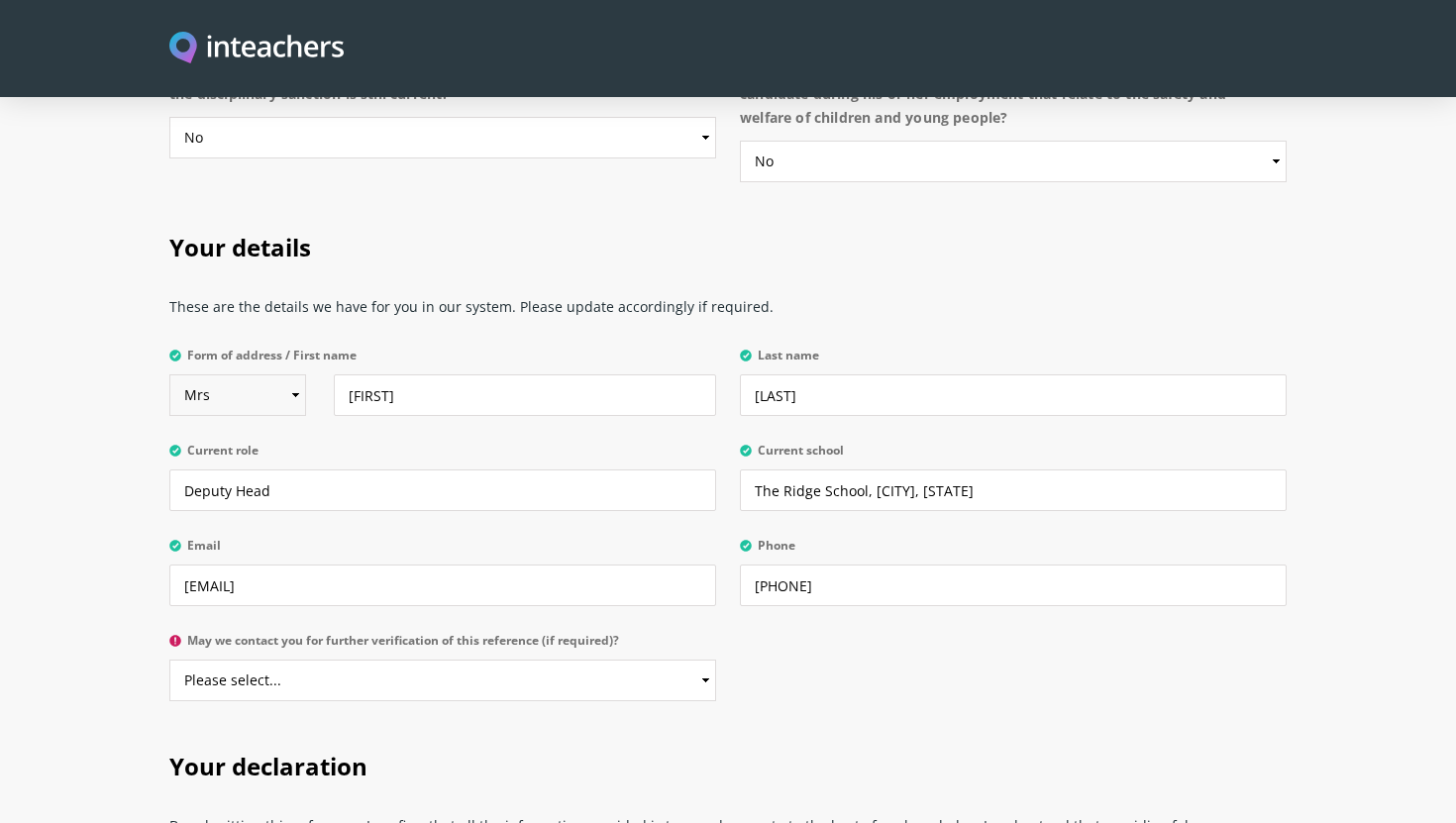 select on "Dr" 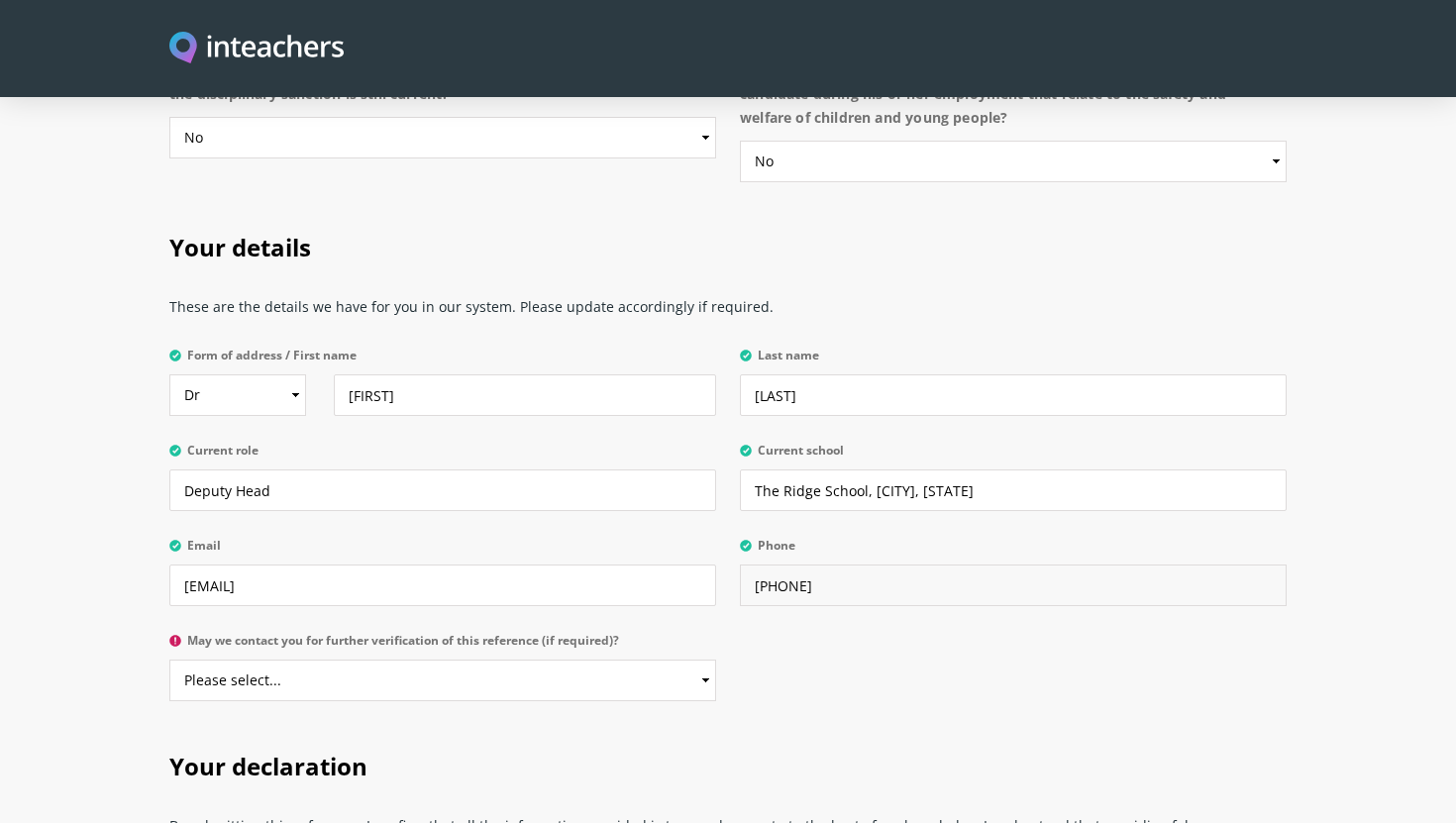 drag, startPoint x: 873, startPoint y: 560, endPoint x: 709, endPoint y: 562, distance: 164.01219 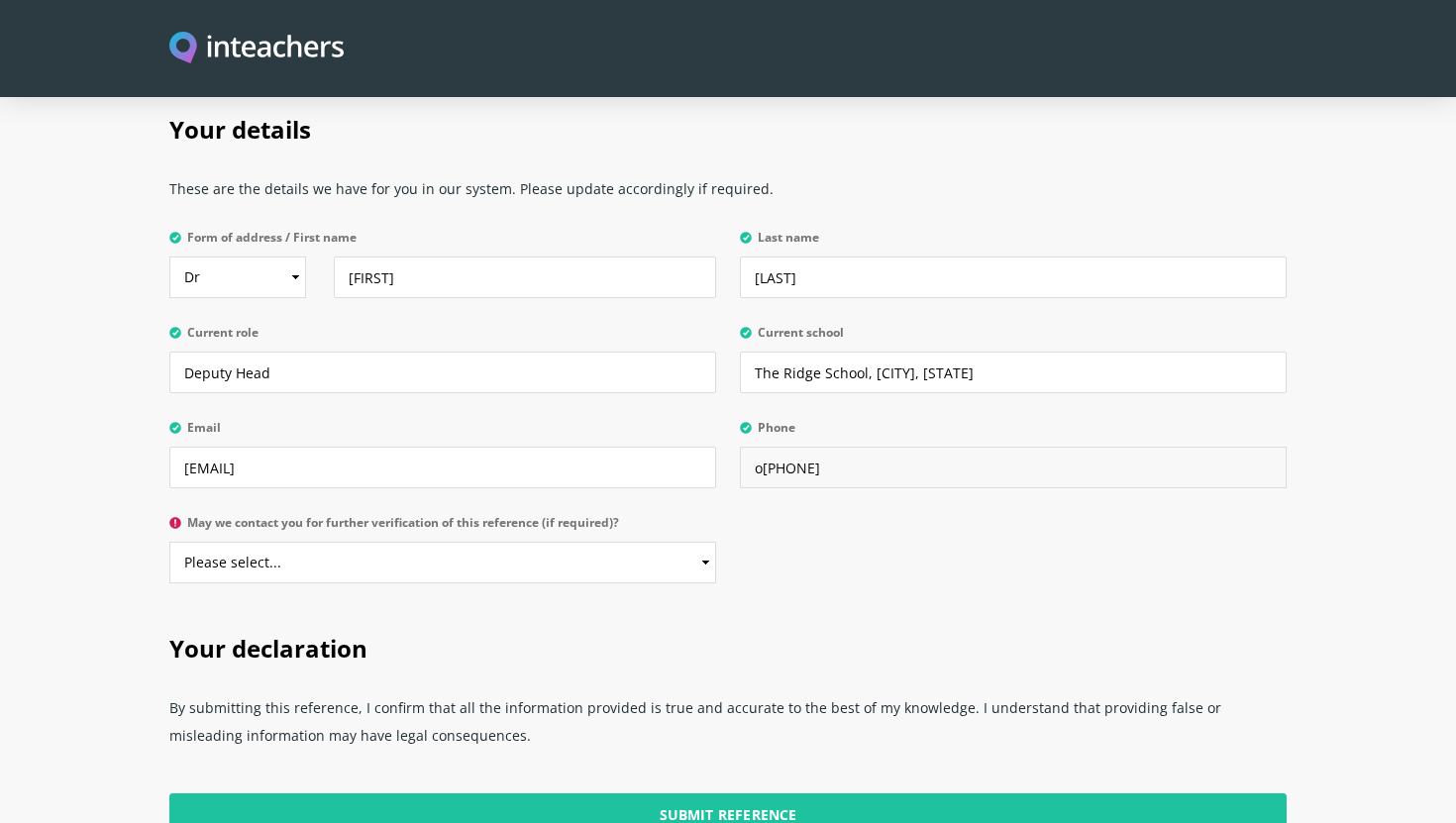 scroll, scrollTop: 4576, scrollLeft: 0, axis: vertical 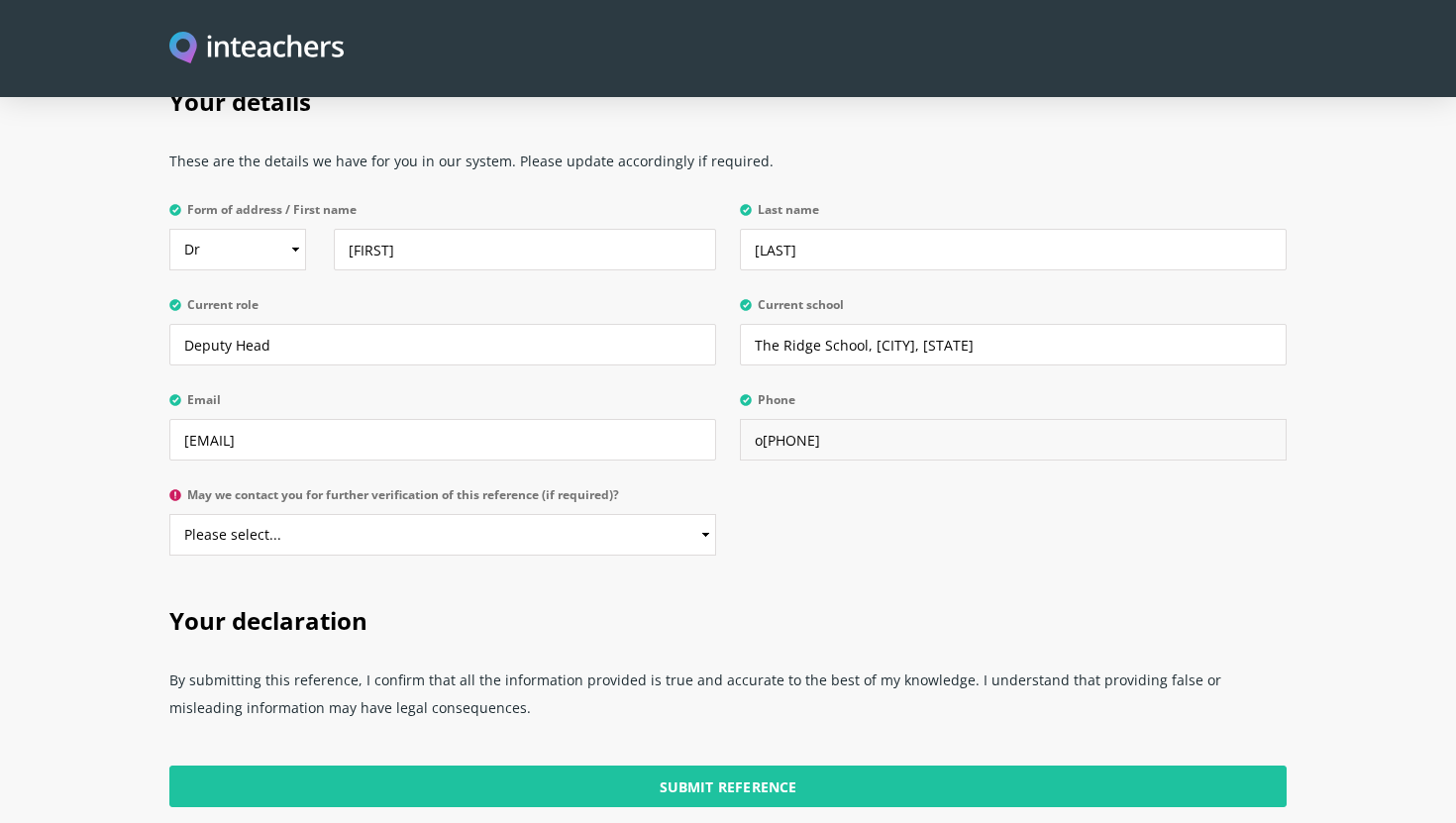 type on "o[PHONE]" 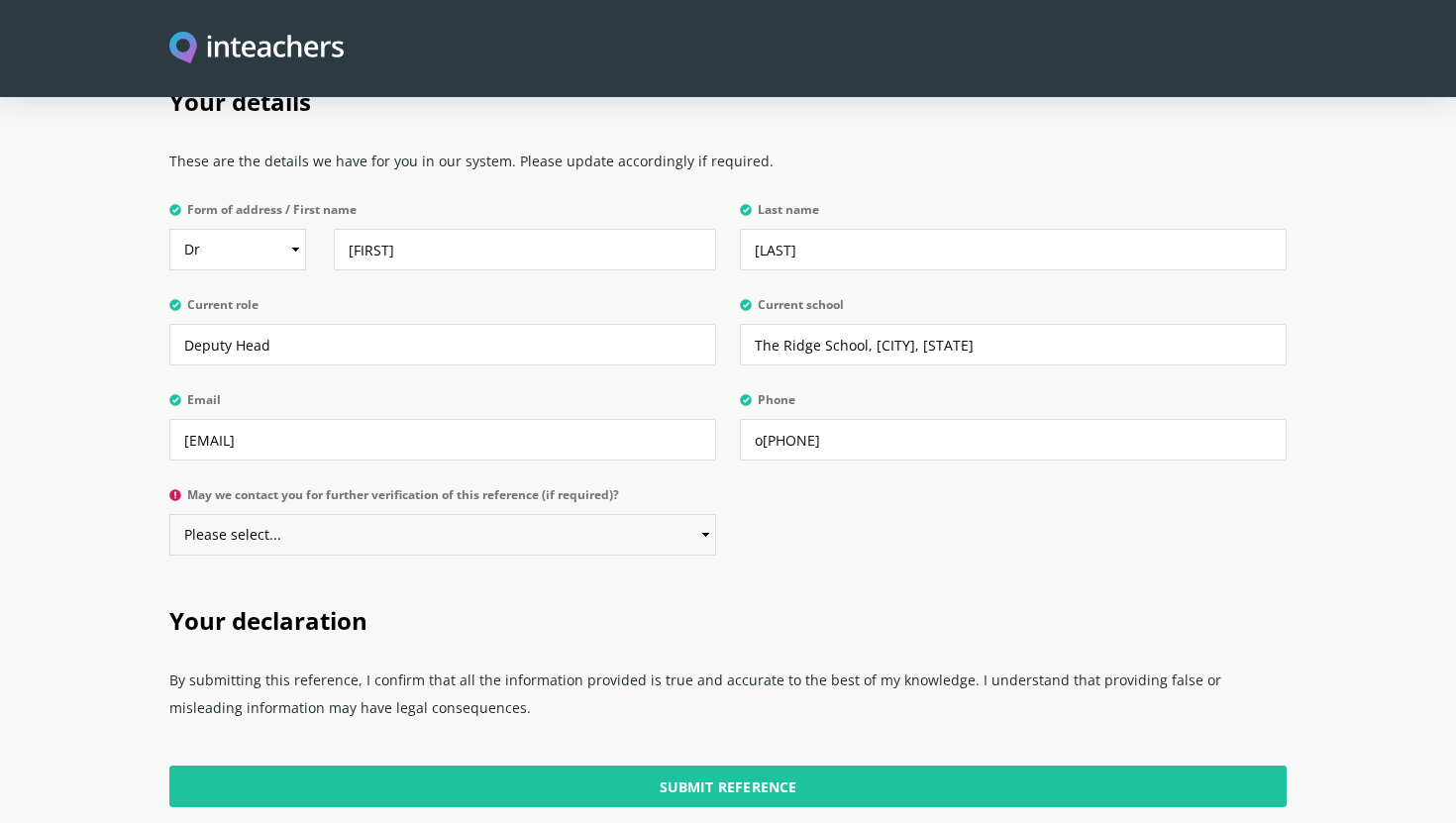 click on "Please select... Yes
No" at bounding box center (443, 535) 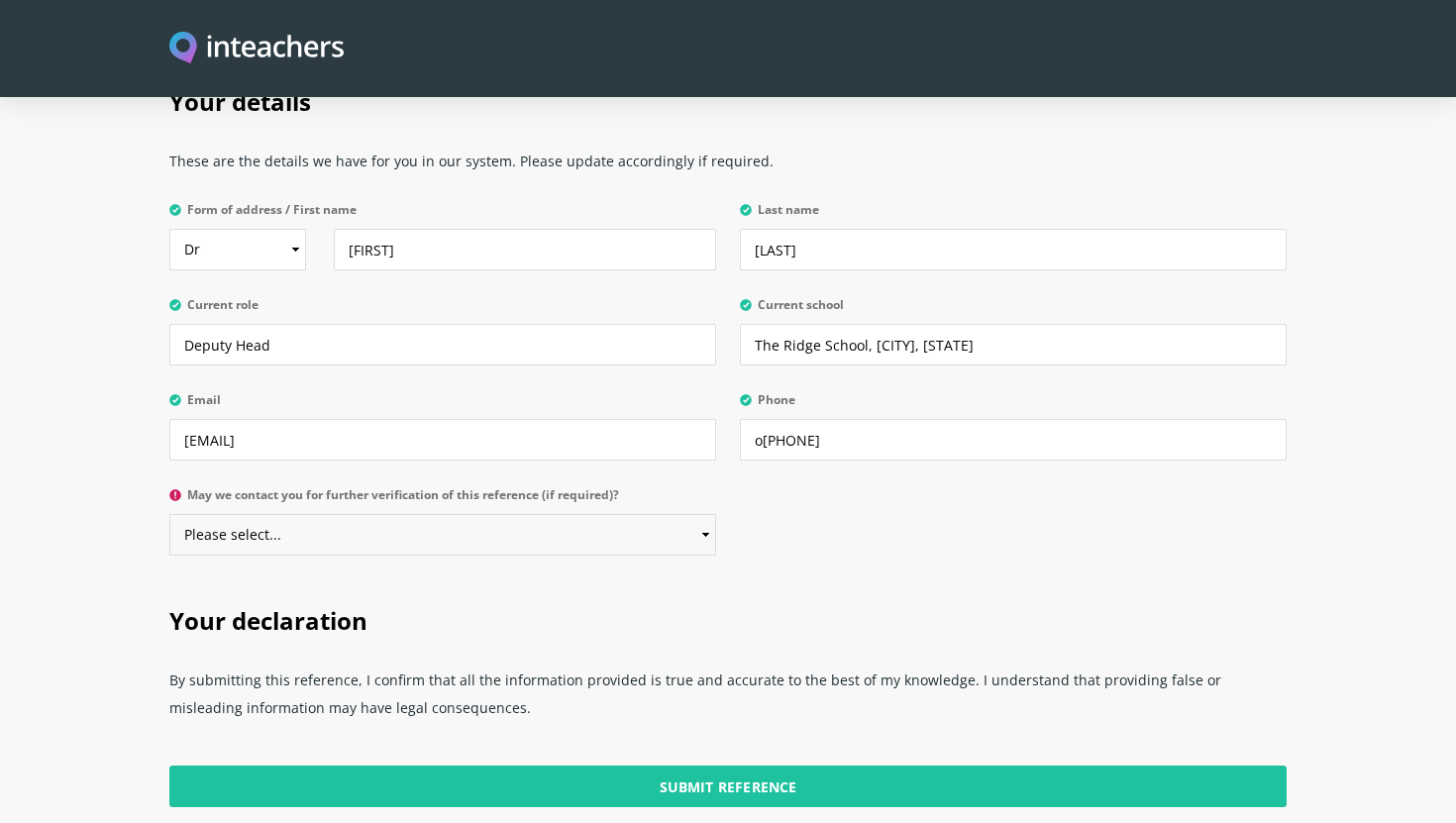 select on "Yes" 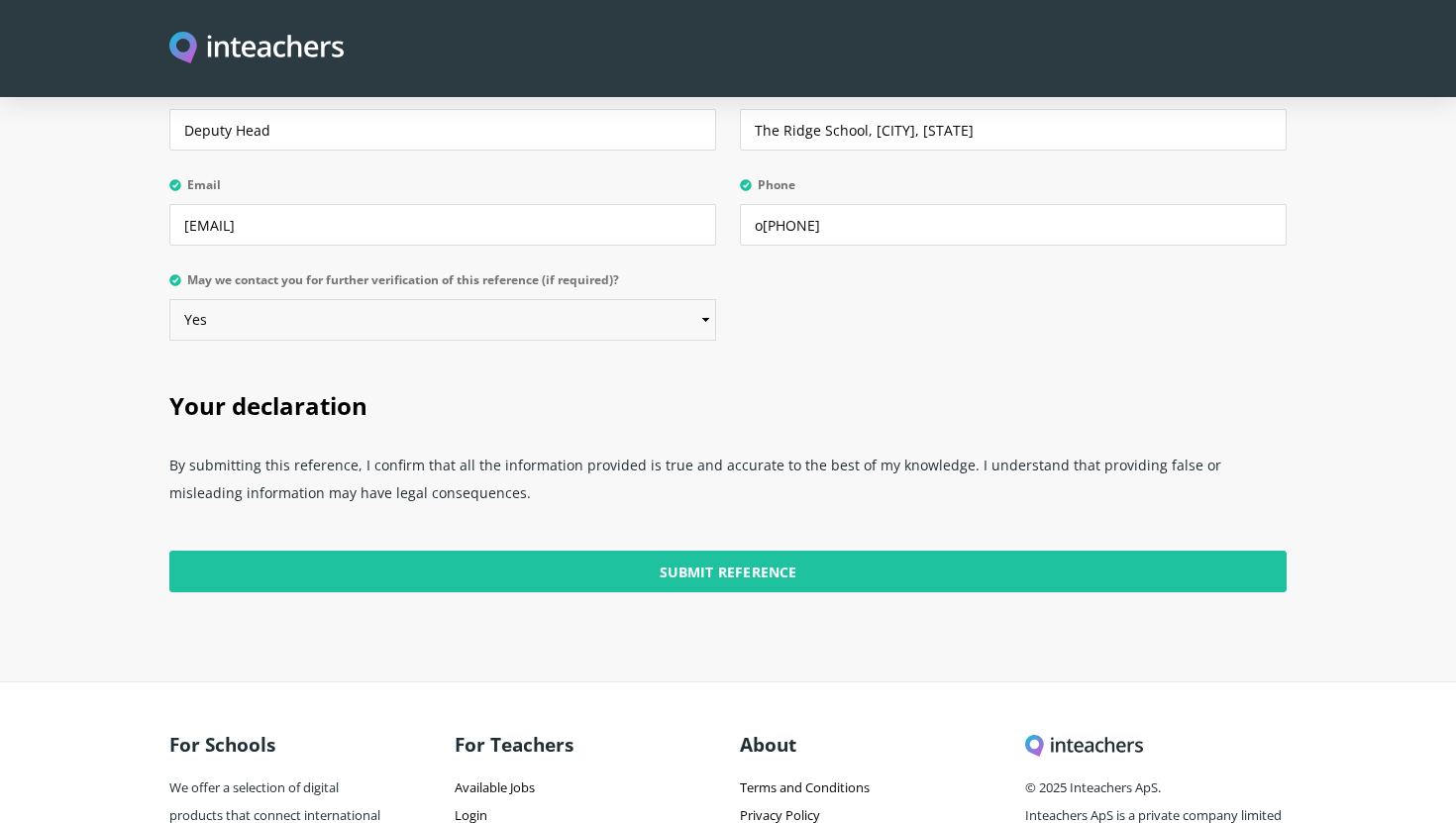 scroll, scrollTop: 4807, scrollLeft: 0, axis: vertical 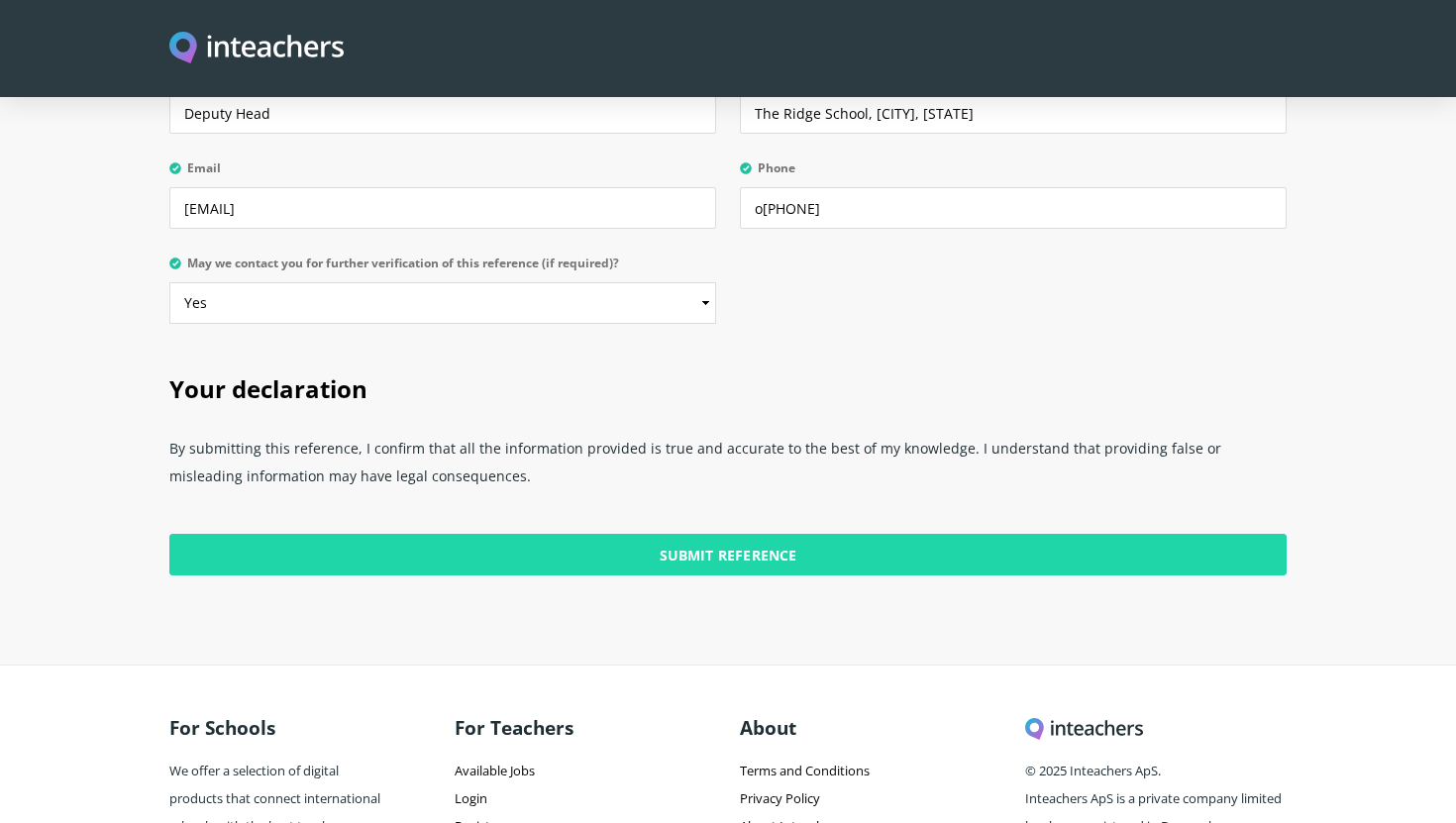 click on "Submit Reference" at bounding box center (728, 555) 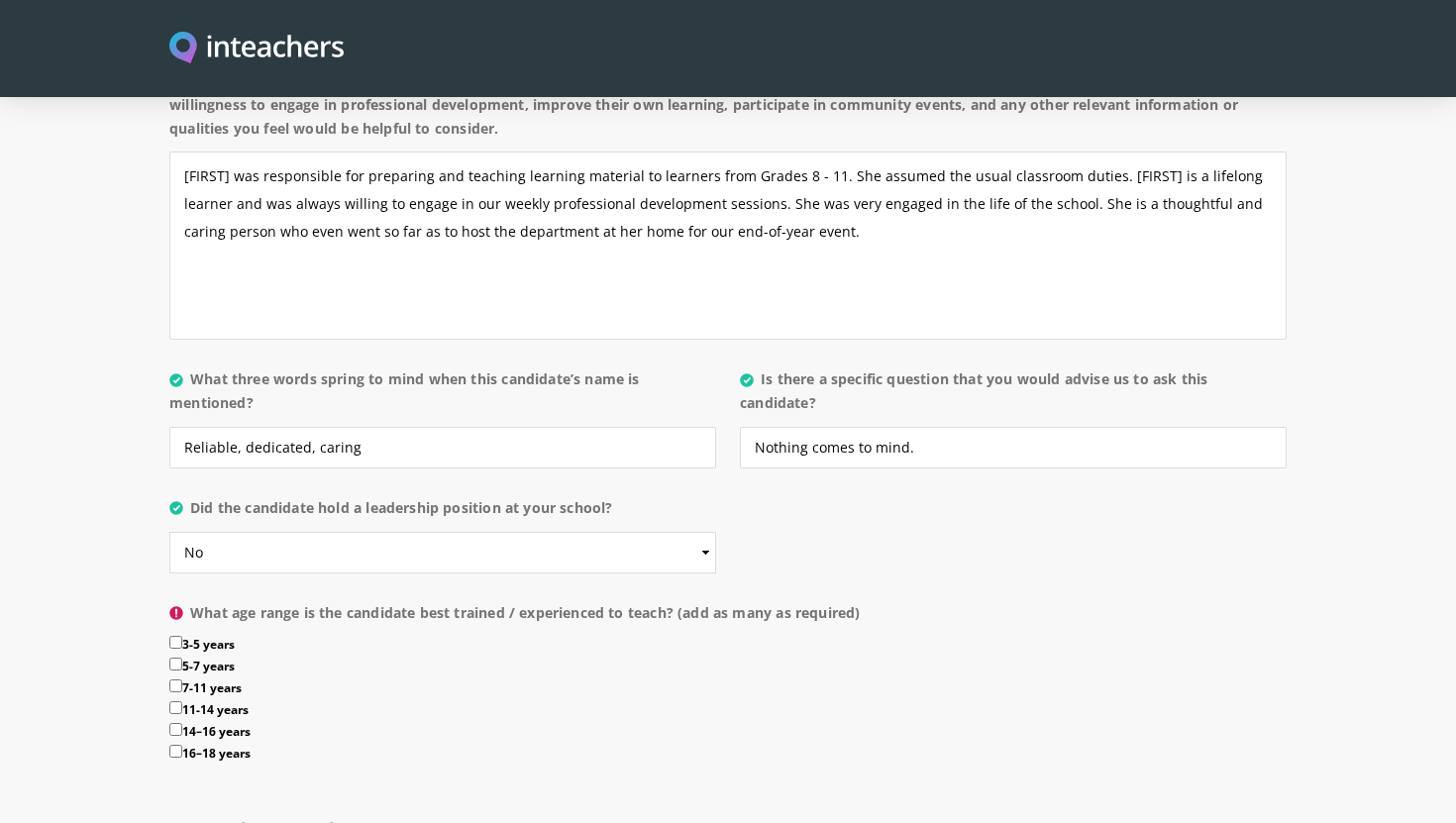 scroll, scrollTop: 1873, scrollLeft: 0, axis: vertical 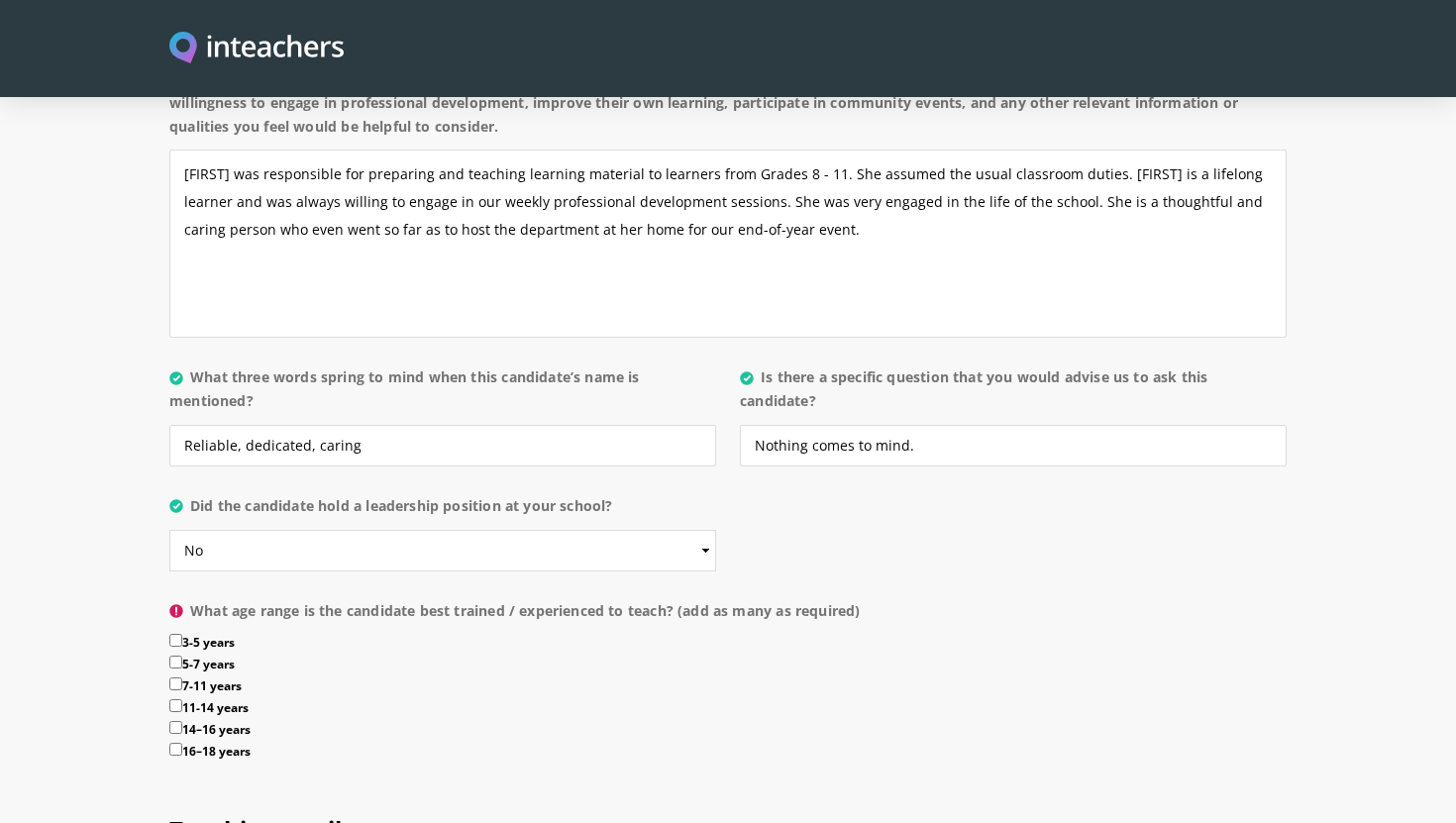 click on "11-14 years" at bounding box center [175, 705] 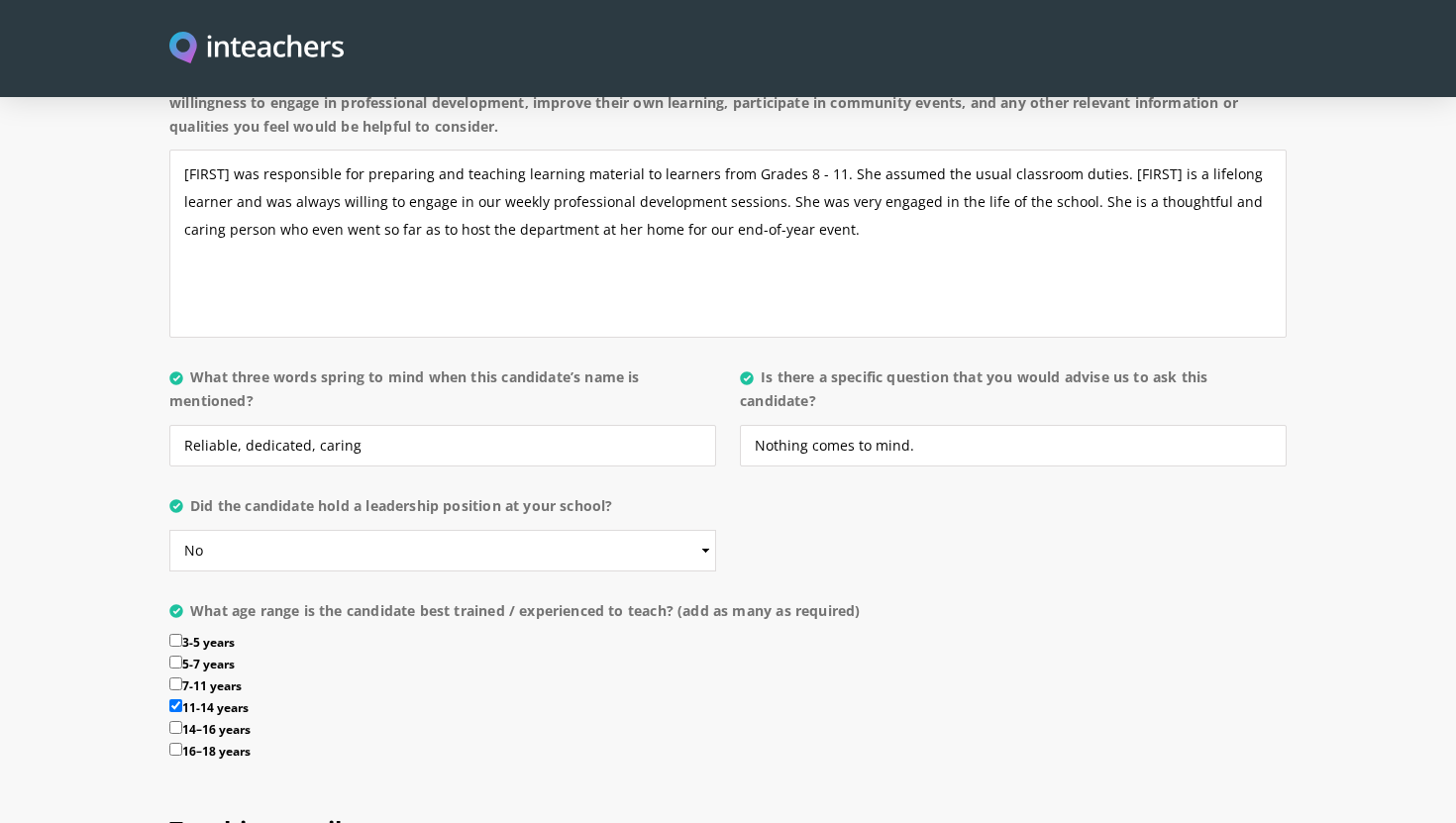 click on "14–16 years" at bounding box center [175, 727] 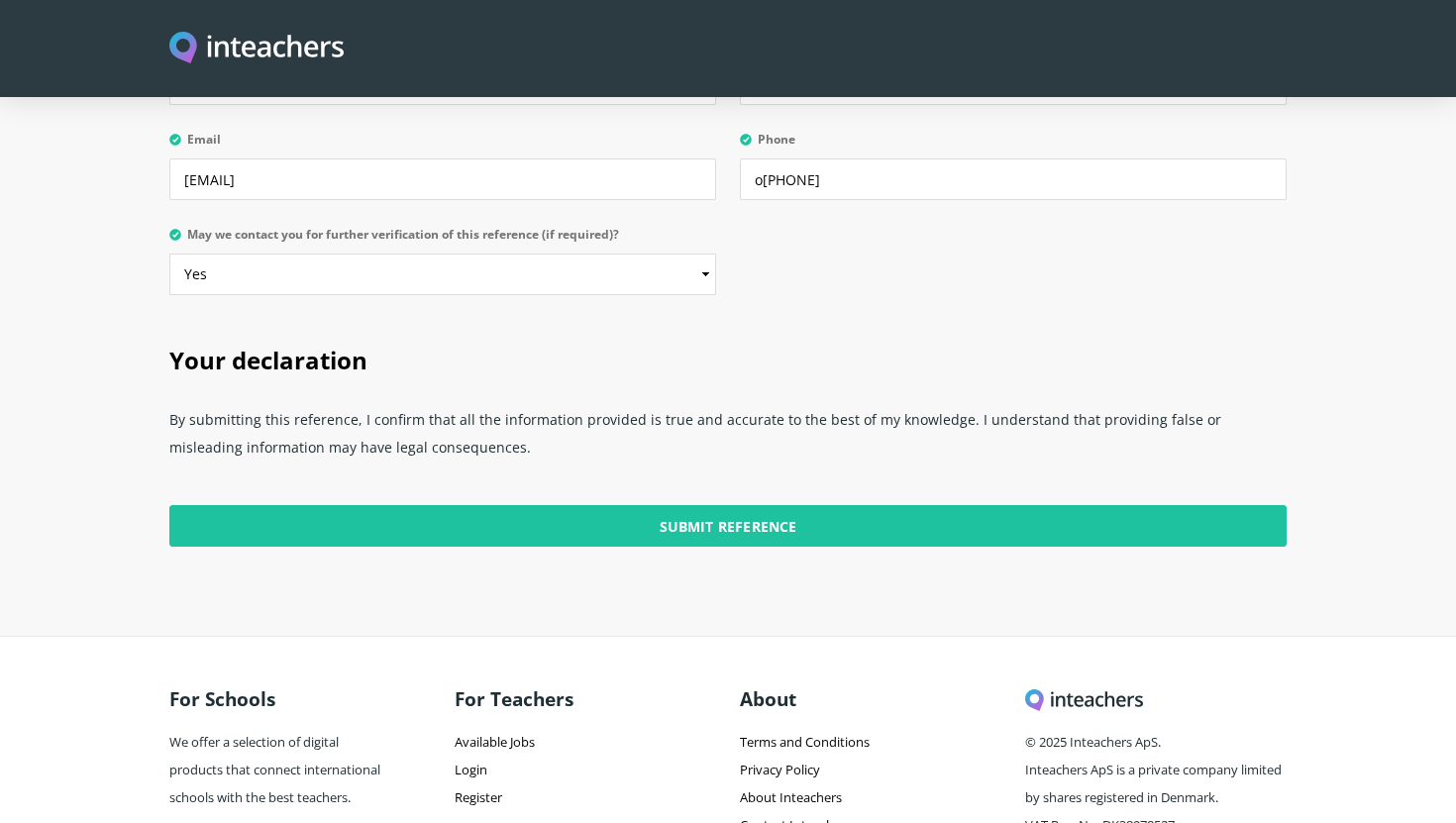scroll, scrollTop: 4919, scrollLeft: 0, axis: vertical 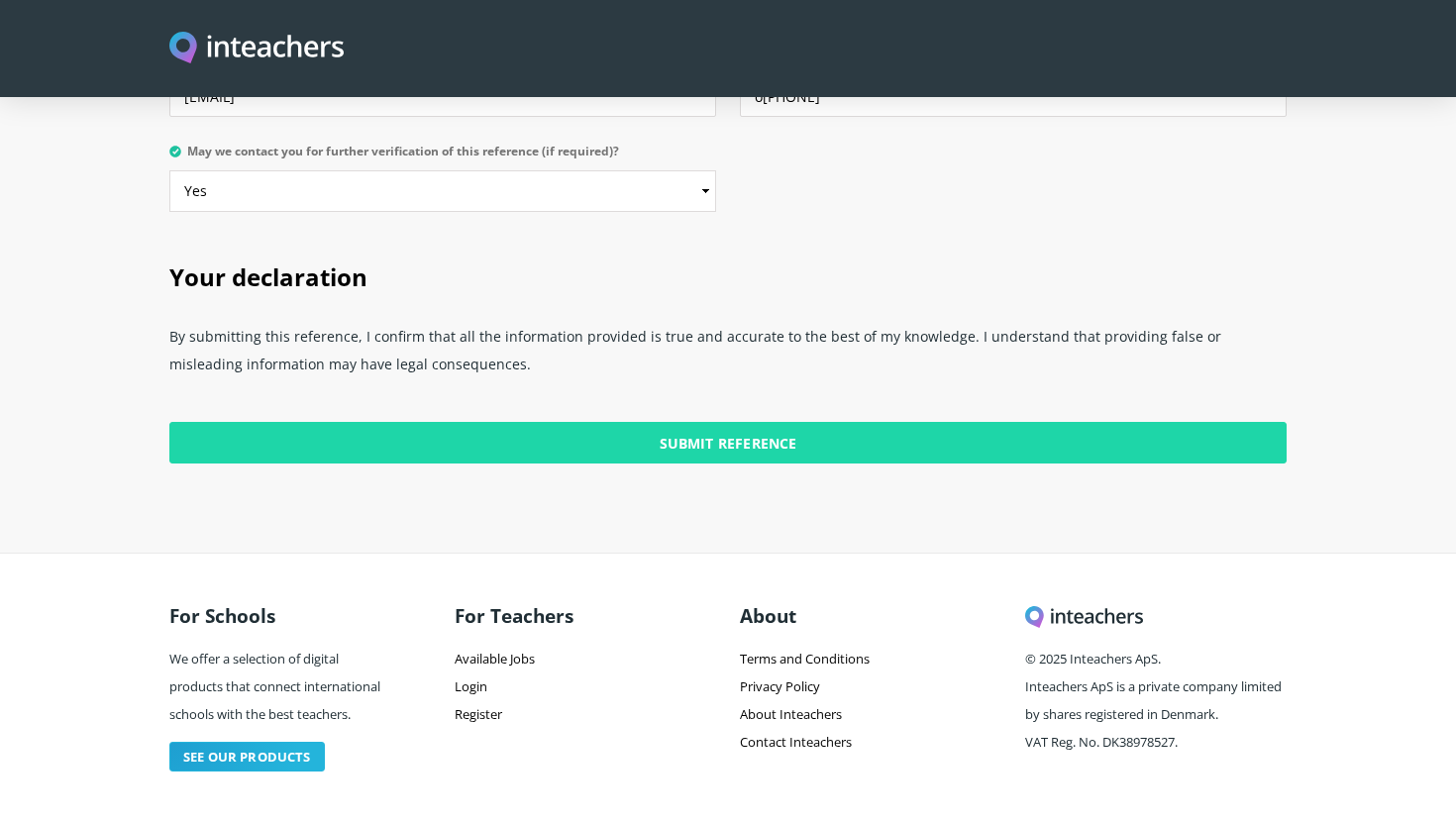 click on "Submit Reference" at bounding box center [728, 443] 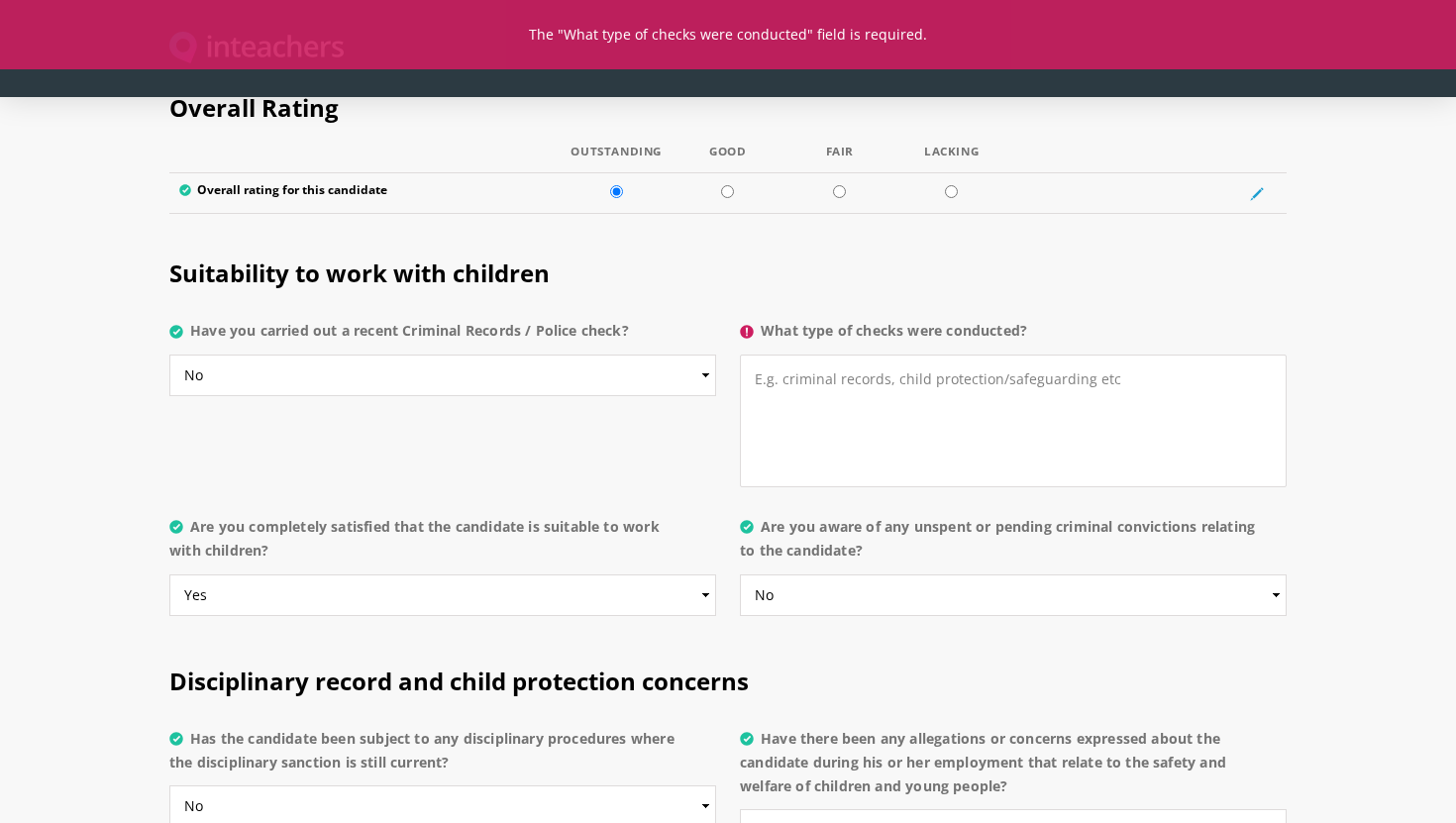 scroll, scrollTop: 3576, scrollLeft: 0, axis: vertical 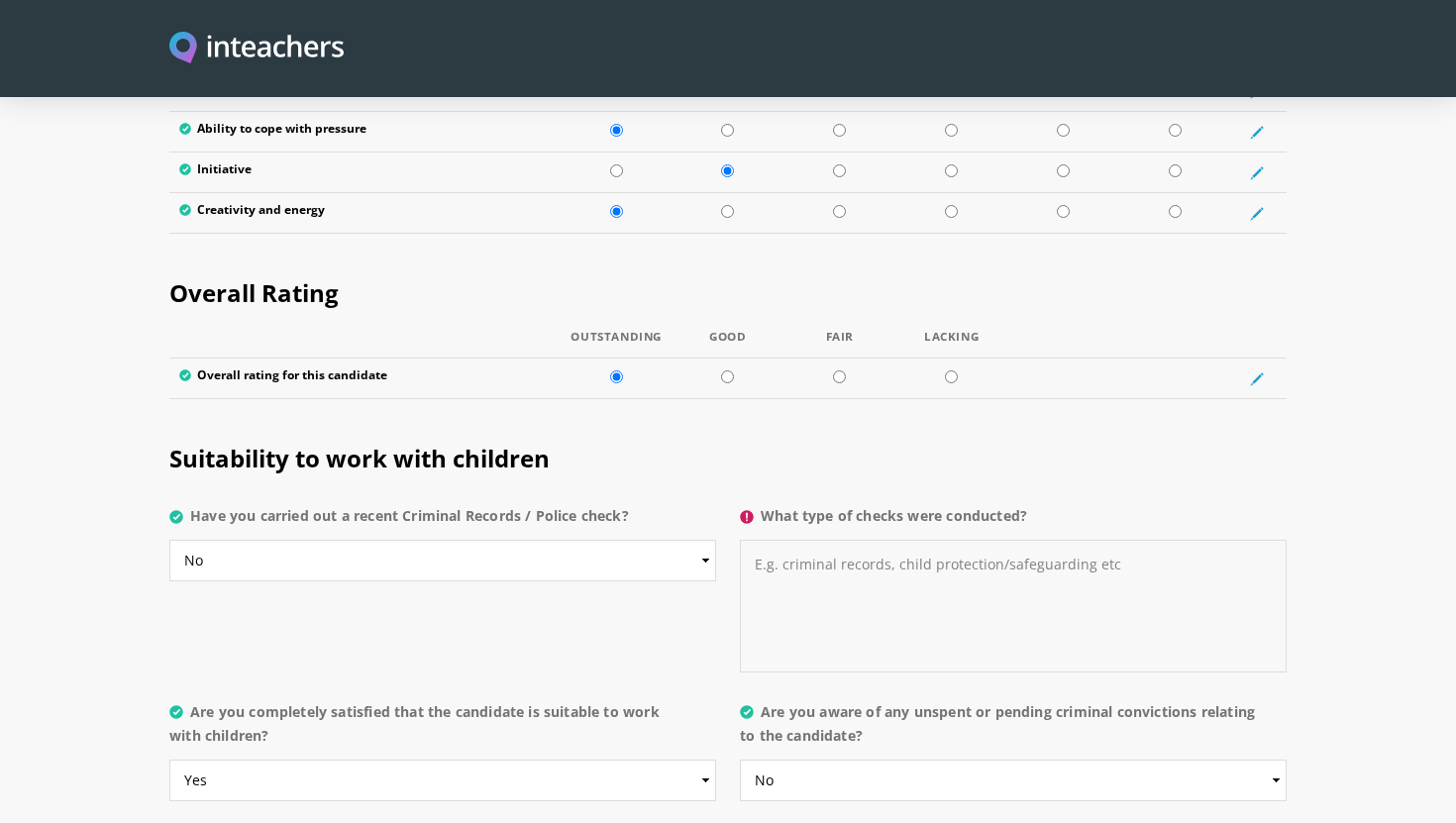 click on "What type of checks were conducted?" at bounding box center (1013, 606) 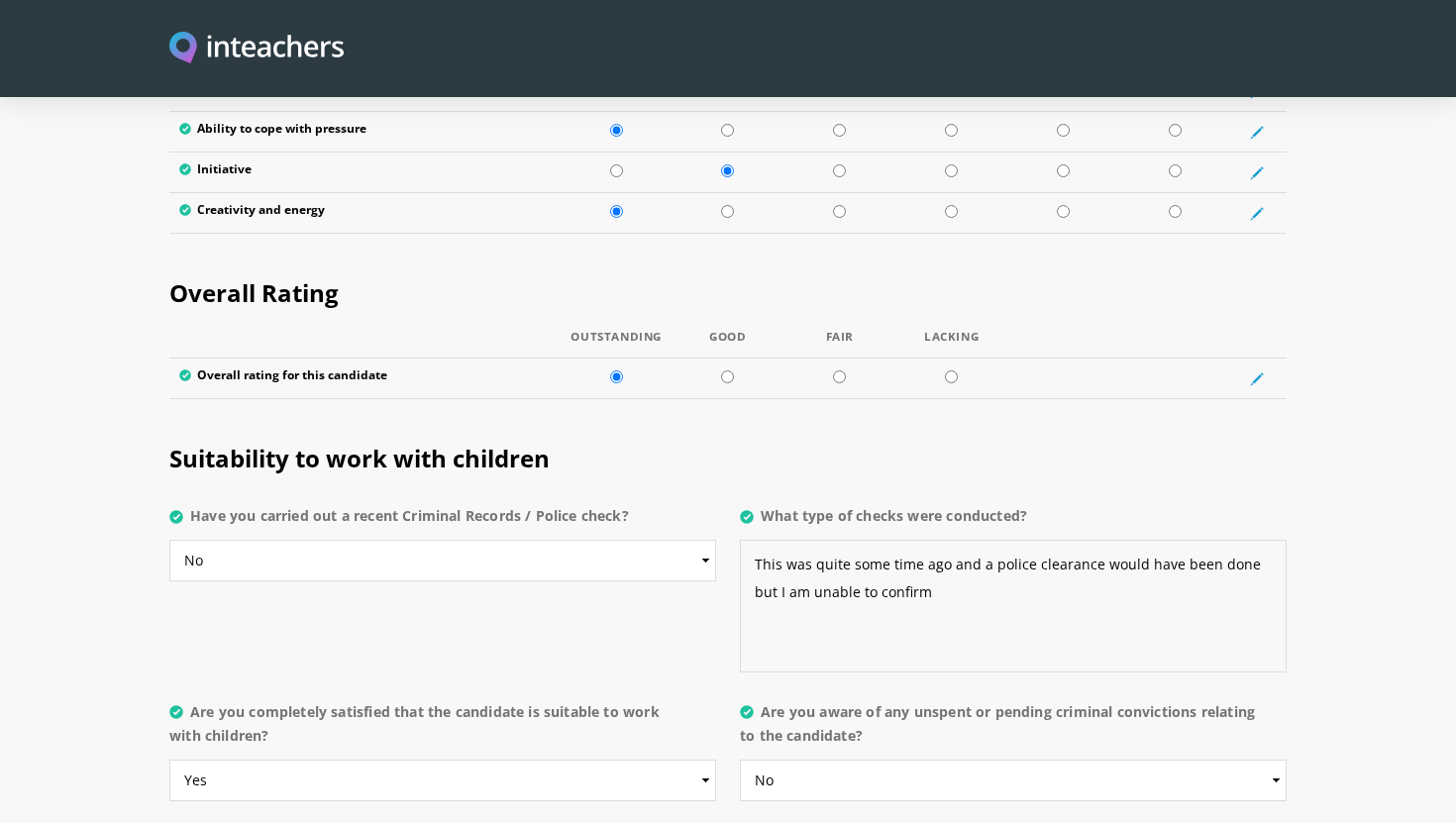 click on "This was quite some time ago and a police clearance would have been done but I am unable to confirm" at bounding box center (1013, 606) 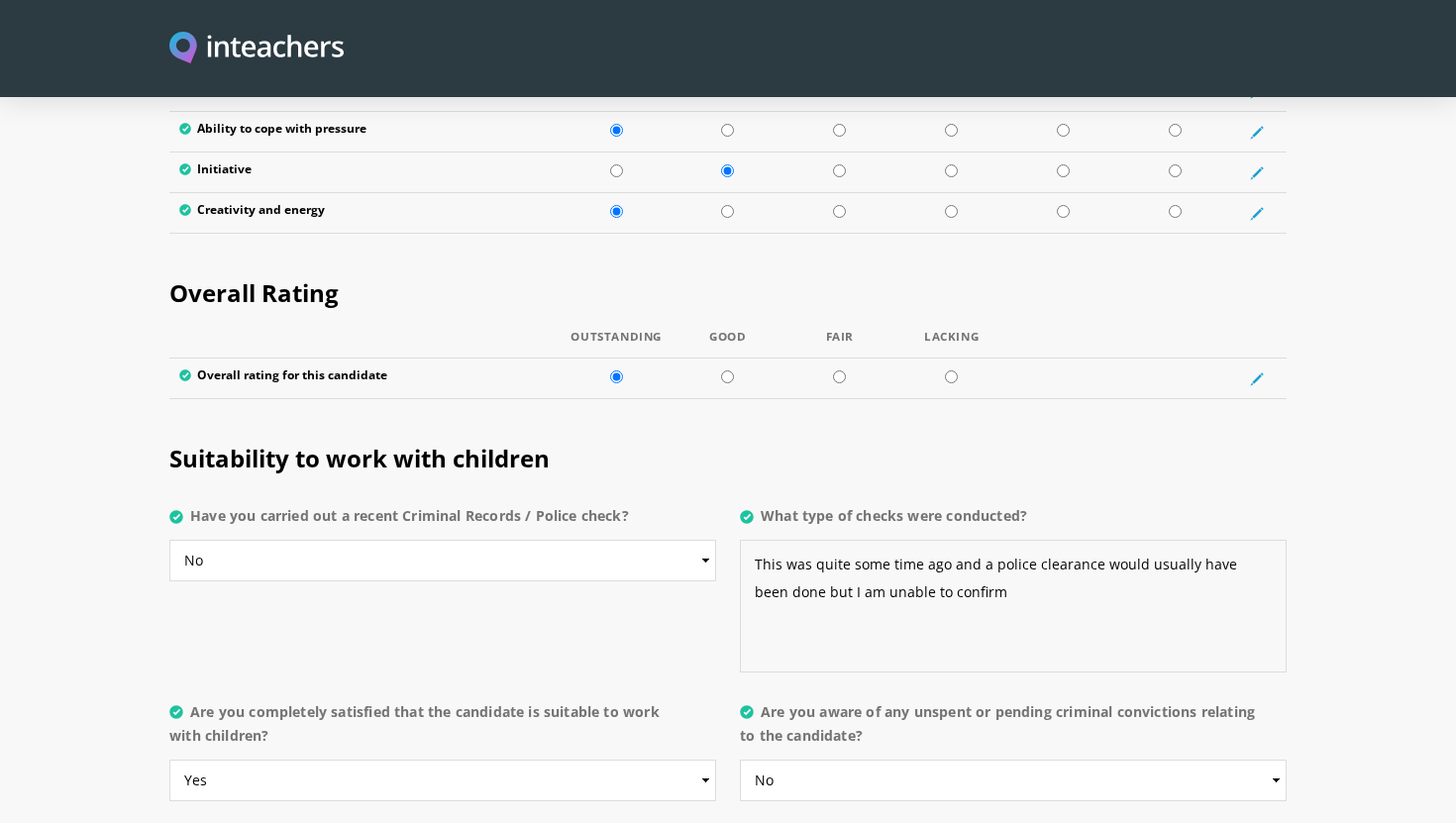 click on "This was quite some time ago and a police clearance would usually have been done but I am unable to confirm" at bounding box center [1013, 606] 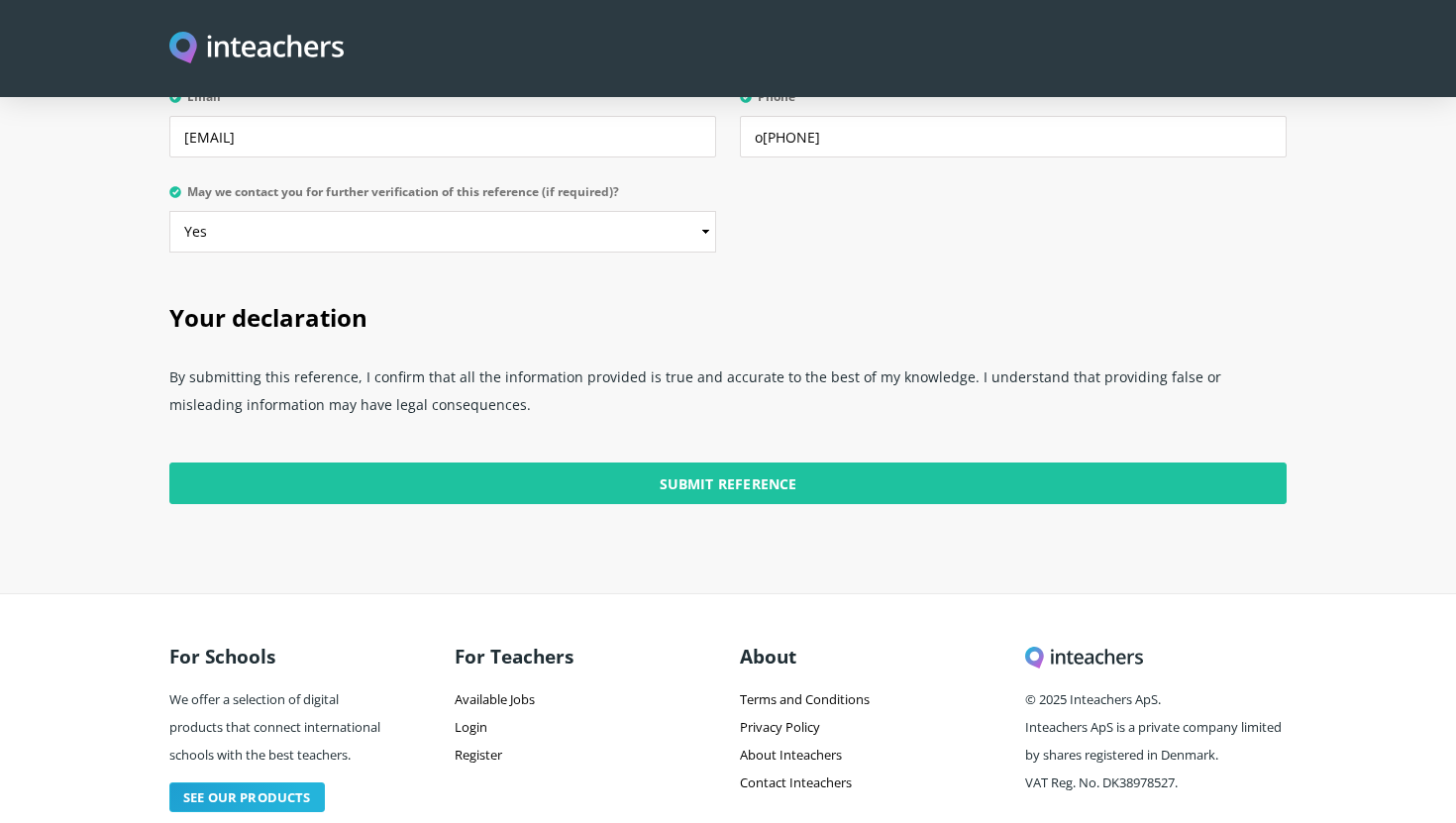 scroll, scrollTop: 4919, scrollLeft: 0, axis: vertical 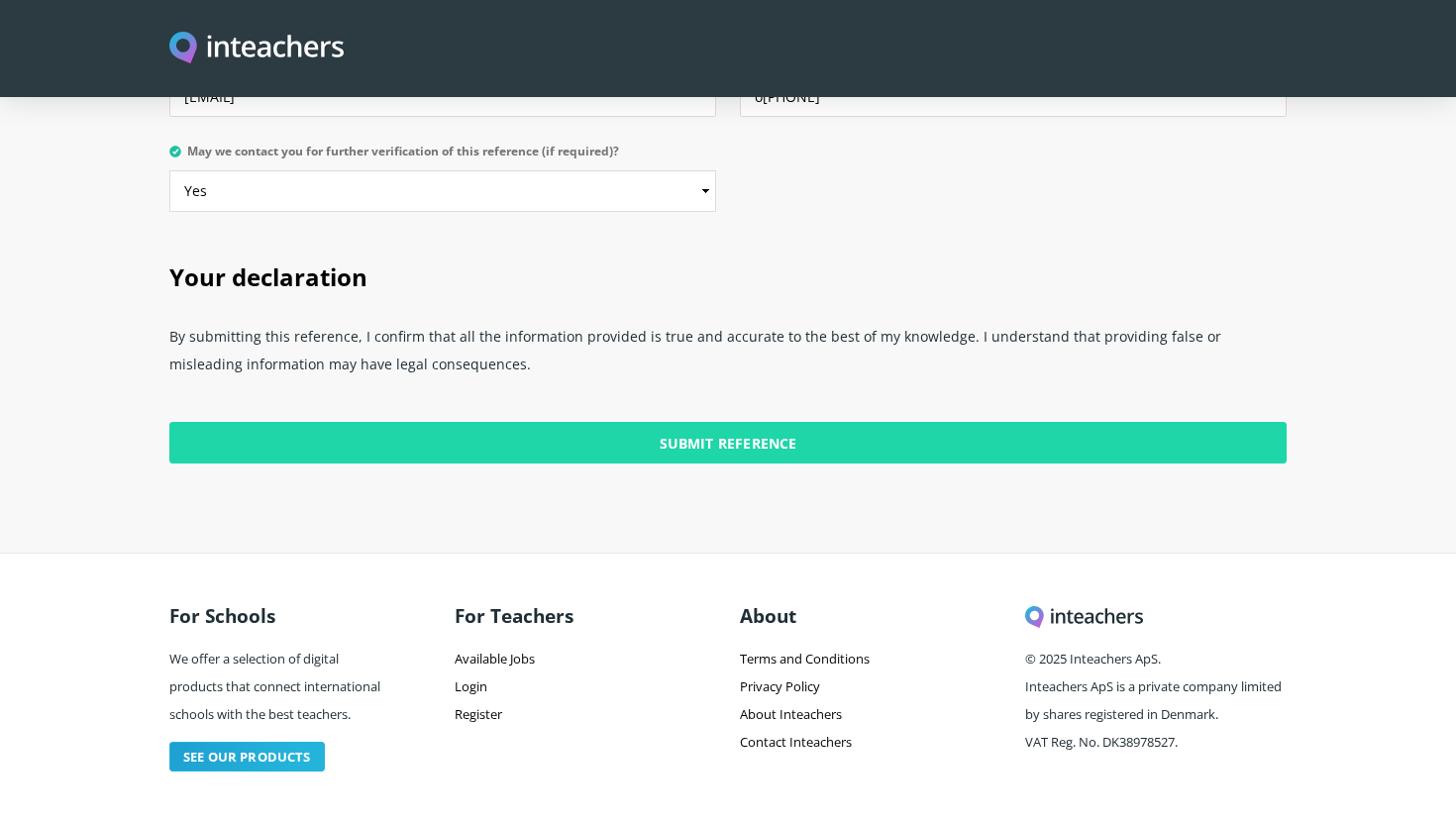 type on "This was quite some time ago and a police clearance would usually have been done but I am unable to confirm that this took place." 